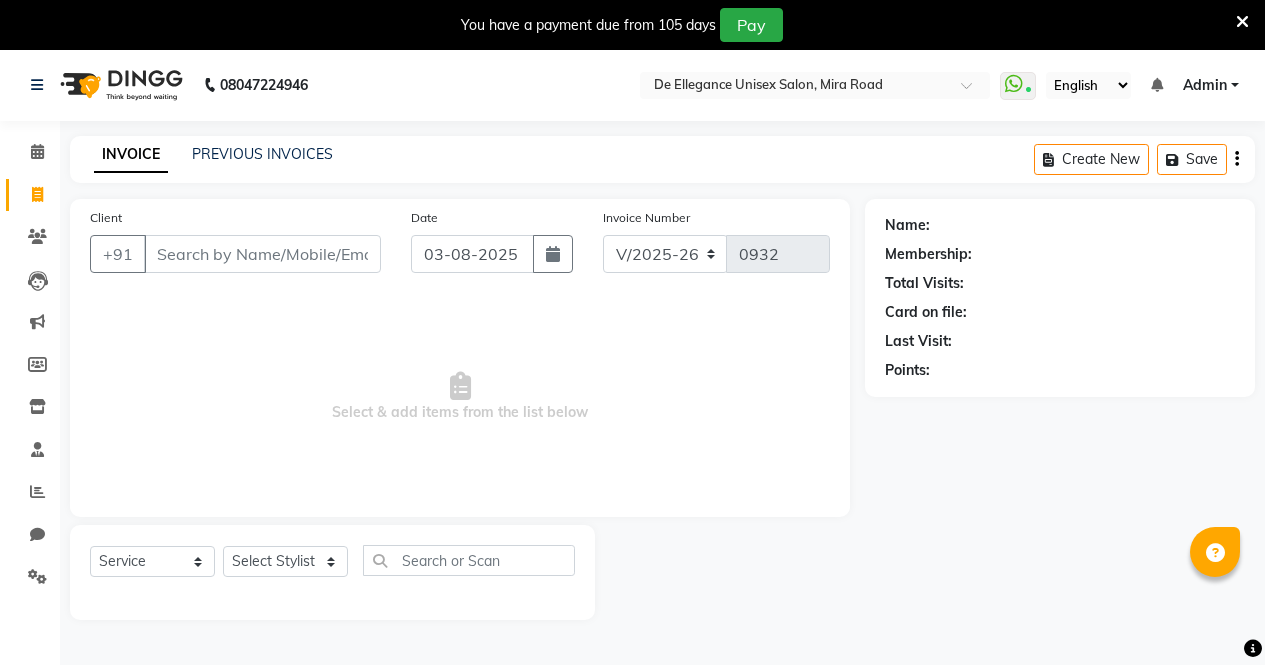 select on "7945" 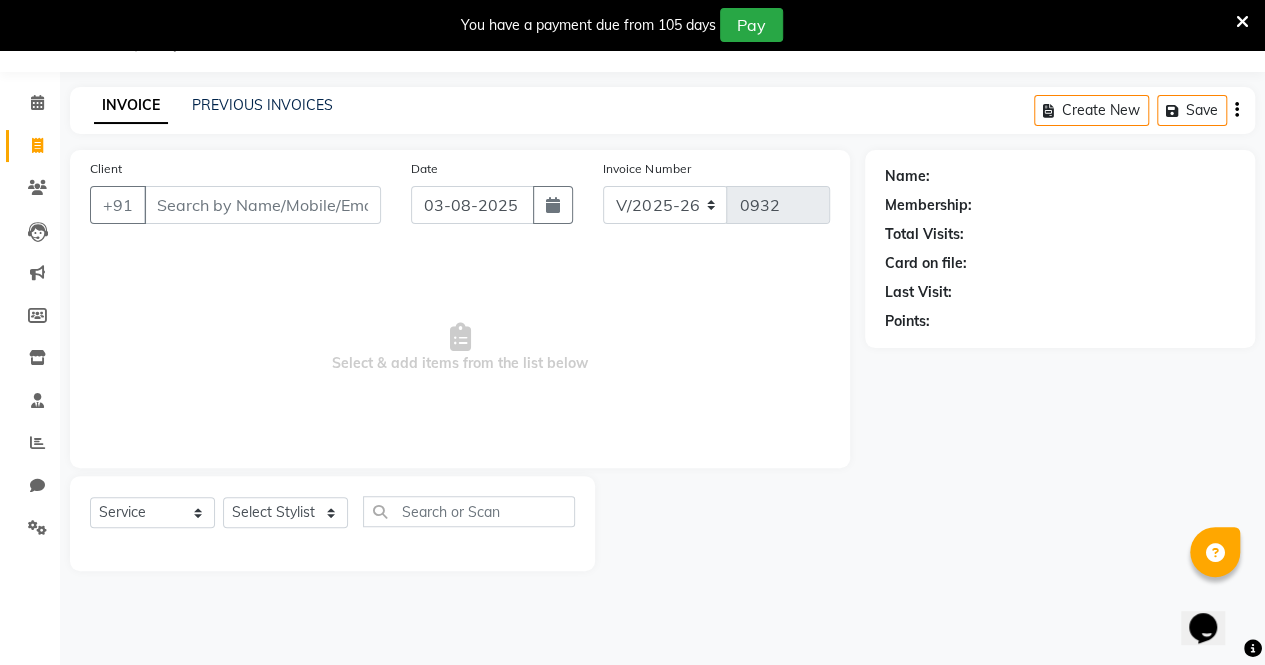scroll, scrollTop: 0, scrollLeft: 0, axis: both 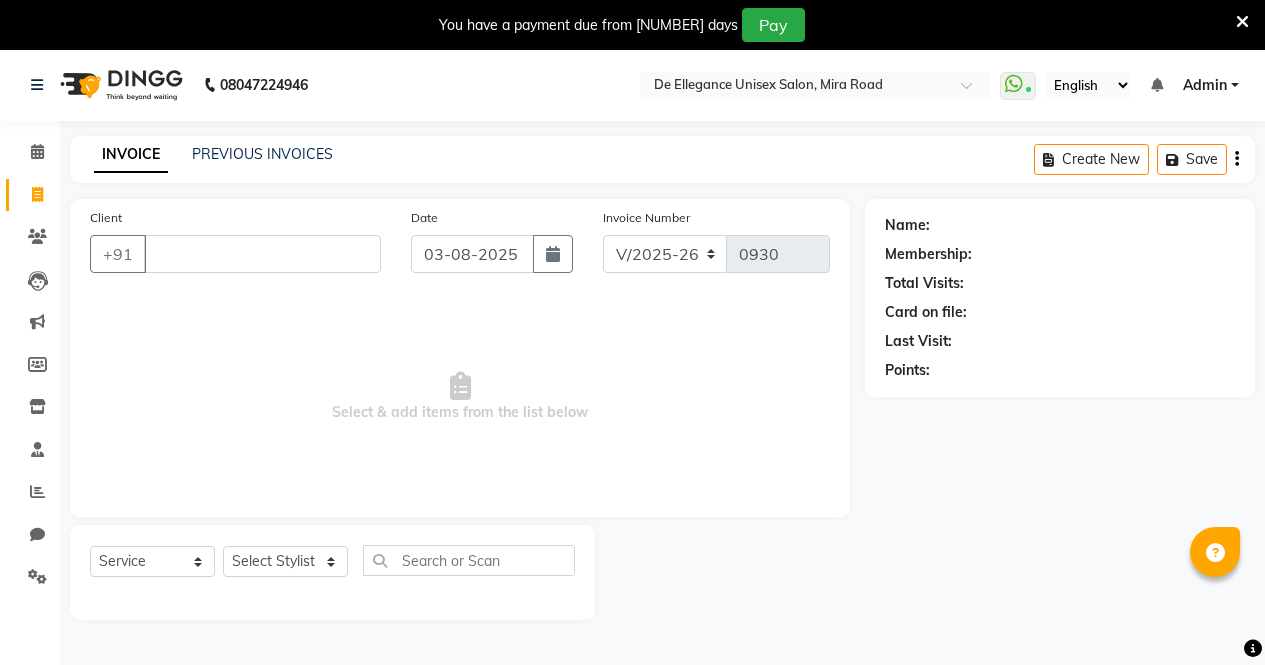 select on "7945" 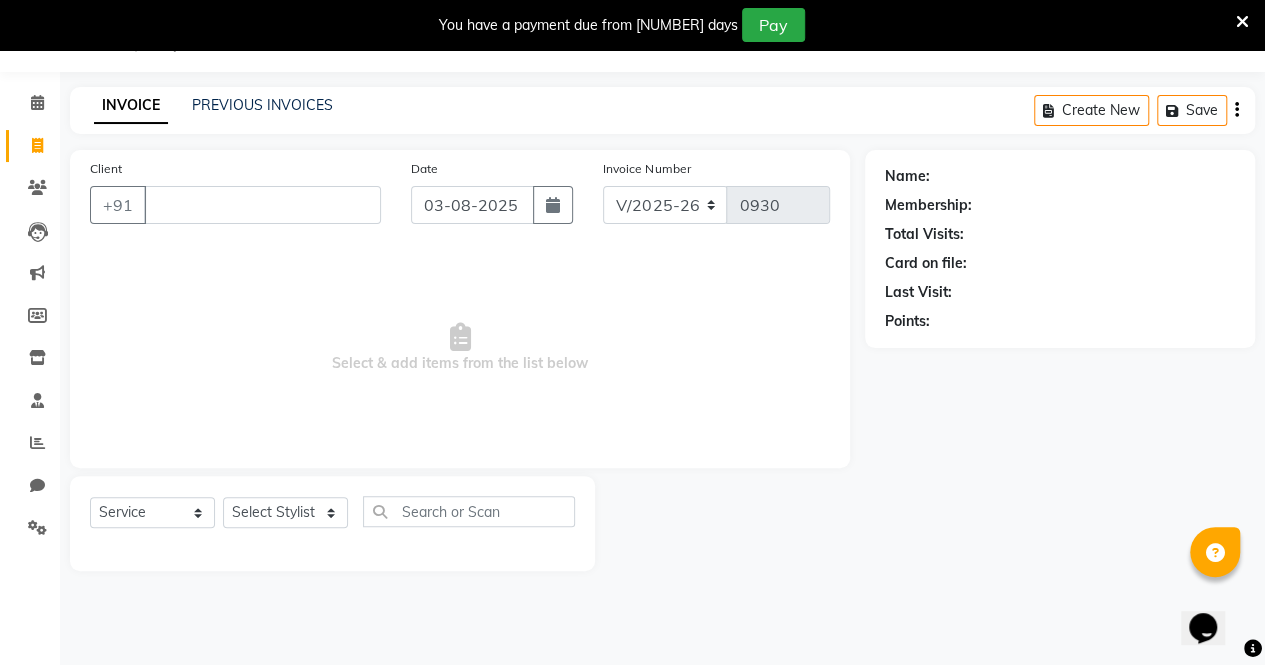 scroll, scrollTop: 0, scrollLeft: 0, axis: both 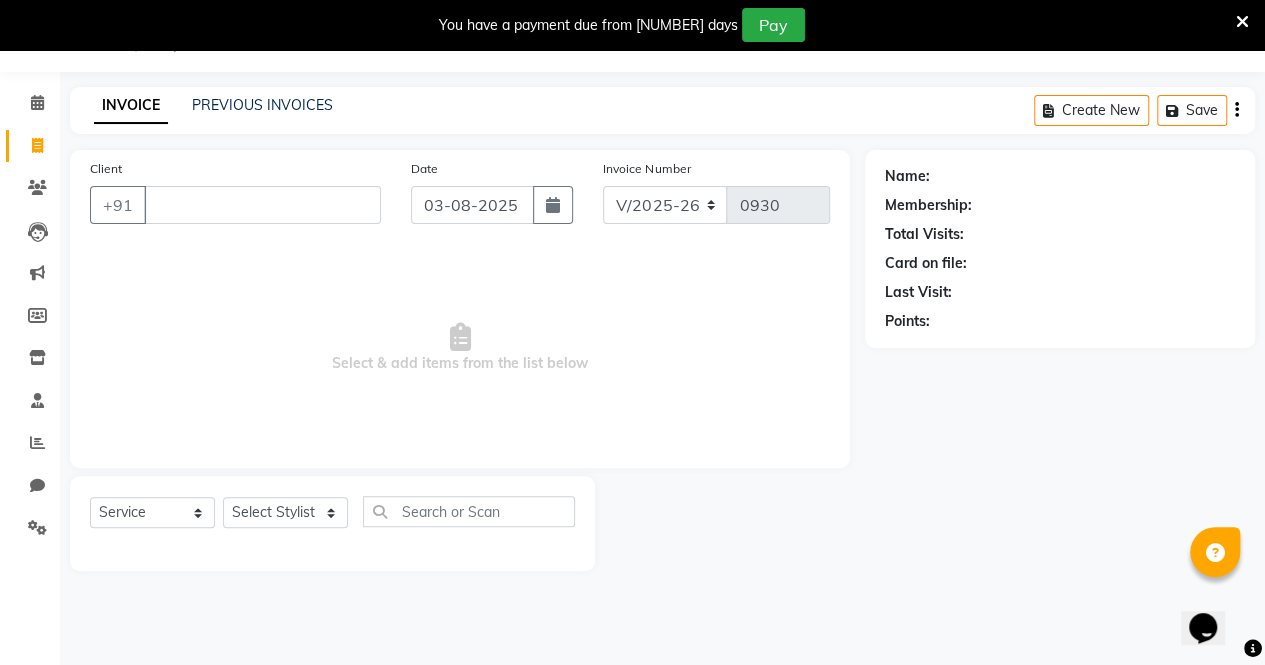 drag, startPoint x: 0, startPoint y: 0, endPoint x: 1242, endPoint y: 13, distance: 1242.068 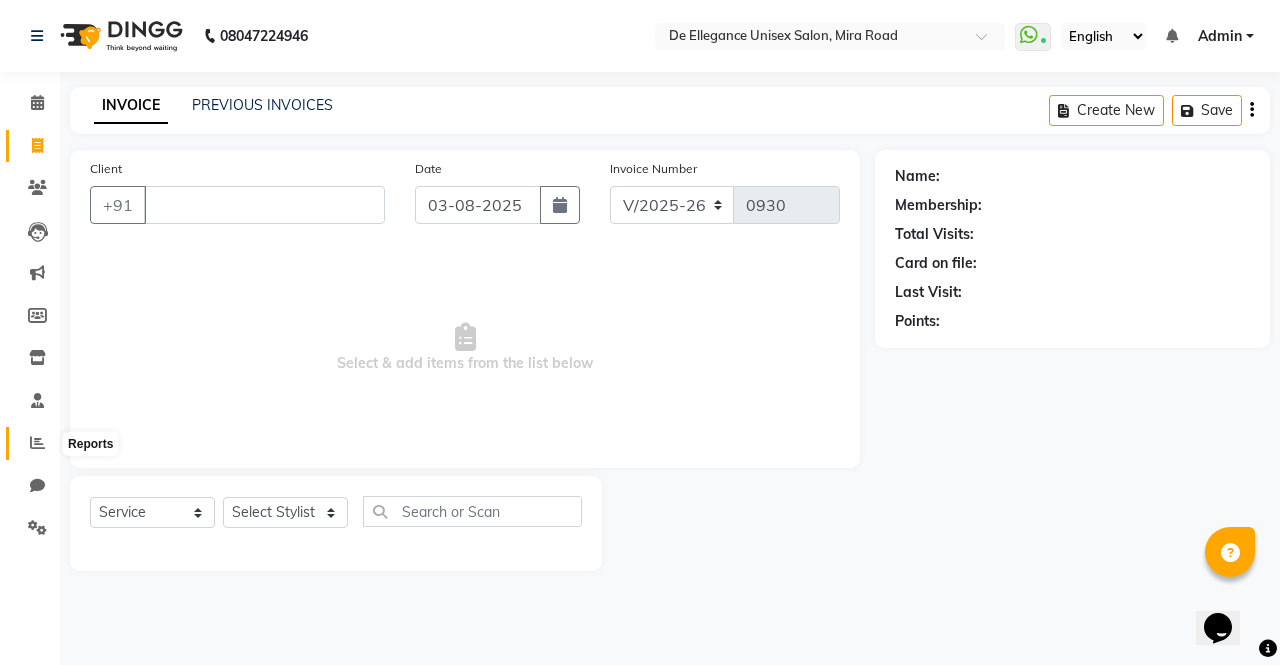 click 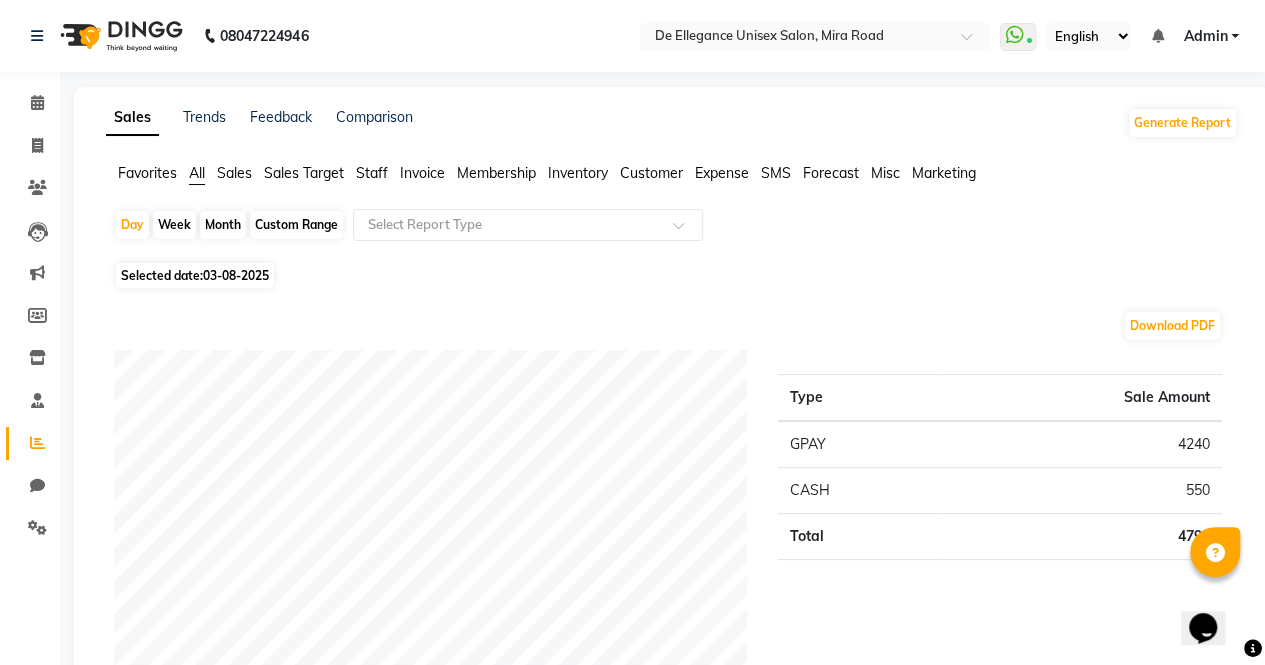 click on "Week" 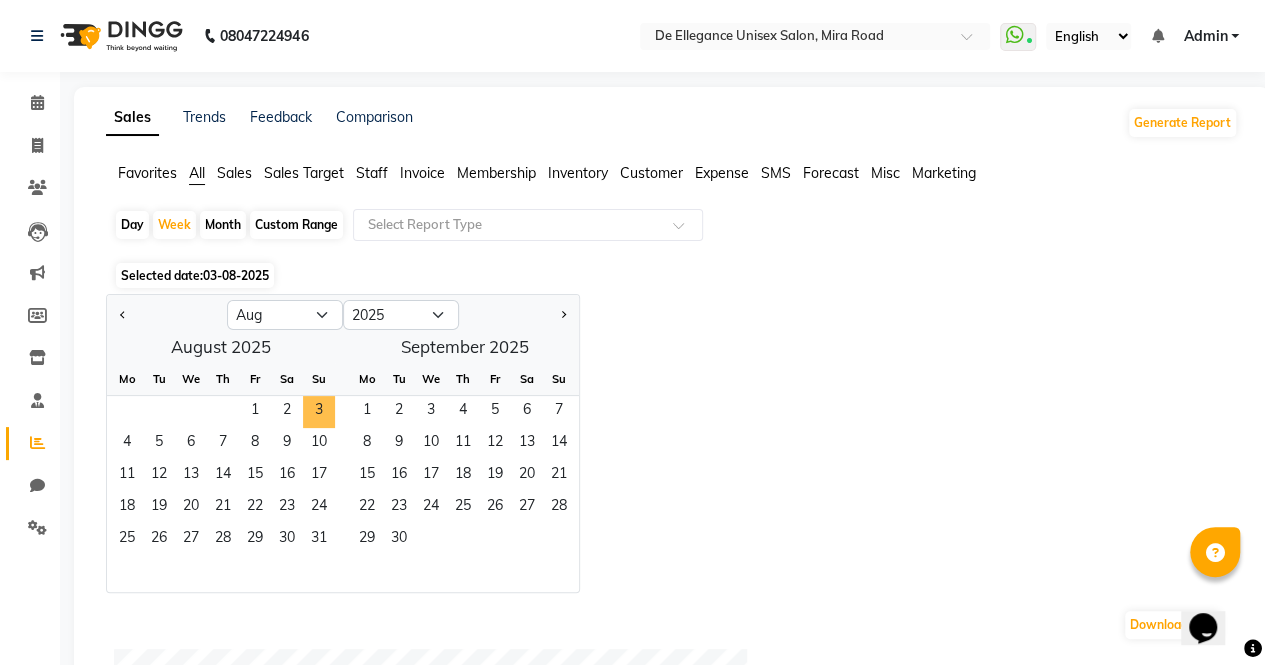 click on "3" 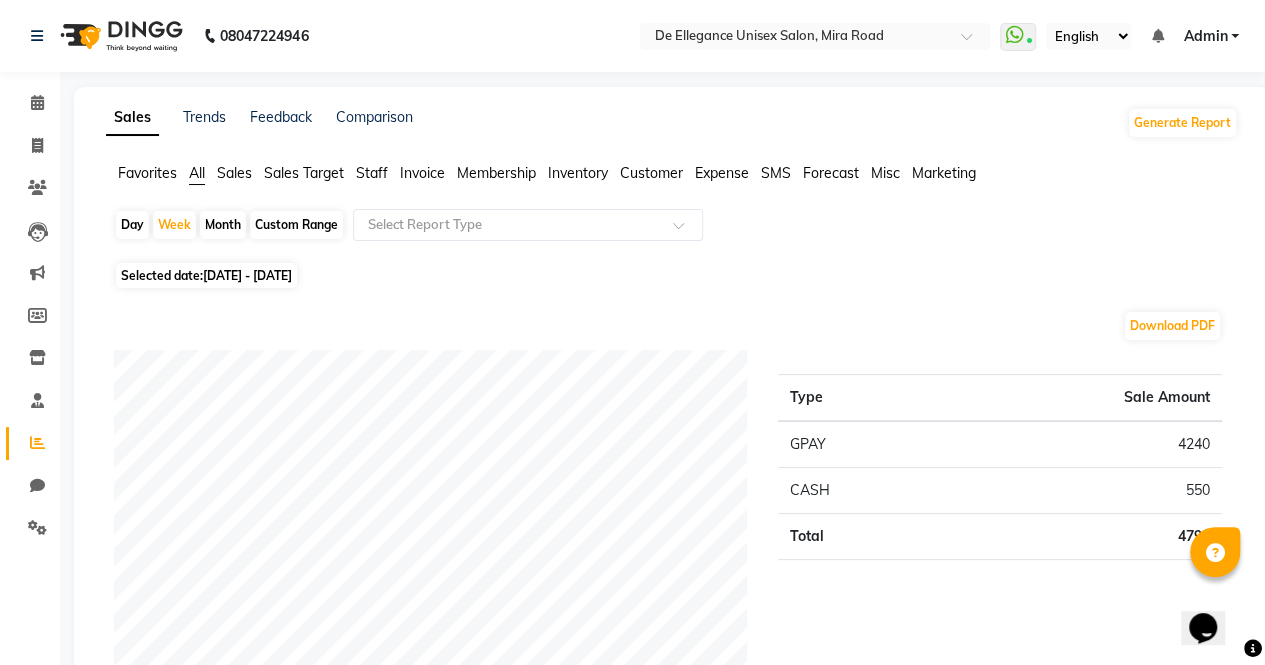 click on "Month" 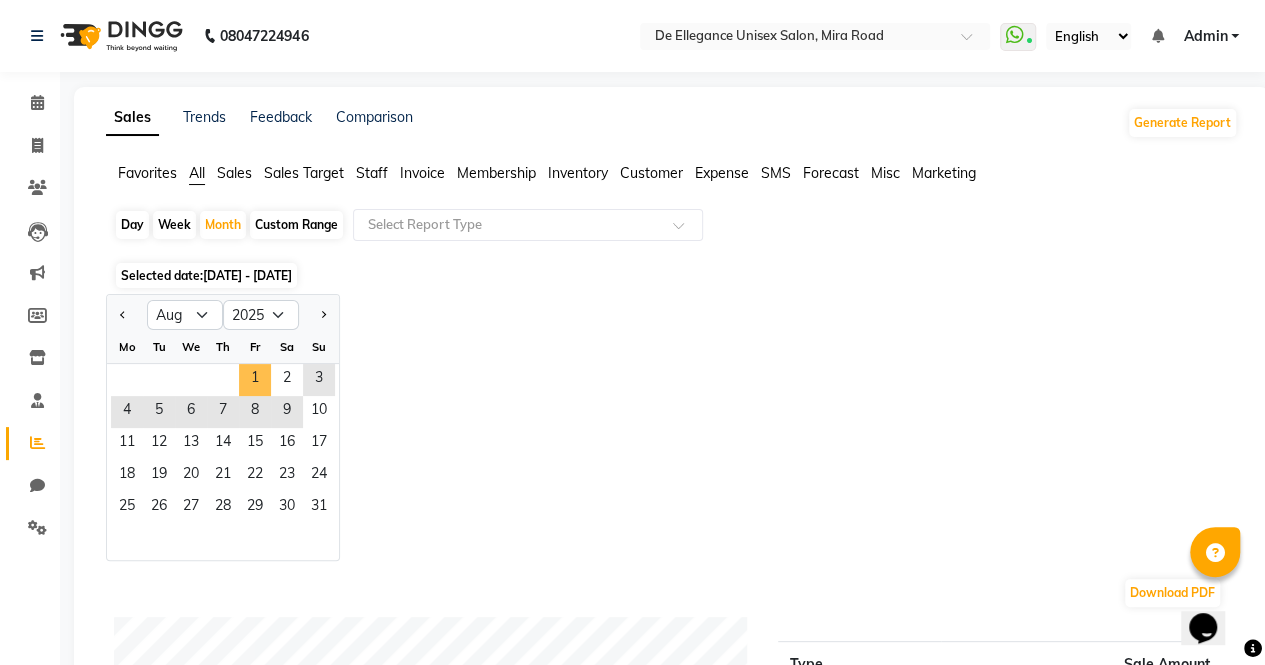 click on "1" 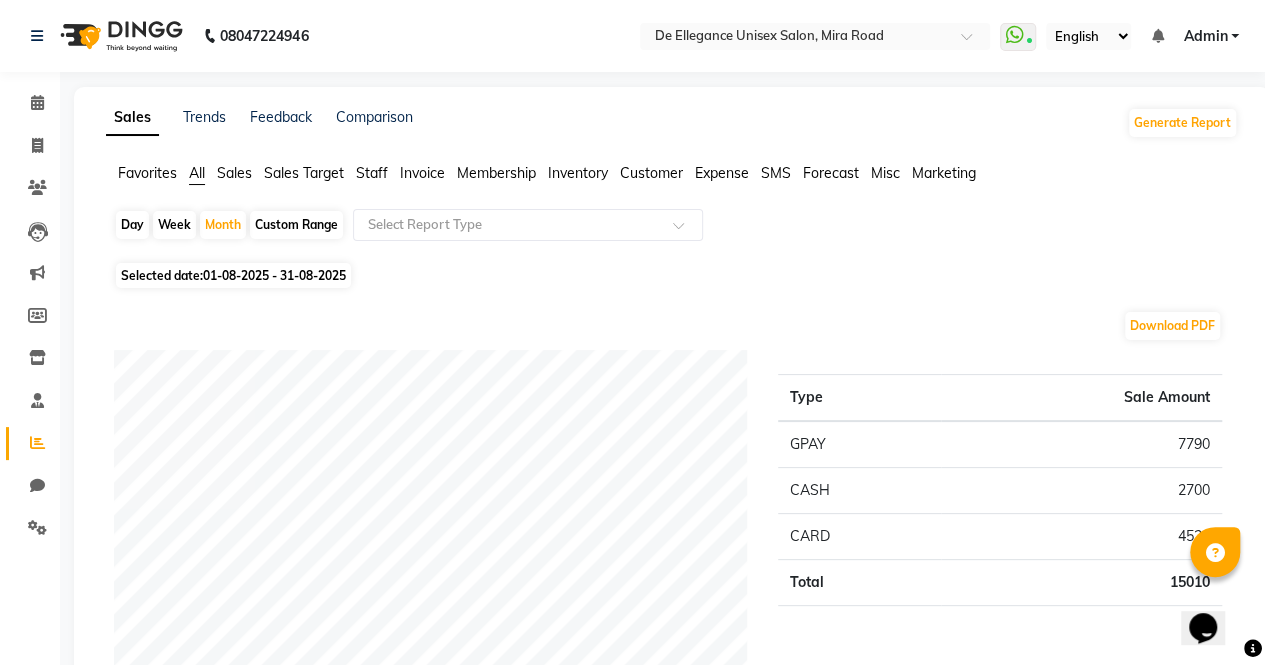 select on "7945" 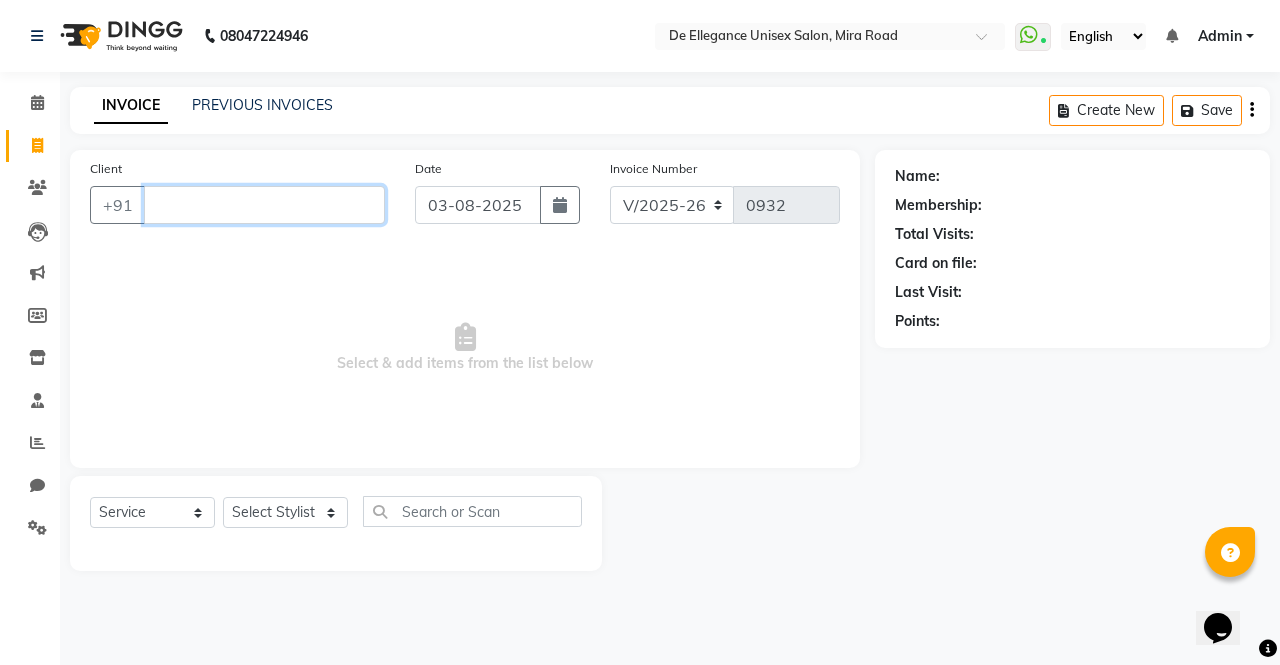 click on "Client" at bounding box center [264, 205] 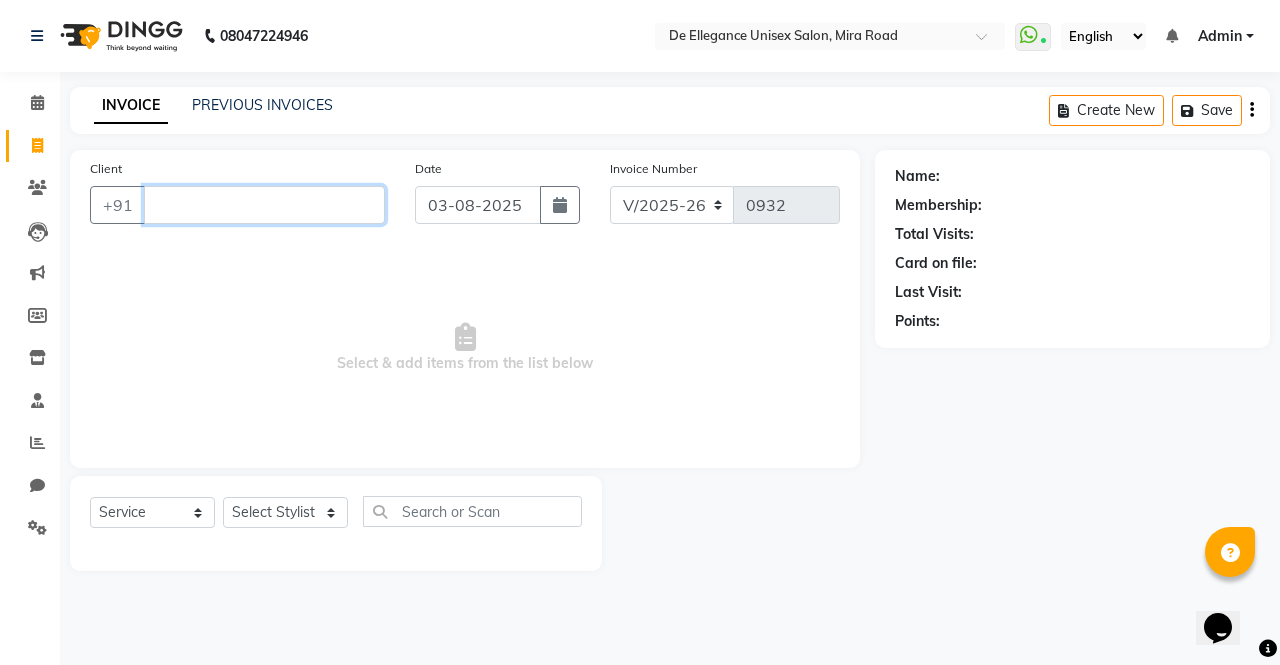 click on "Client" at bounding box center (264, 205) 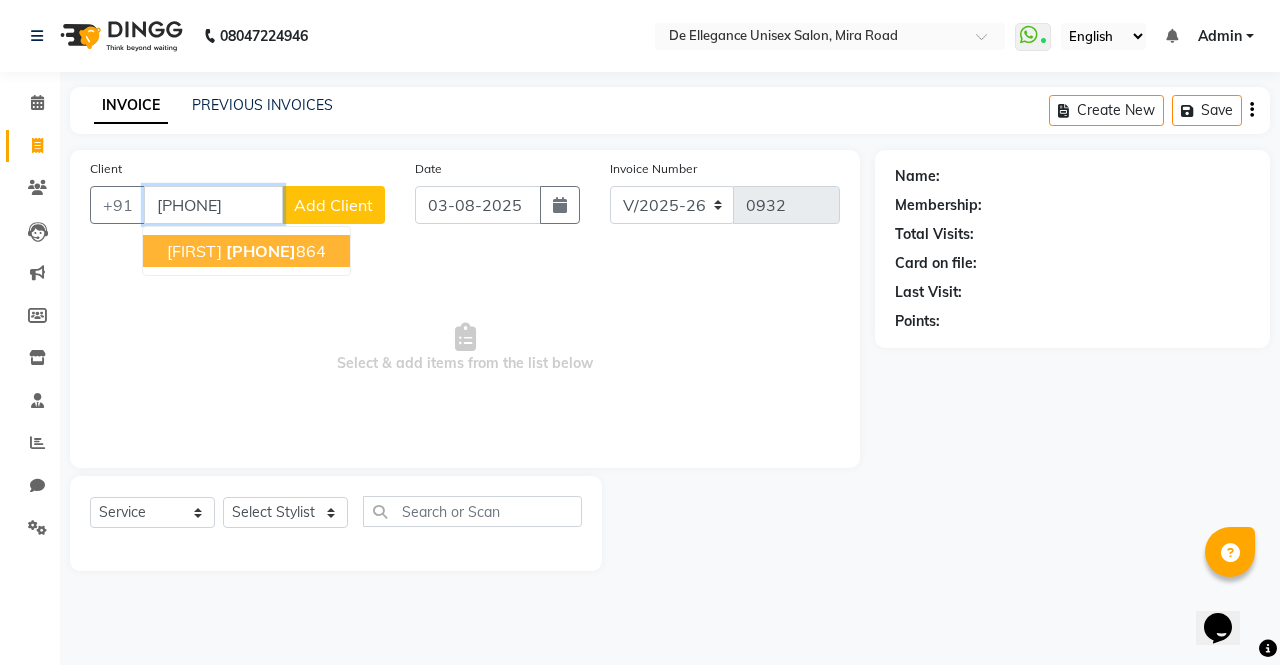 click on "[FIRST] [PHONE]" at bounding box center (246, 251) 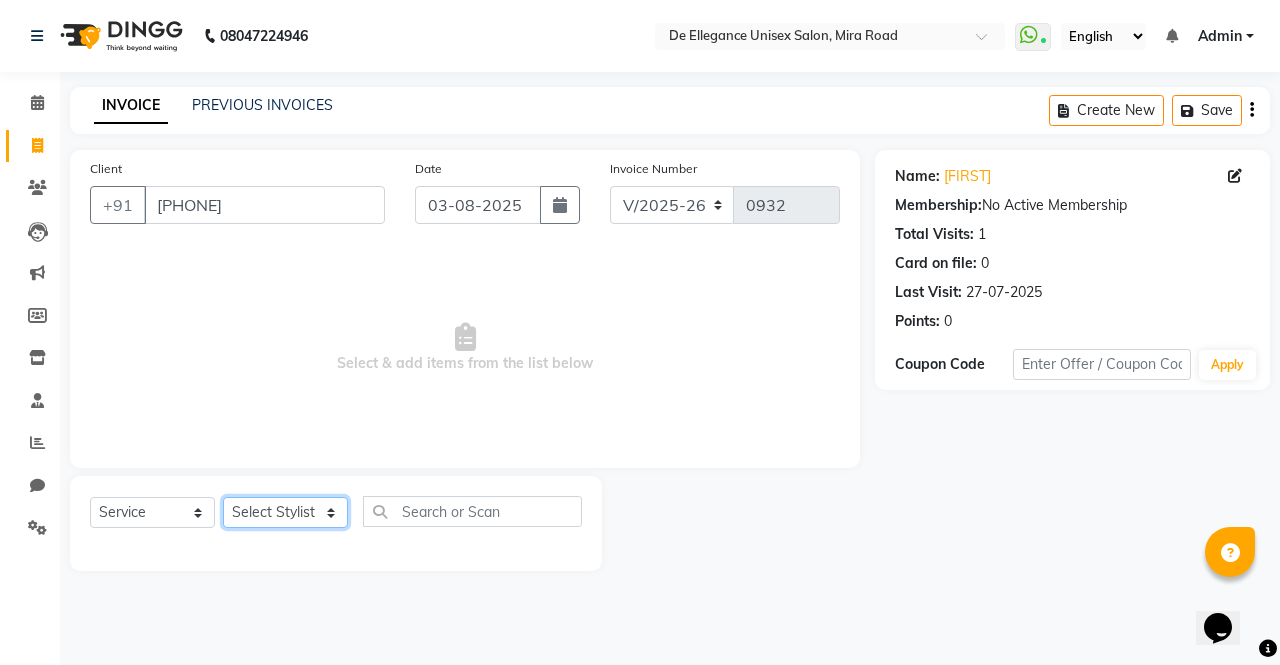 click on "Select Stylist azar khan Firoz Pallavi Singh Sadhana Choudhary salman ansari" 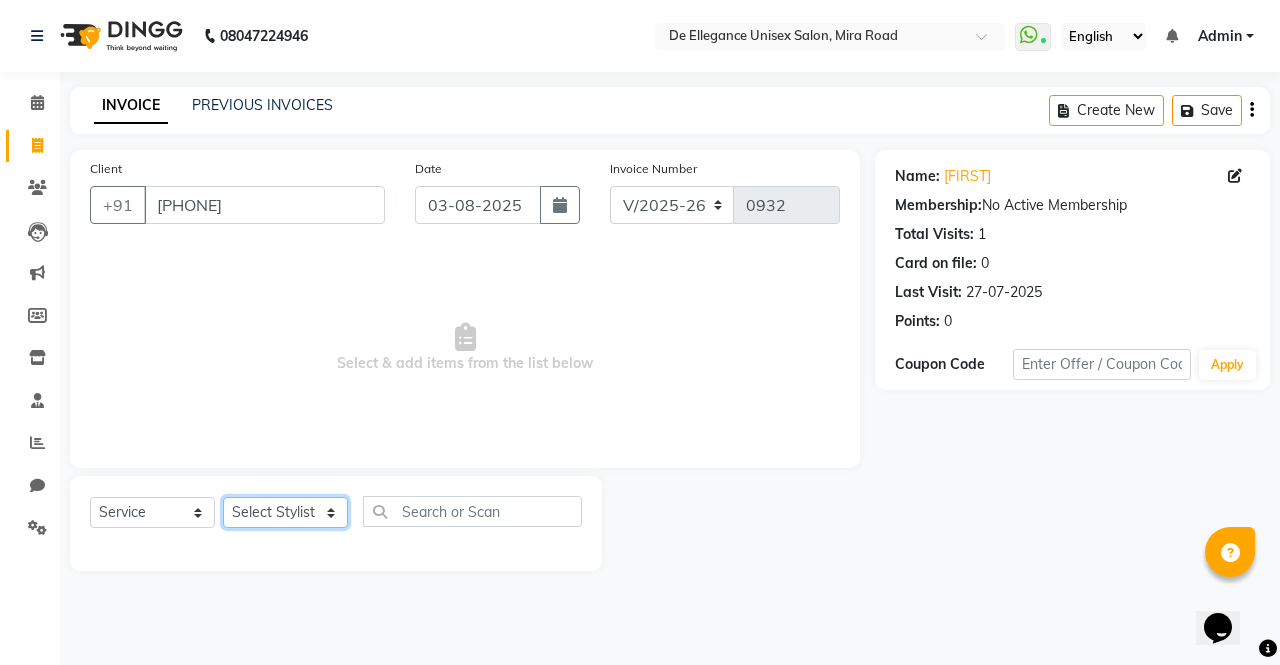 select on "79819" 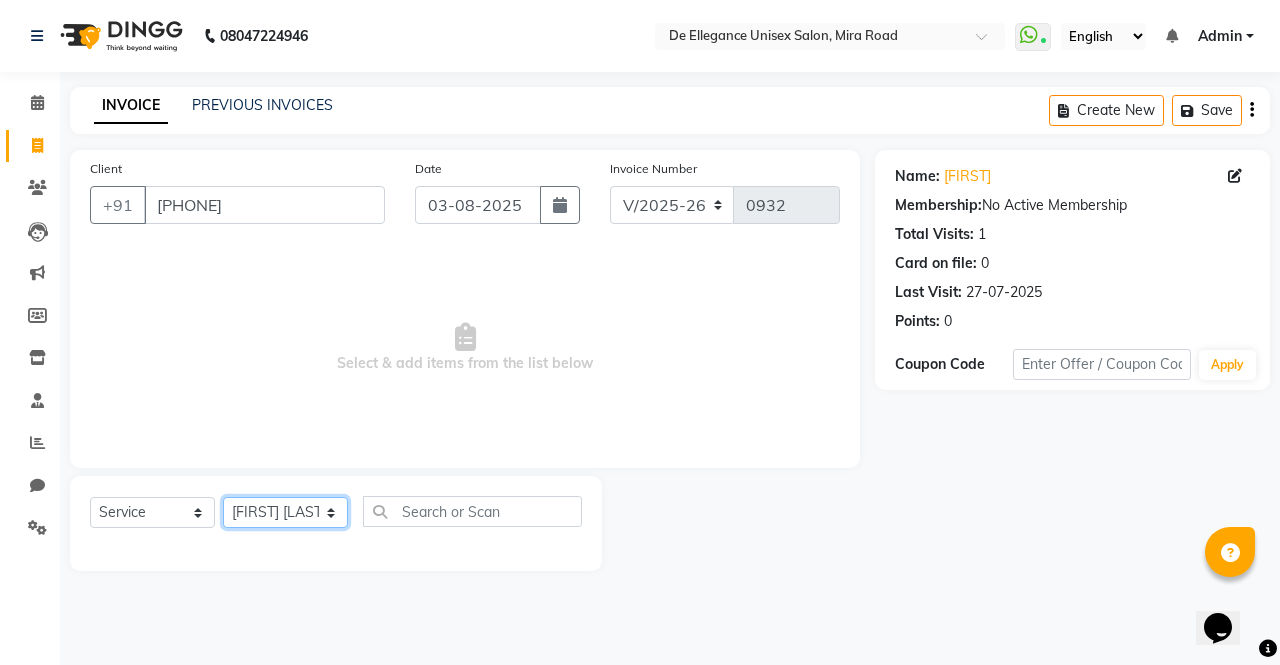 click on "Select Stylist azar khan Firoz Pallavi Singh Sadhana Choudhary salman ansari" 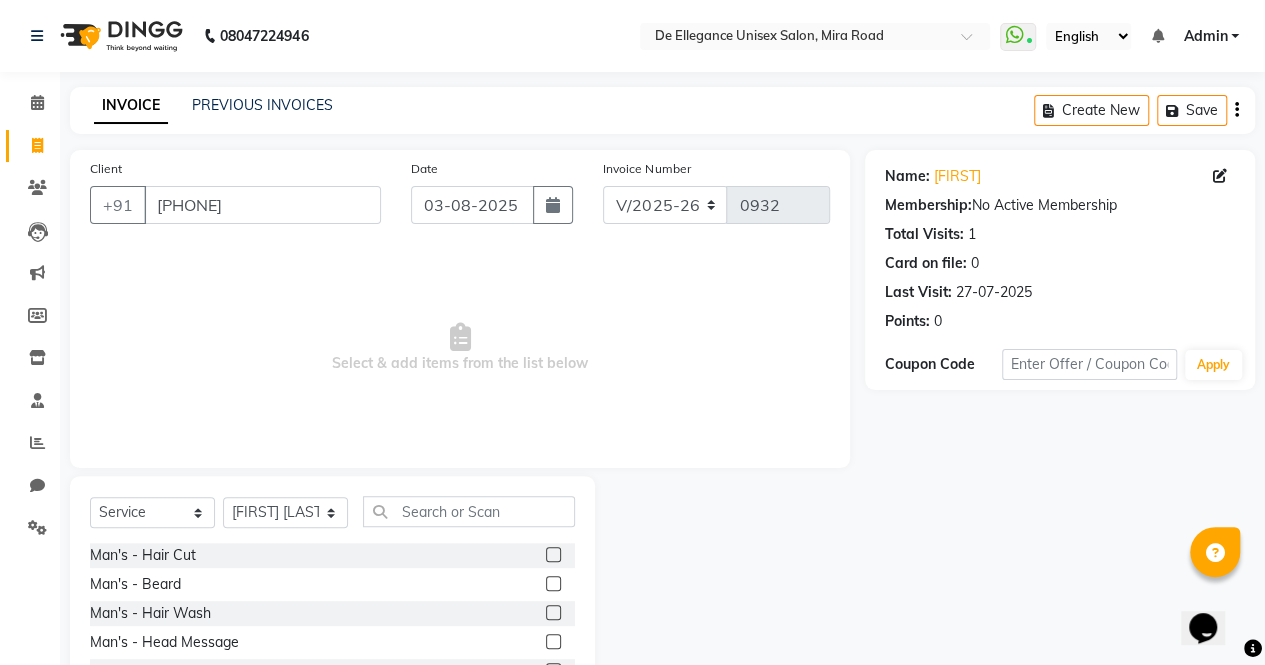 click 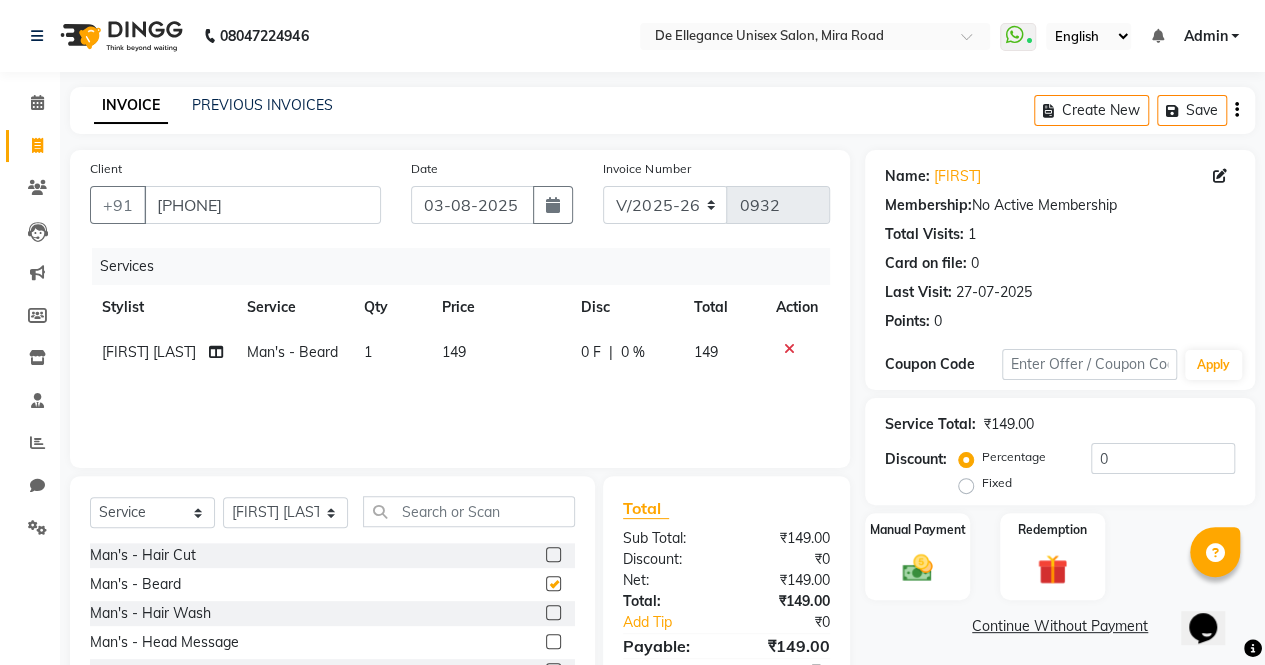 checkbox on "false" 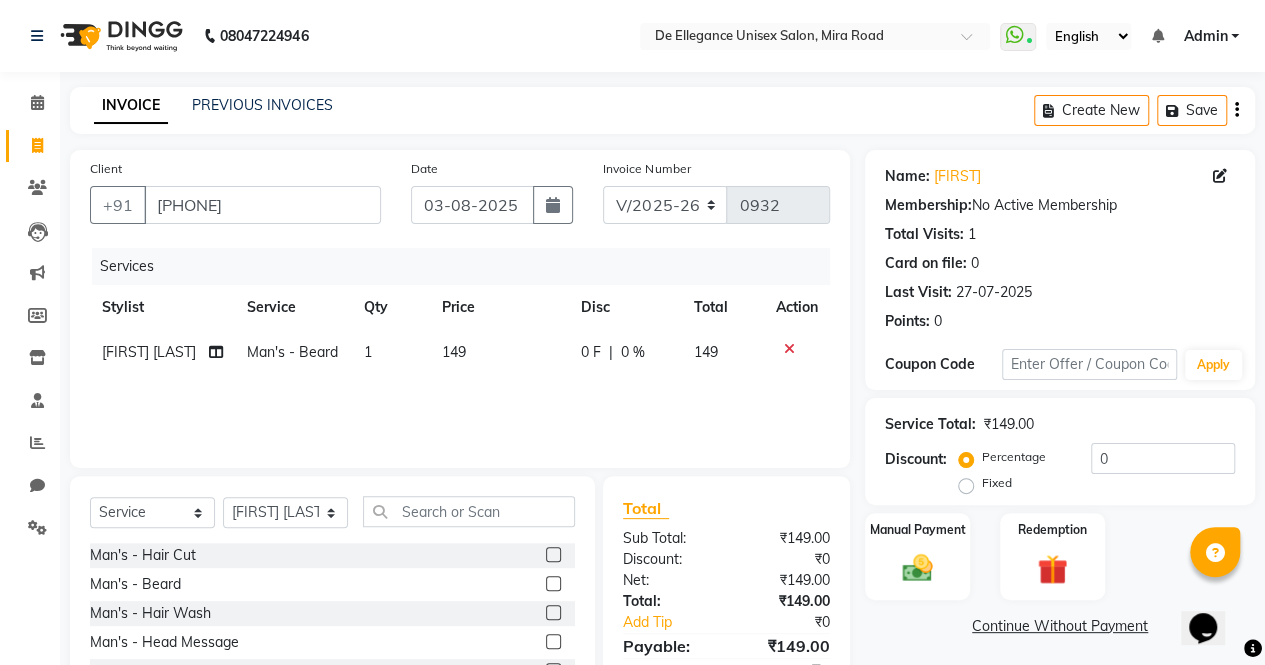 click 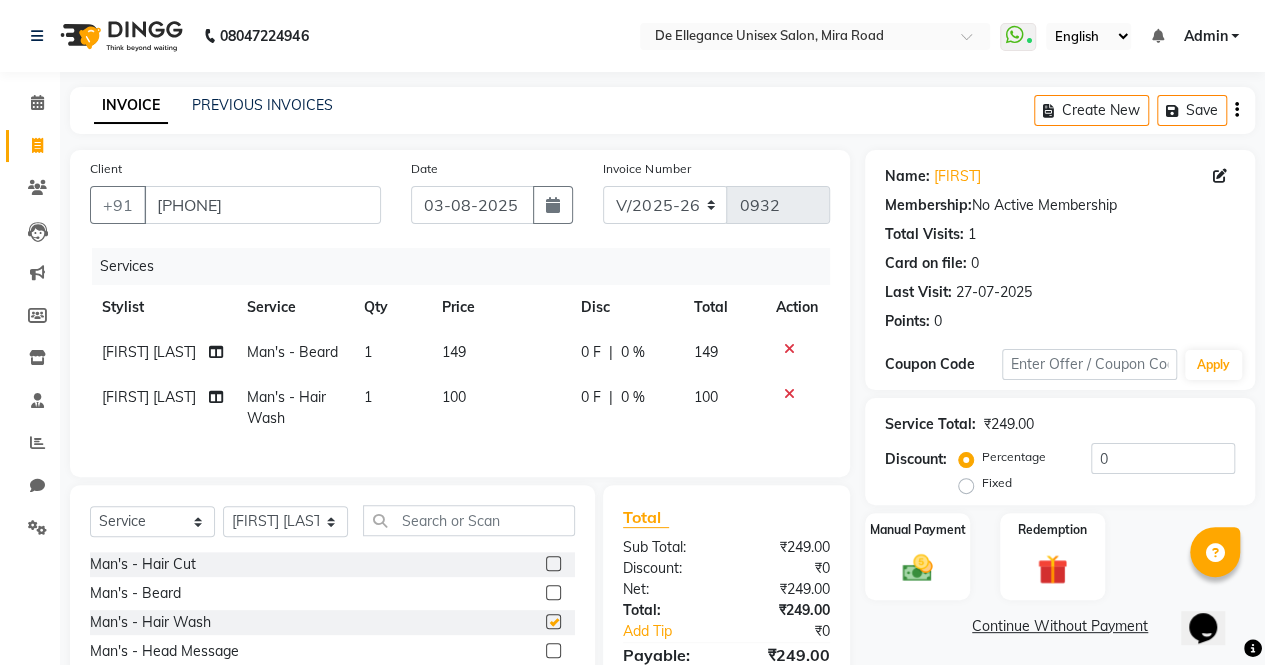 checkbox on "false" 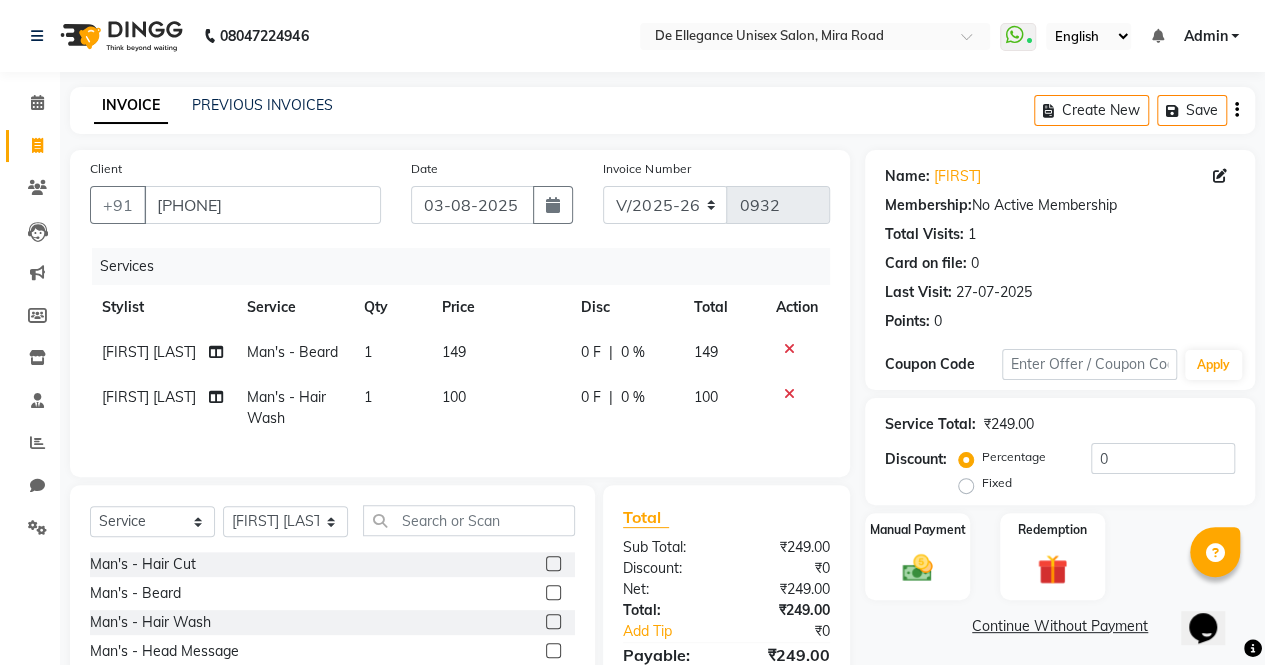 click on "0 F" 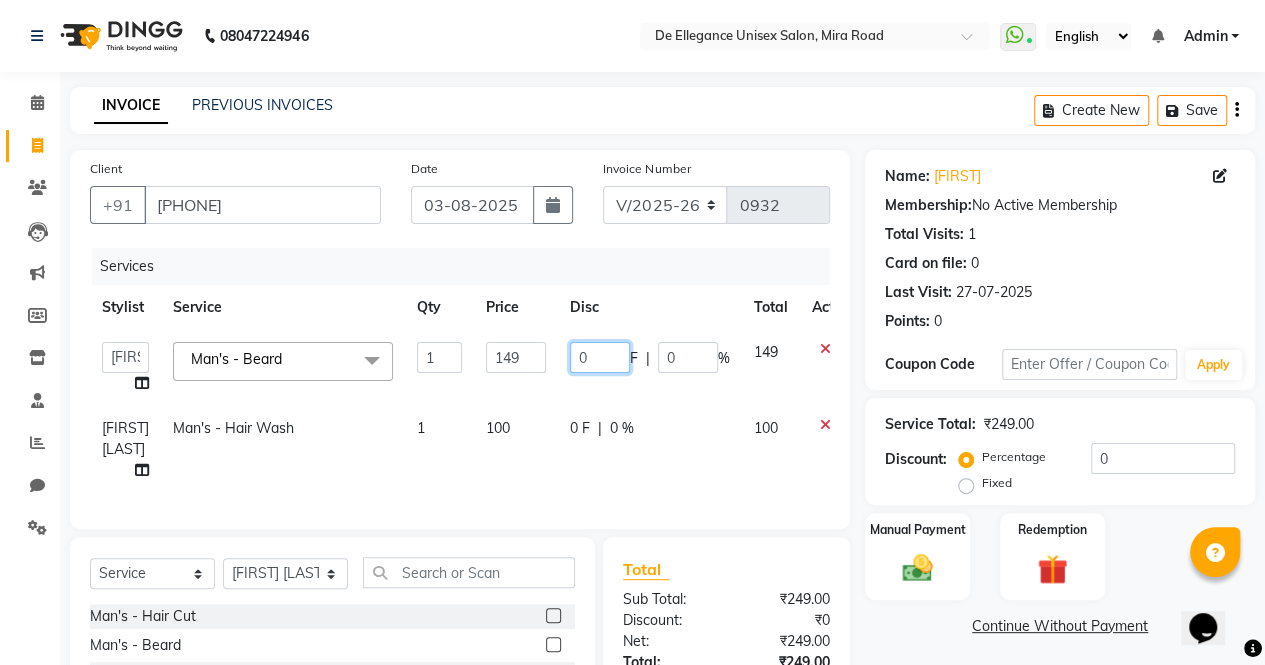 click on "0" 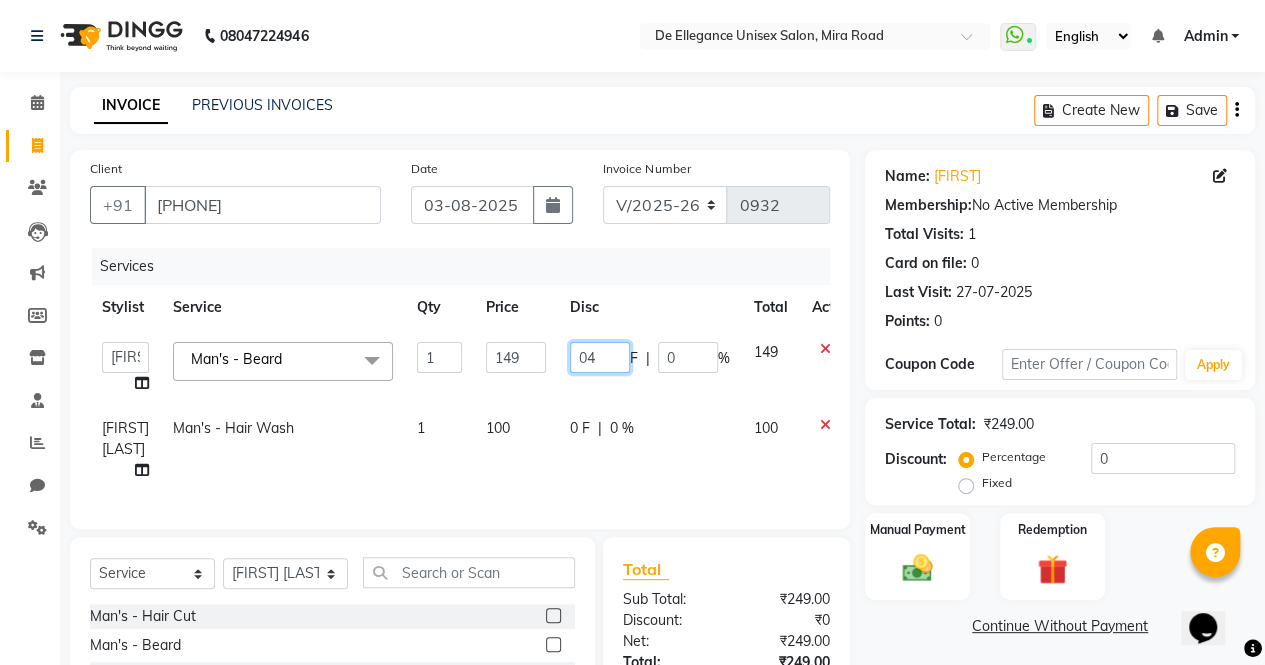 type on "049" 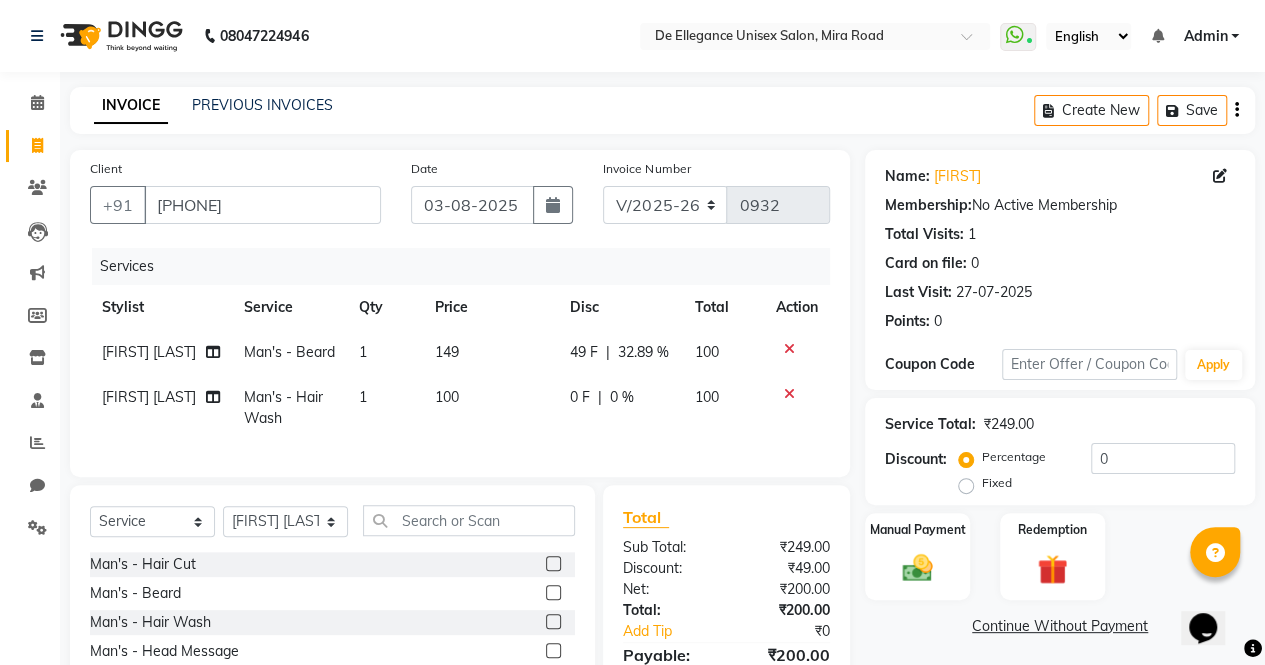 click on "F | [PERCENT]" 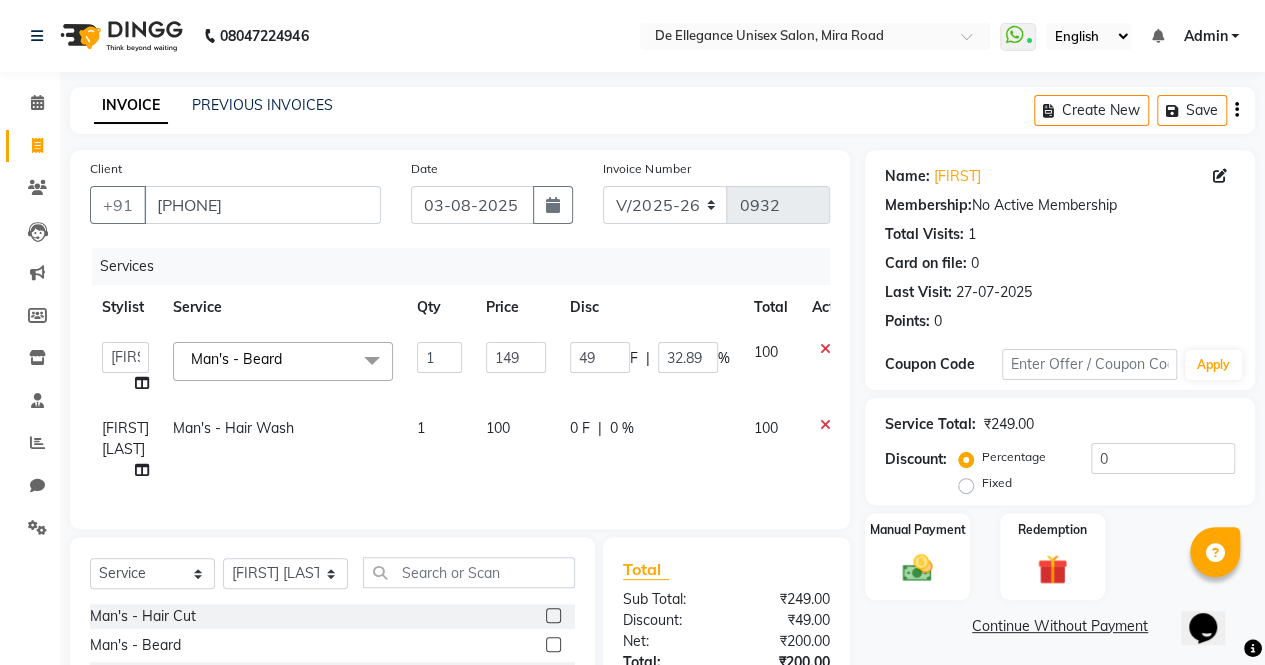click on "0 F" 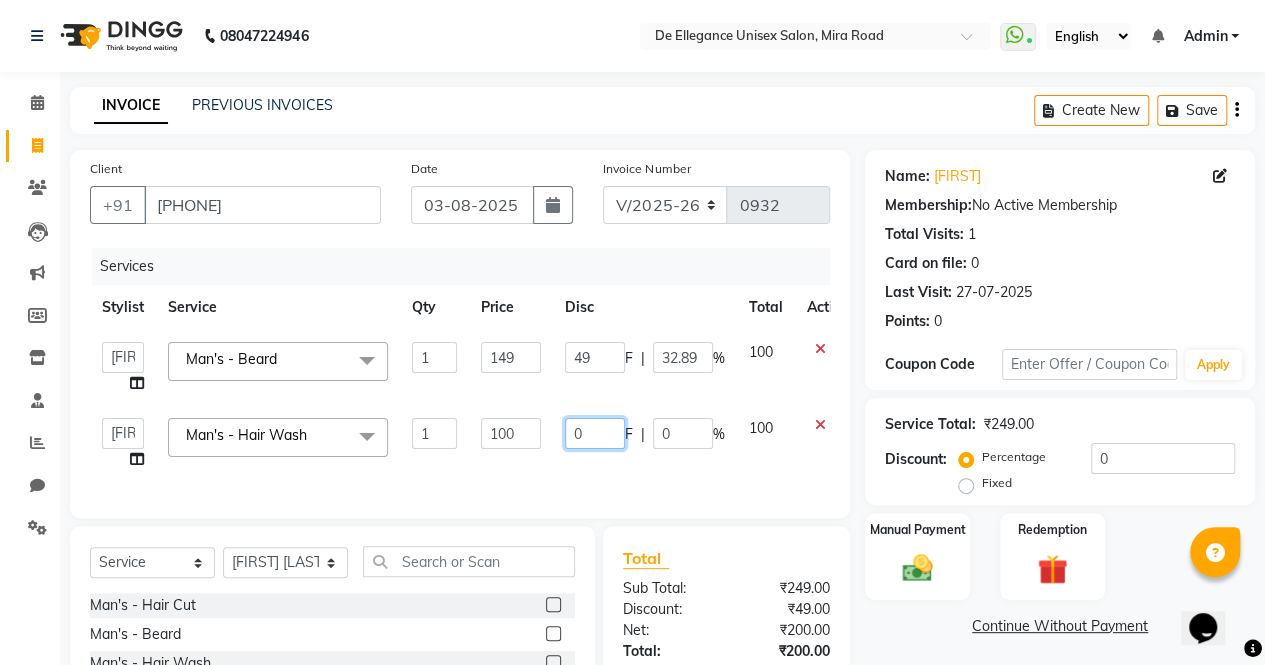 click on "0" 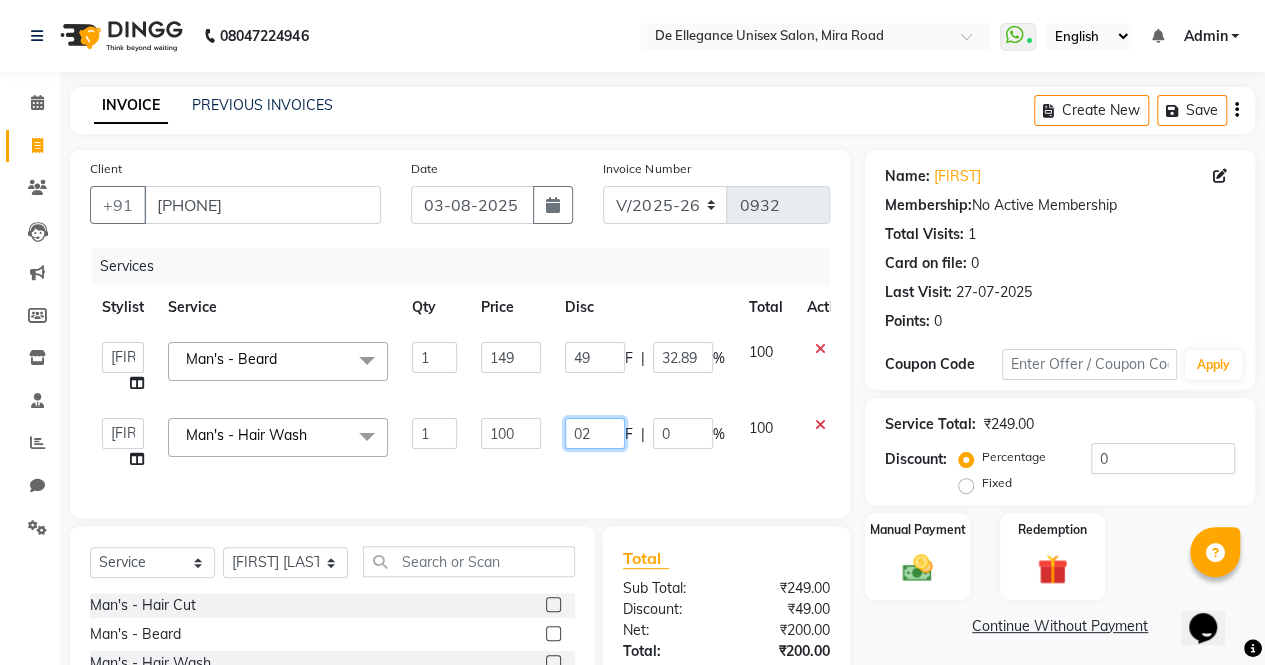 type on "020" 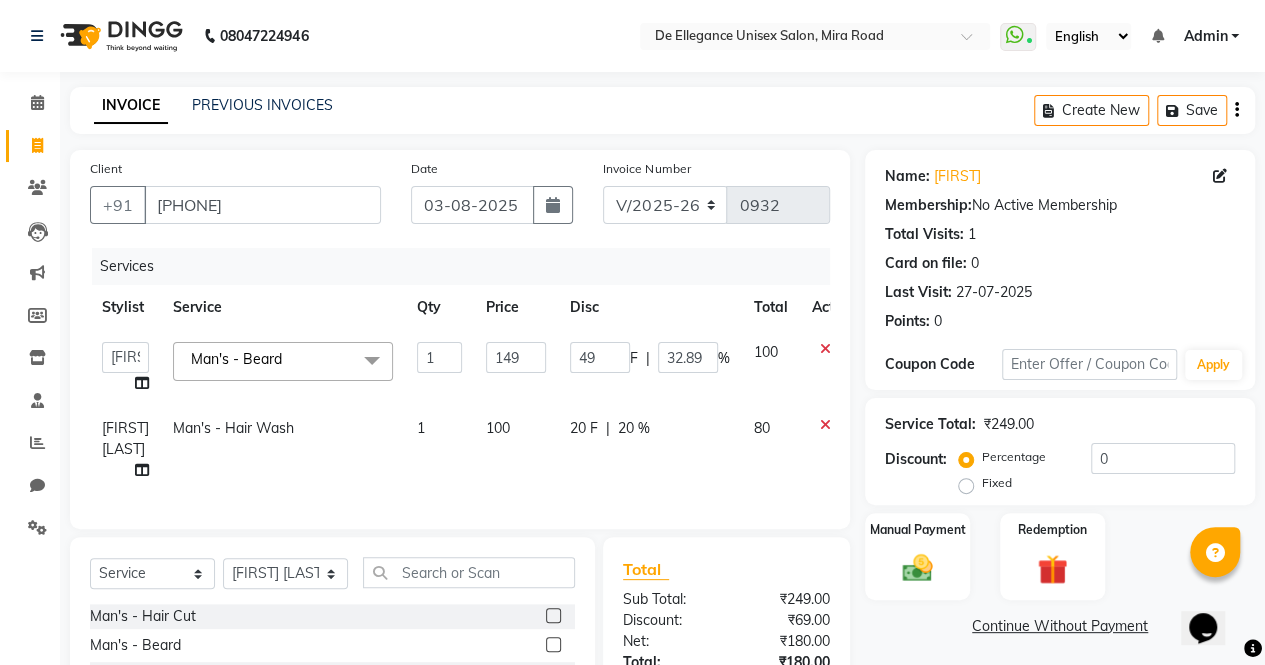 click on "Services Stylist Service Qty Price Disc Total Action  azar khan   Firoz   Pallavi Singh   Sadhana Choudhary   salman ansari  Man's  - Beard  x Man's  - Hair Cut Man's  - Beard Man's  - Hair Wash Man's  - Head Message Man's  - Hair Color Majirel Man's  - Hair Color Inova Man's  - Hair Spa Colors - Root Touch-up Majirel Colors - Root Touch-up Inoa Colors - Global Neck Line Colors - Global Shoulder Length Colors - Global Shoulder Blades Colors - Global Lower Back Colors - Highlight Per strip Colors - Highlight Crown Colors - Highlight Full Colors - Balayage Neck Line Colors - Balayage Any Length Beauty - Eyebrow Beauty - Upperlip Beauty - Forehead Beauty - Chin Clean Up - Fruitilicious Cleanup Clean Up - Purify Cleanup Clean Up - Deep More Moist Clean Up - Tea Tree Shine Clean Up - Remy Laure Dtan & Bleach - Kanpeki Dtan Dtan & Bleach - Raaga Dtan Dtan & Bleach - Oxylife Bleach Padicure & Manicure - Basic Pedicure Padicure & Manicure - Basic Manicure Padicure & Manicure - Wine Manicure Nail - Gel Polish 1 149 F" 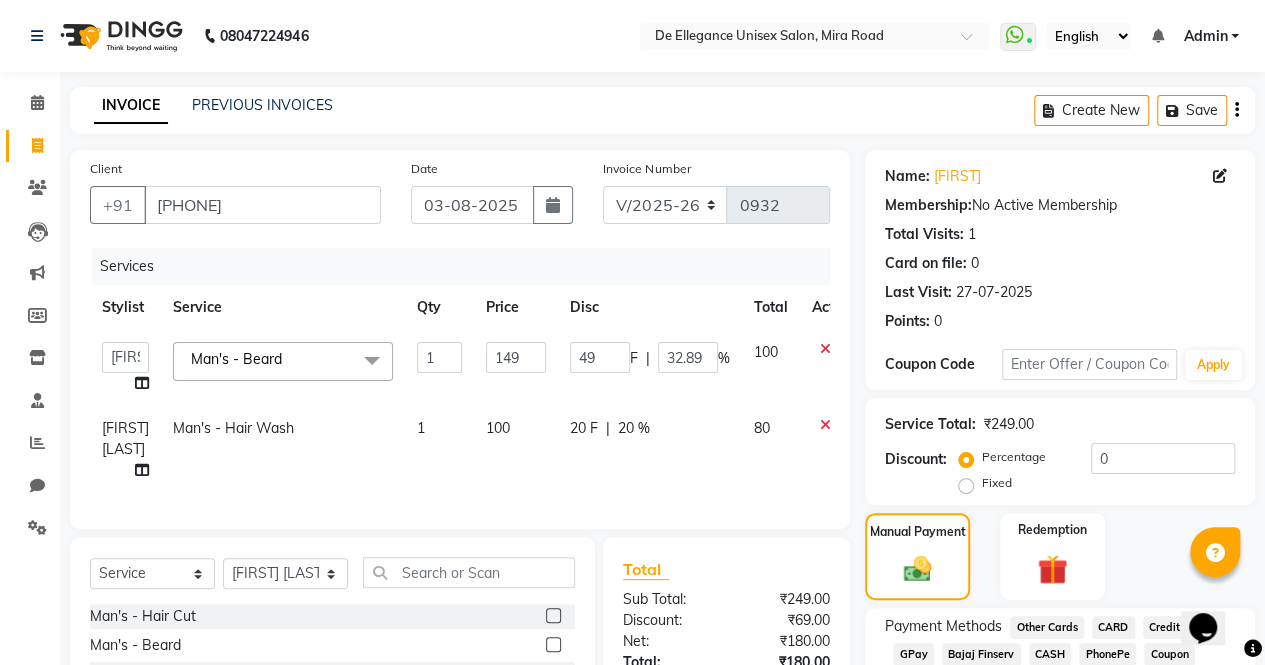 scroll, scrollTop: 211, scrollLeft: 0, axis: vertical 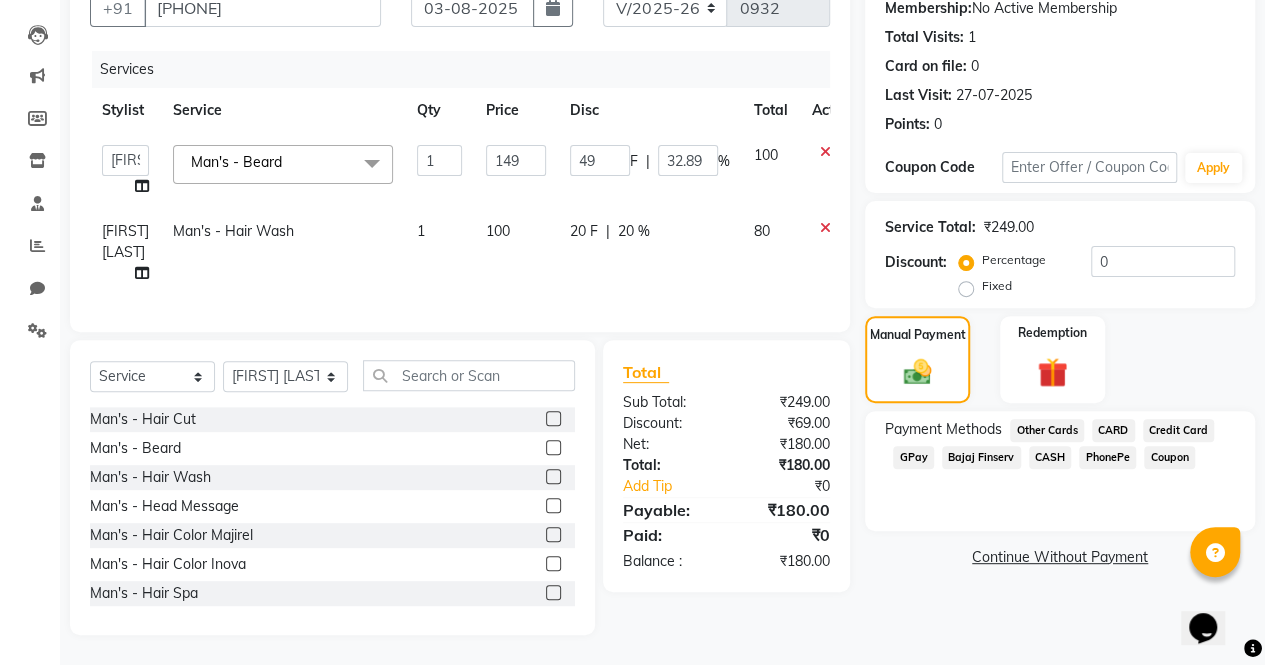 click on "GPay" 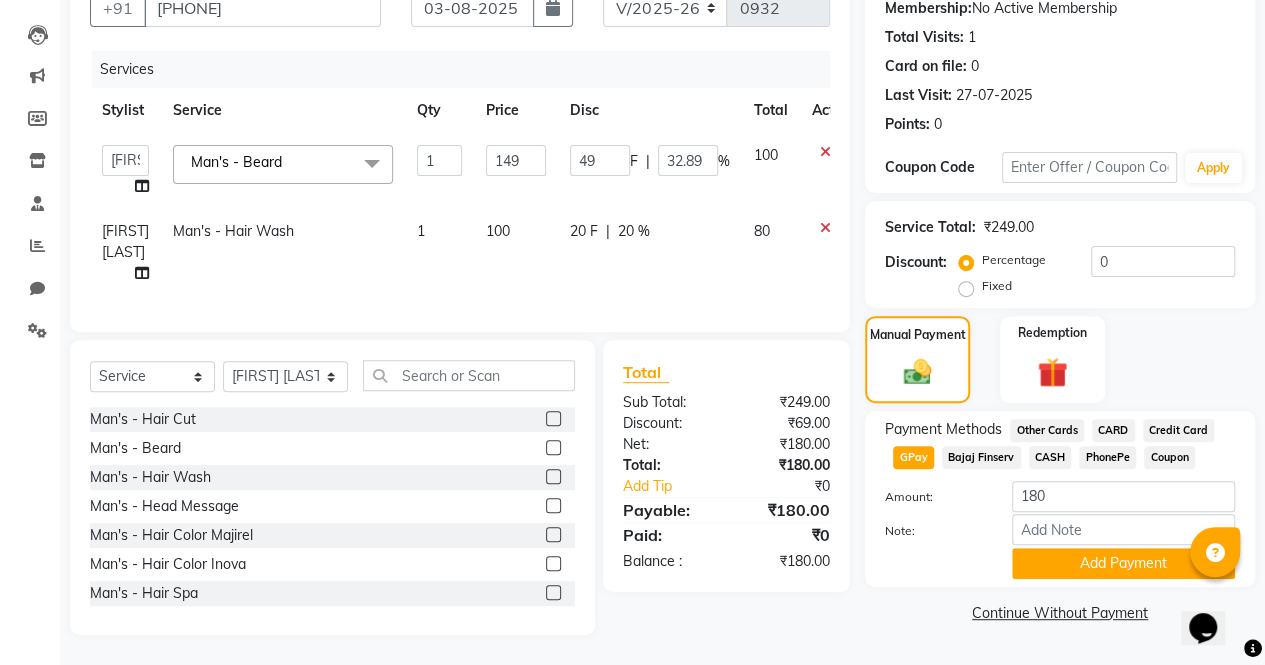 click on "Add Payment" 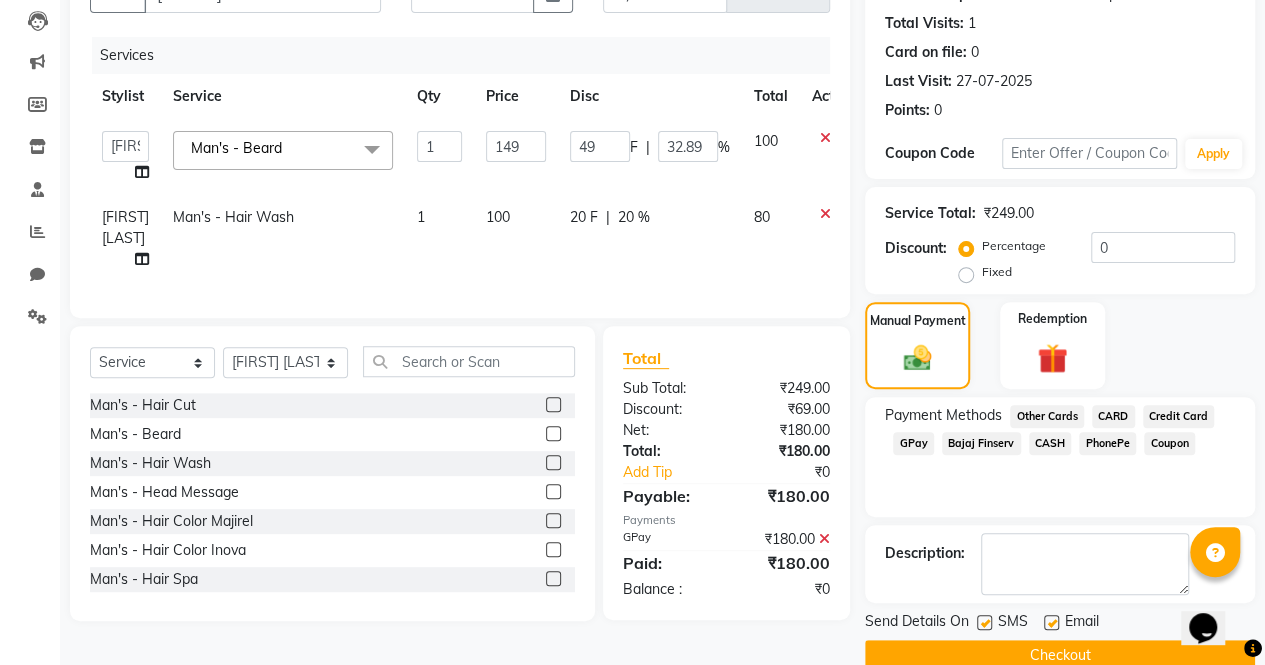 click 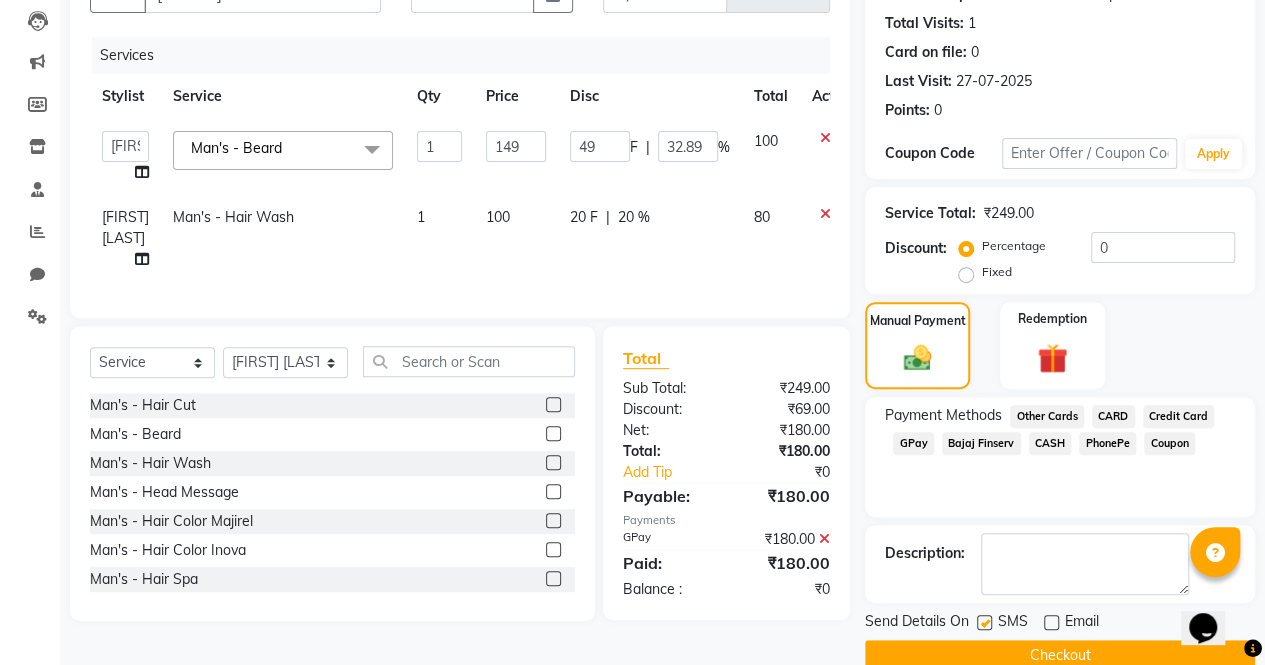 click 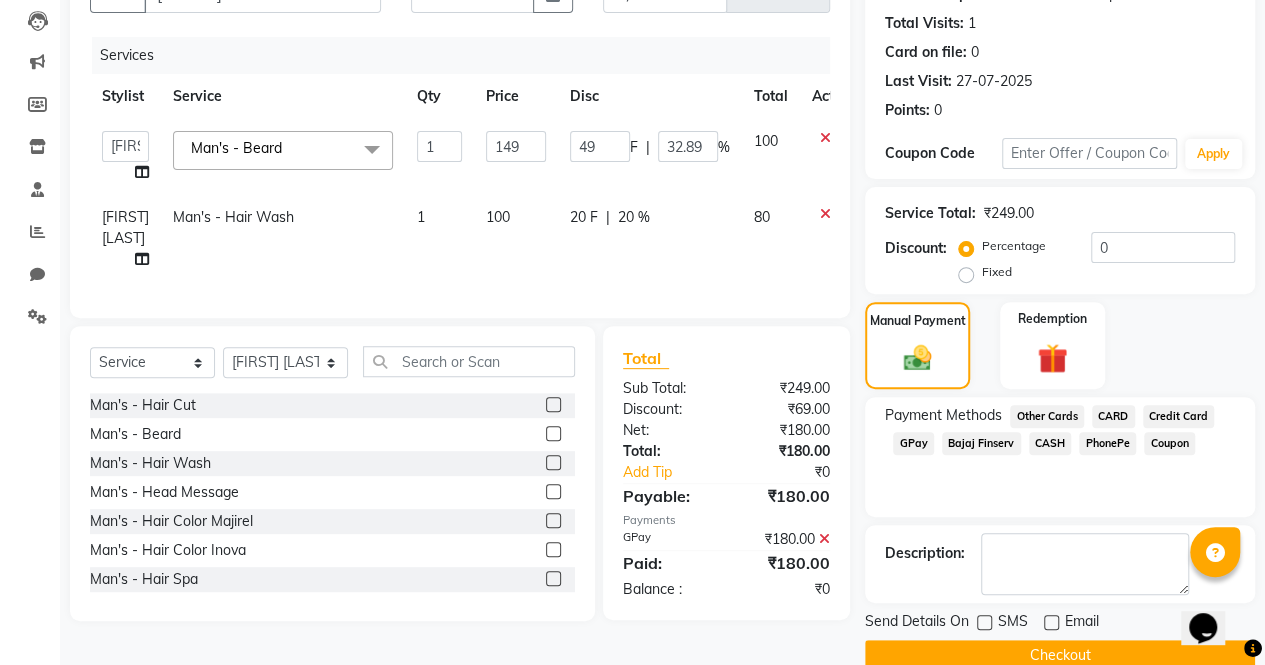 click on "Checkout" 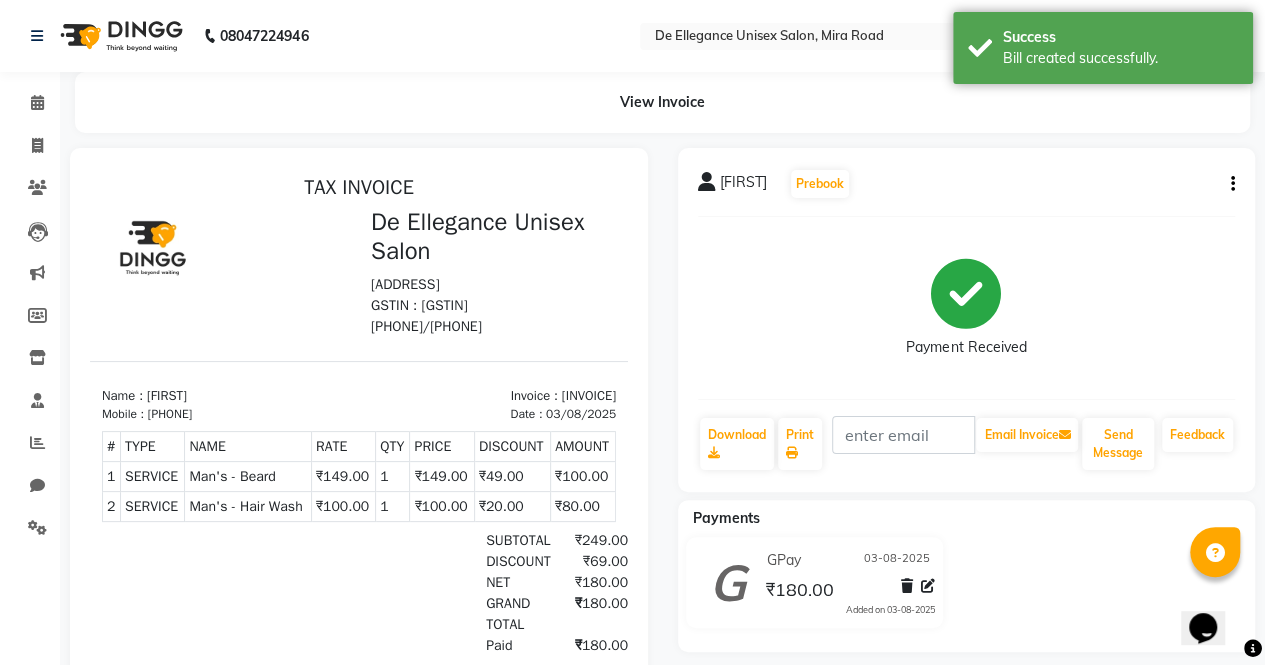 scroll, scrollTop: 0, scrollLeft: 0, axis: both 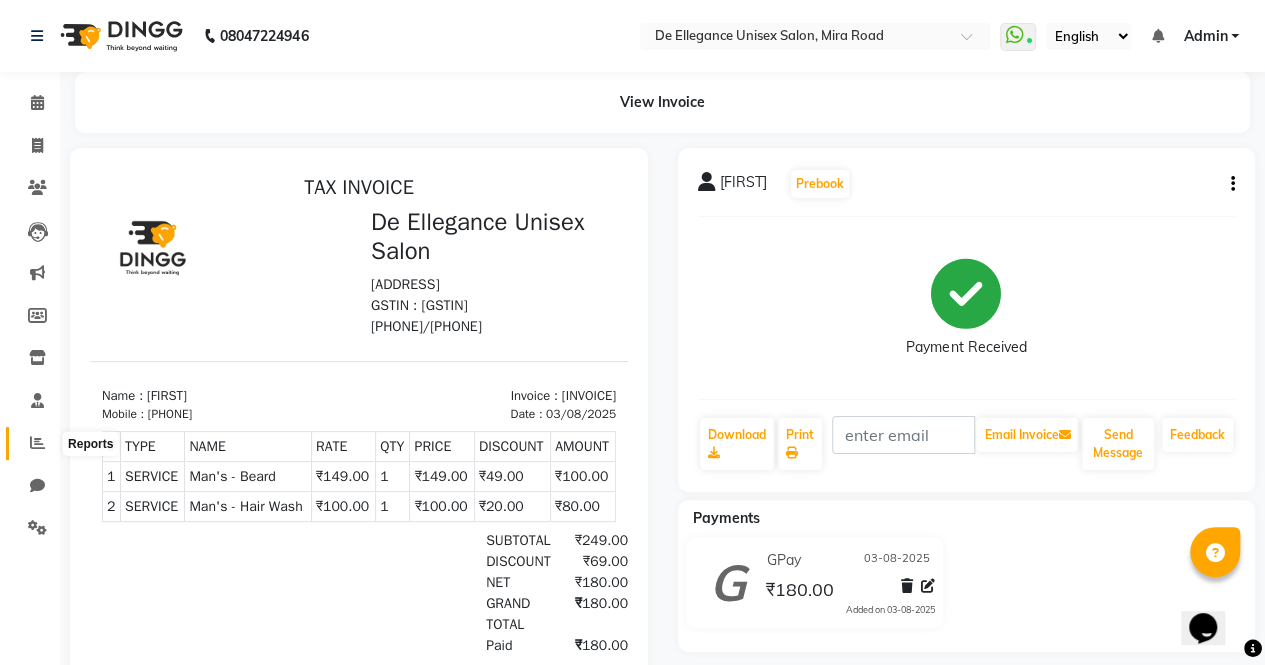 click 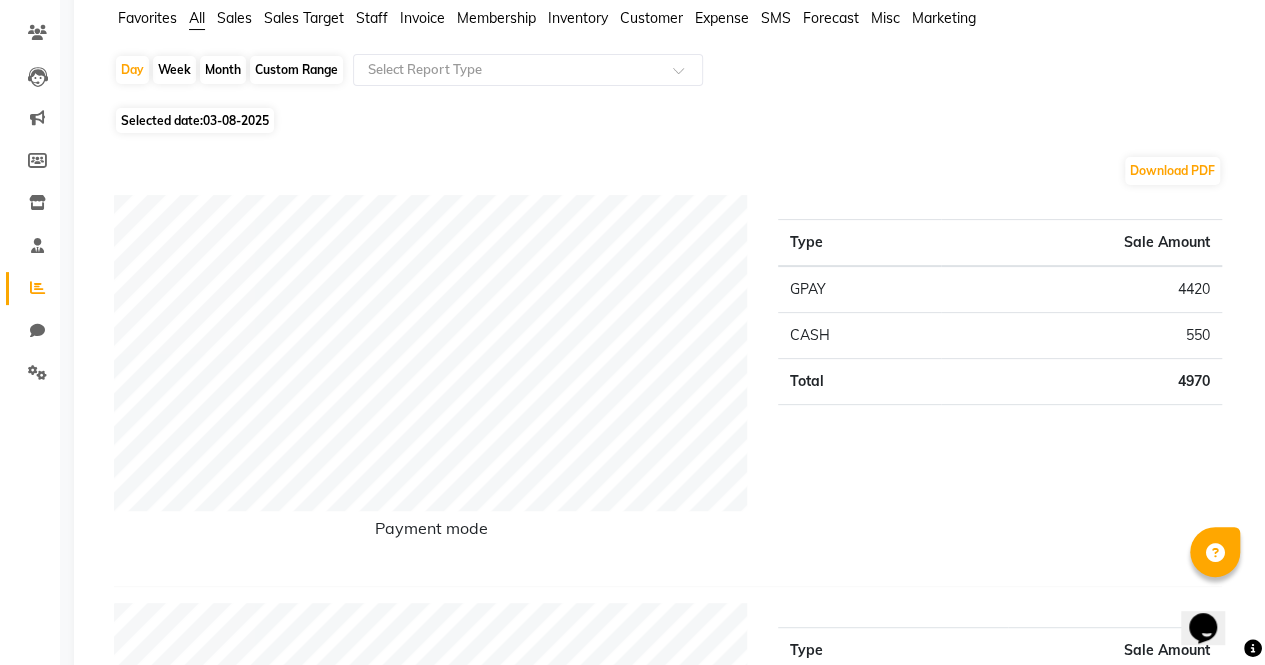 scroll, scrollTop: 0, scrollLeft: 0, axis: both 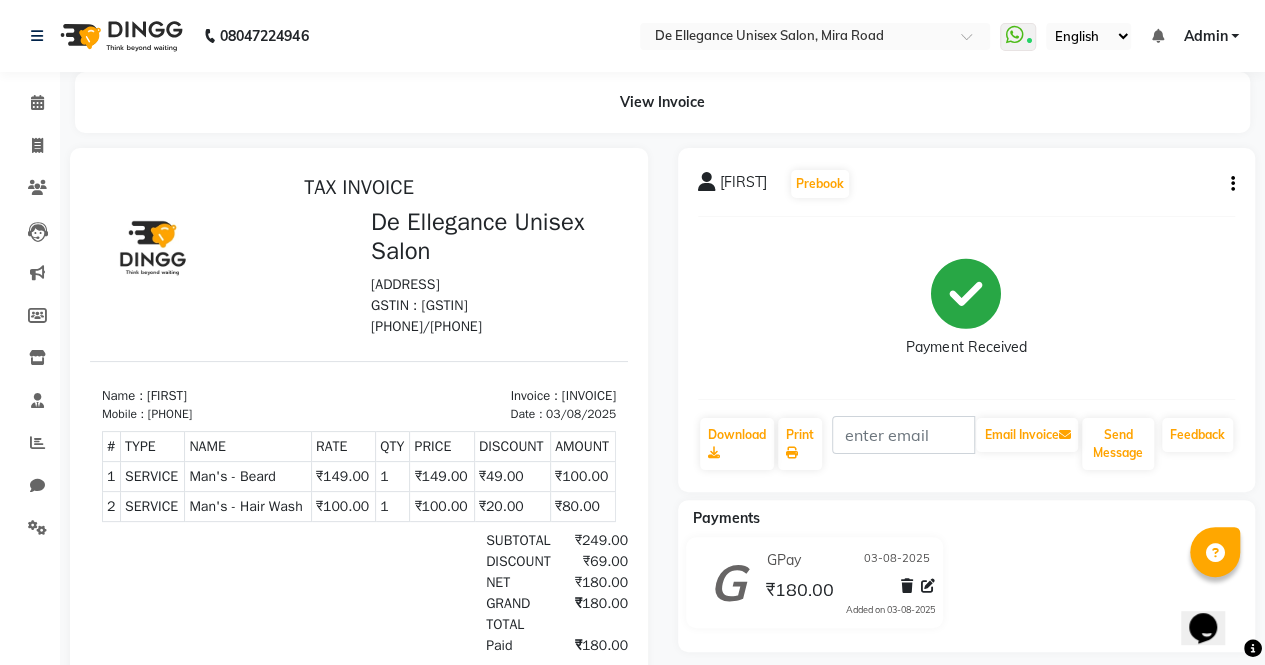select on "7945" 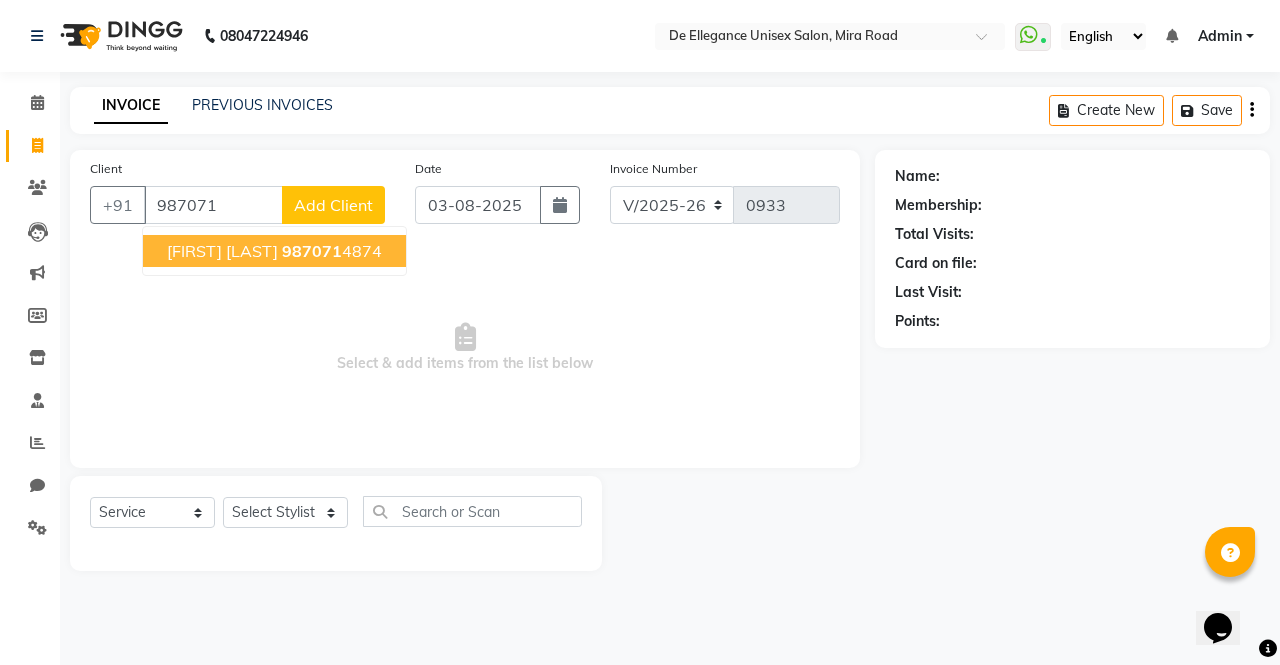 click on "[FIRST] [LAST]" at bounding box center (222, 251) 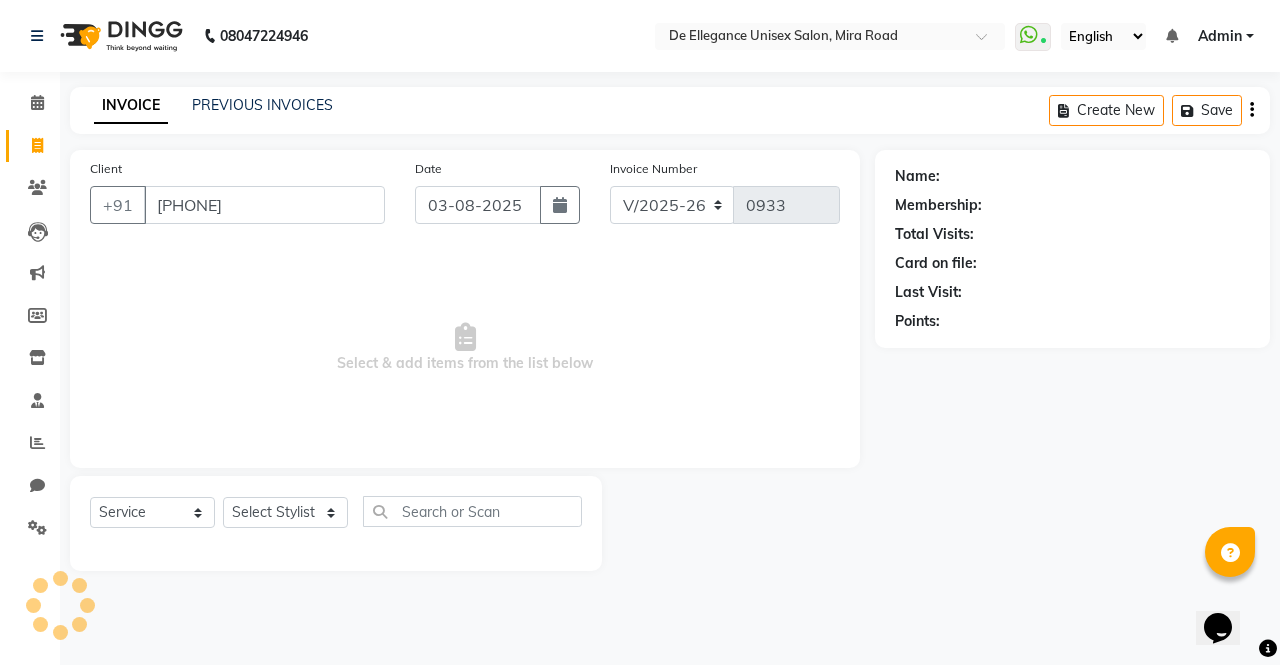 type on "[PHONE]" 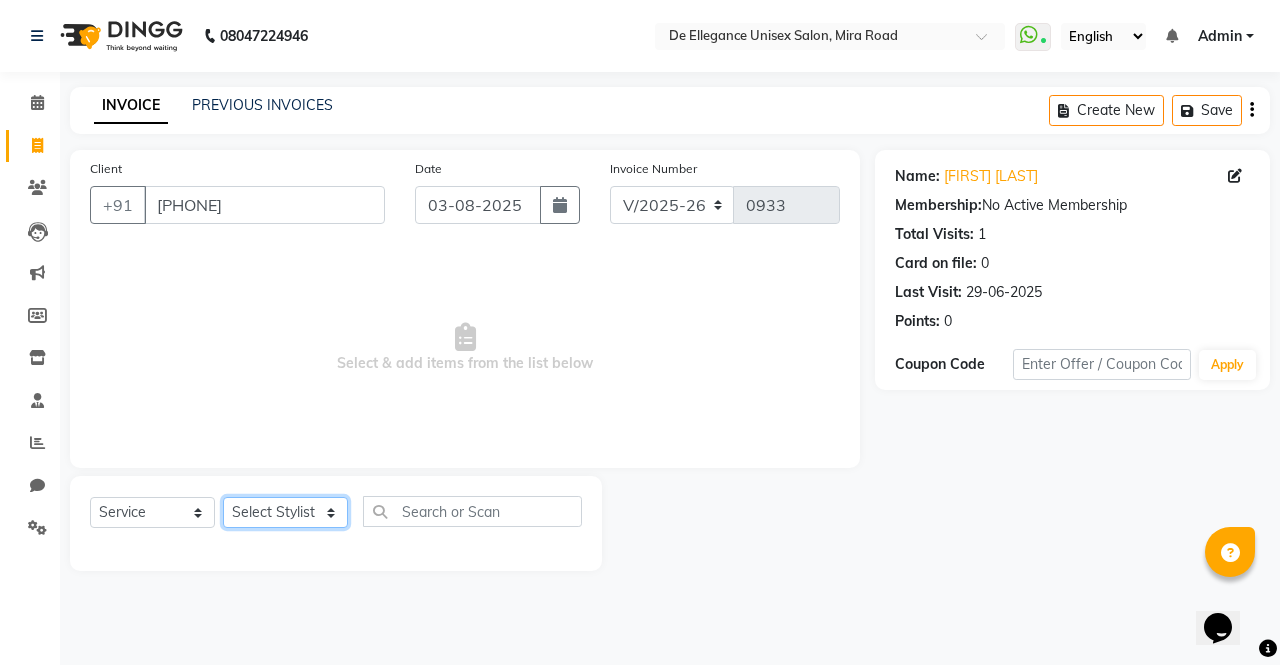 click on "Select Stylist azar khan Firoz Pallavi Singh Sadhana Choudhary salman ansari" 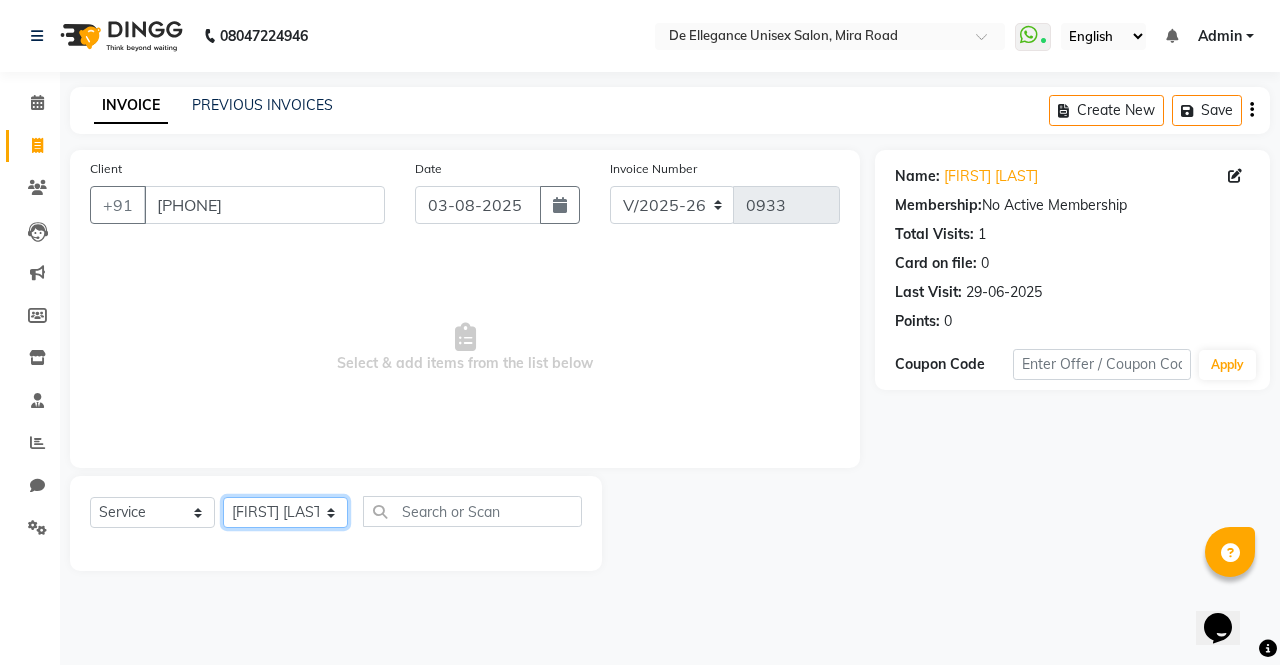 click on "Select Stylist azar khan Firoz Pallavi Singh Sadhana Choudhary salman ansari" 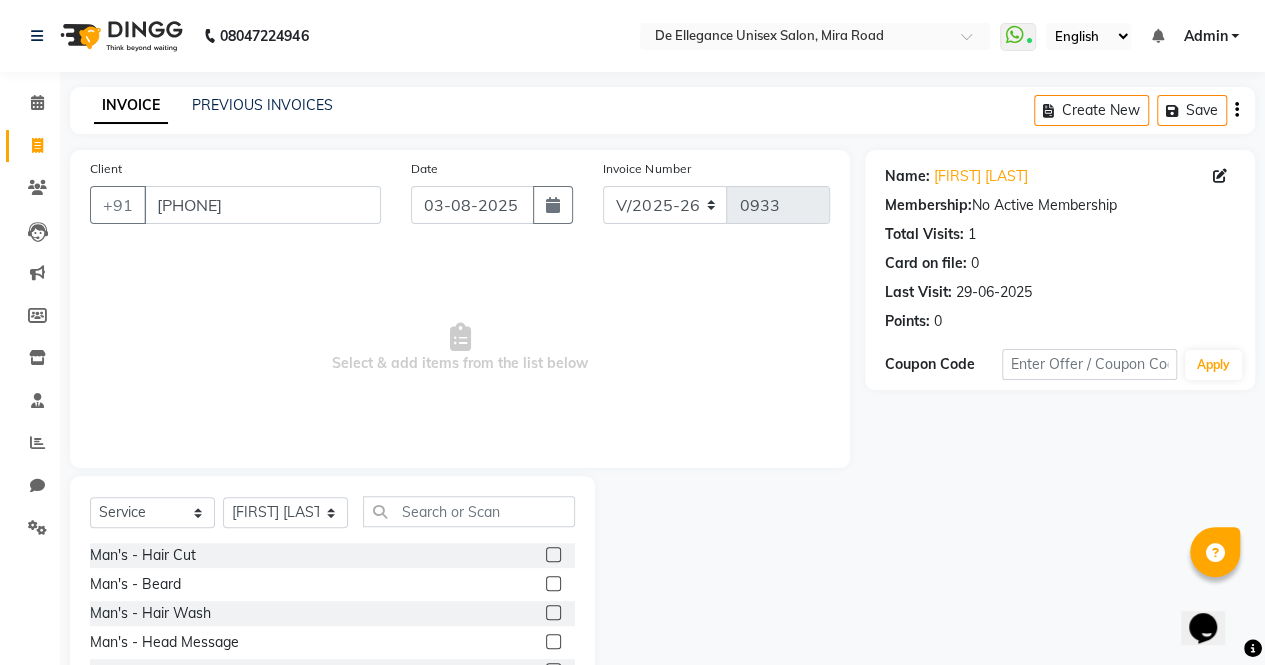 click 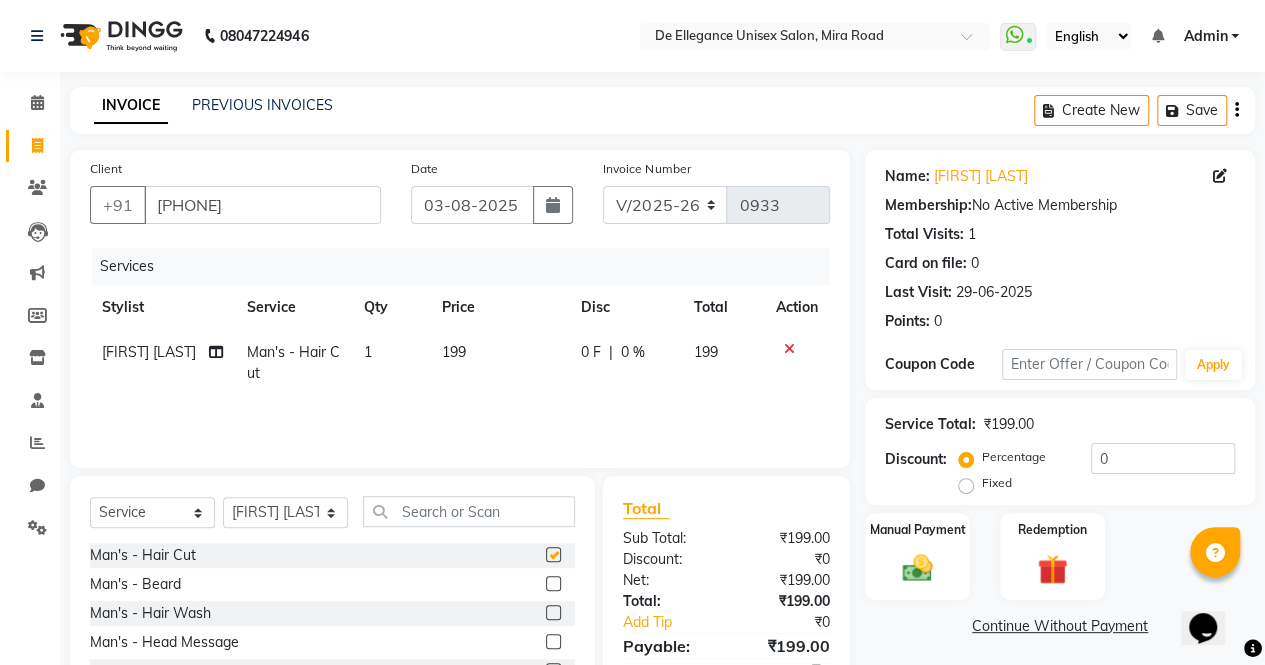 checkbox on "false" 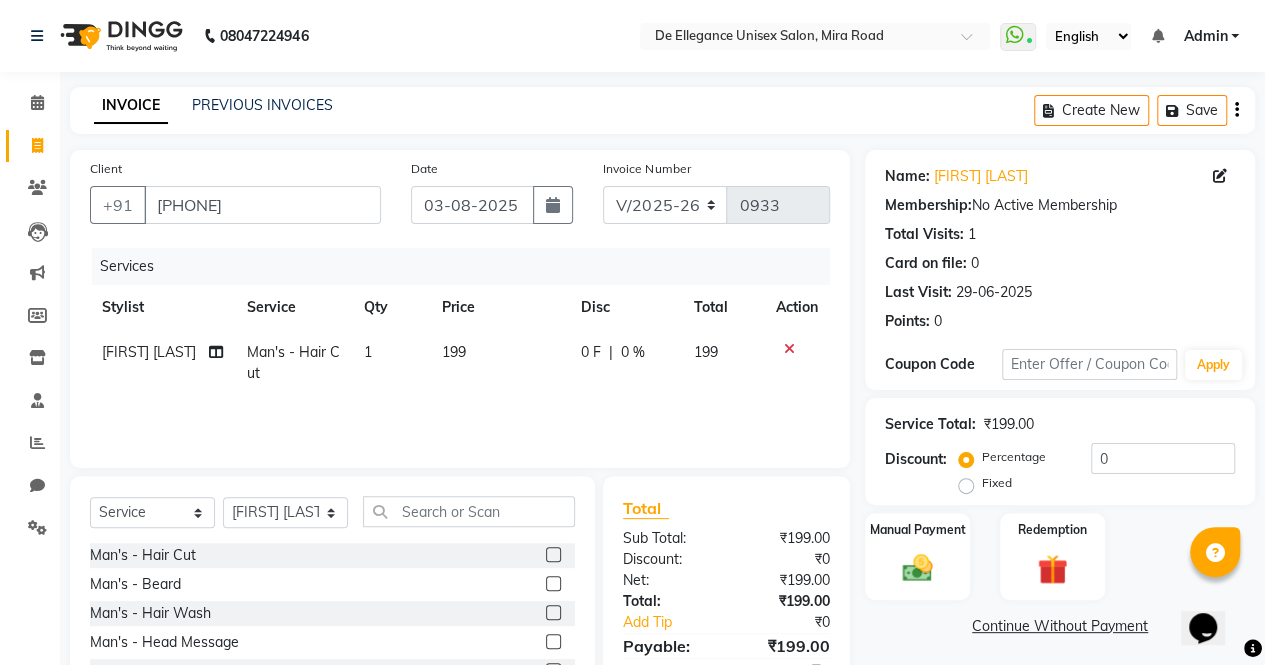 click 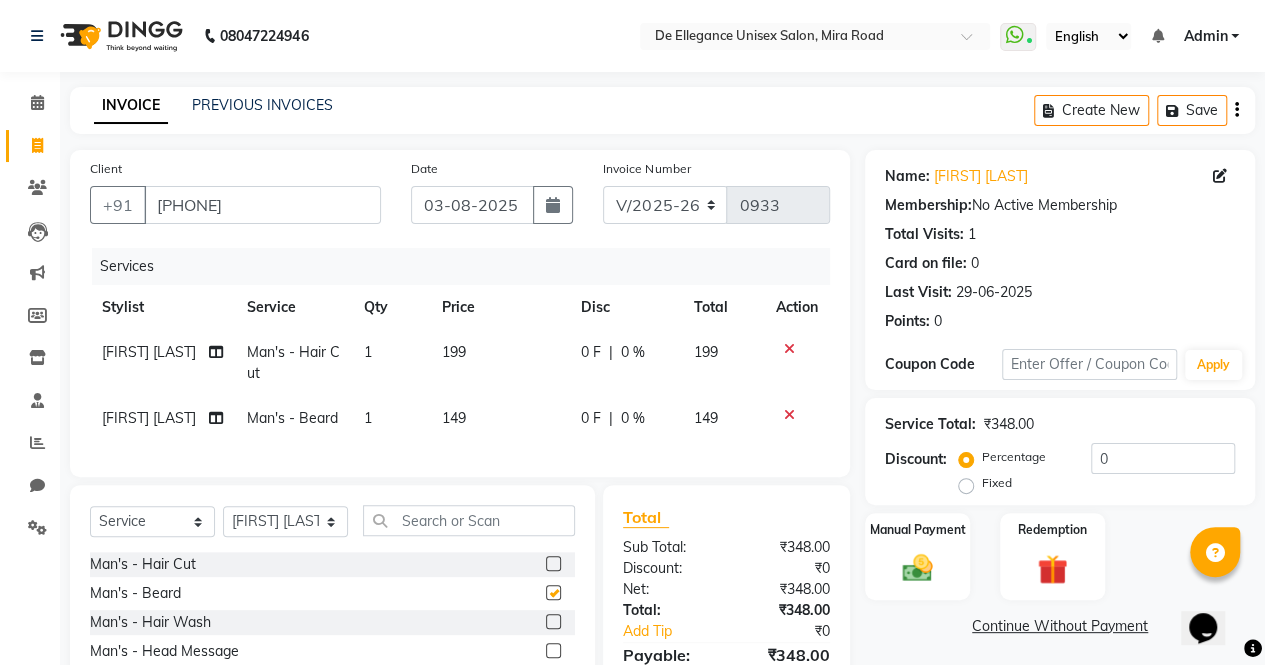 checkbox on "false" 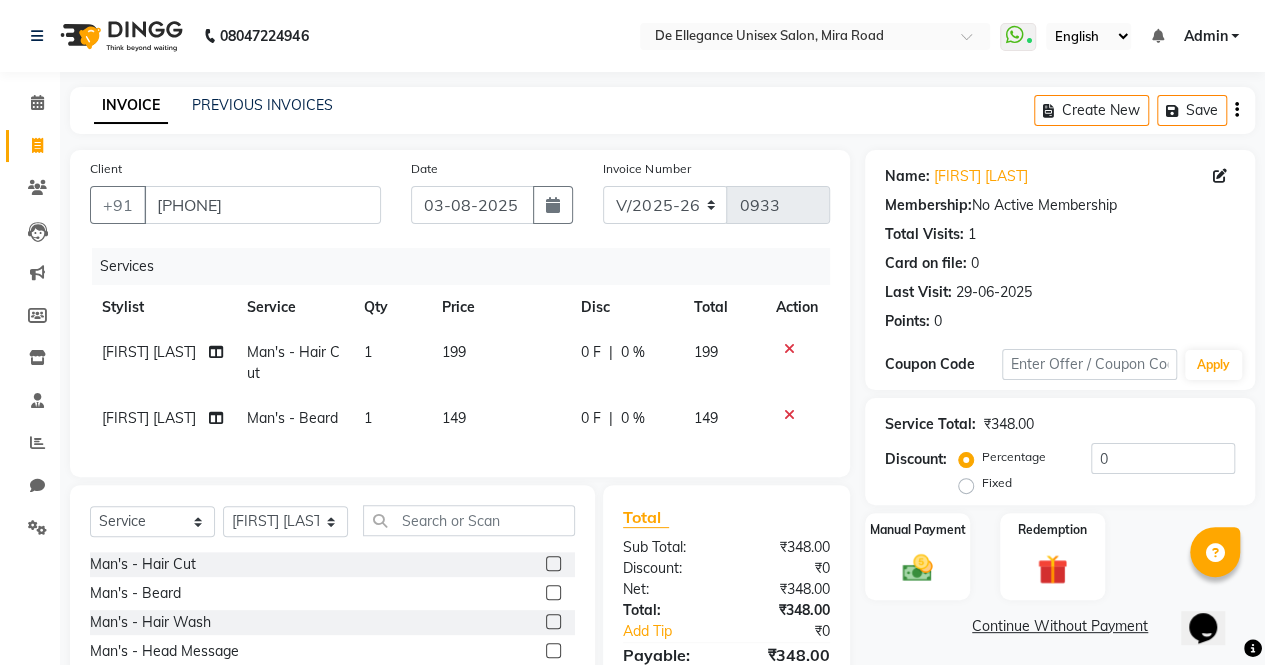 click on "0 F" 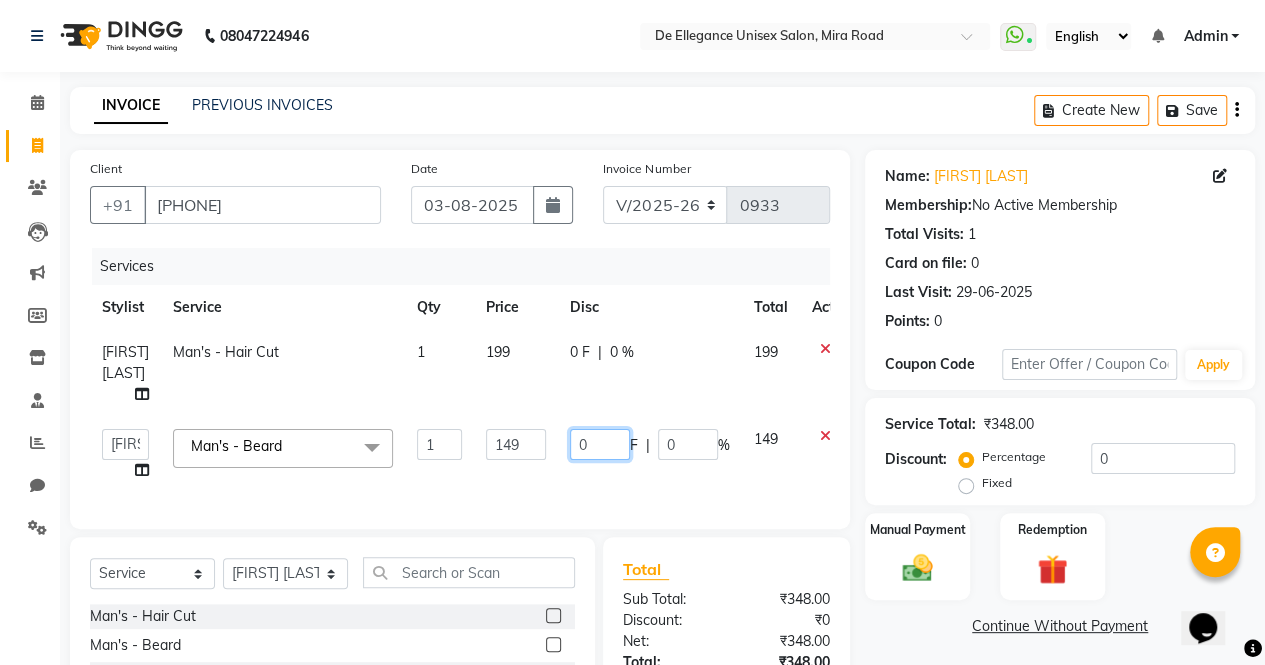 click on "0" 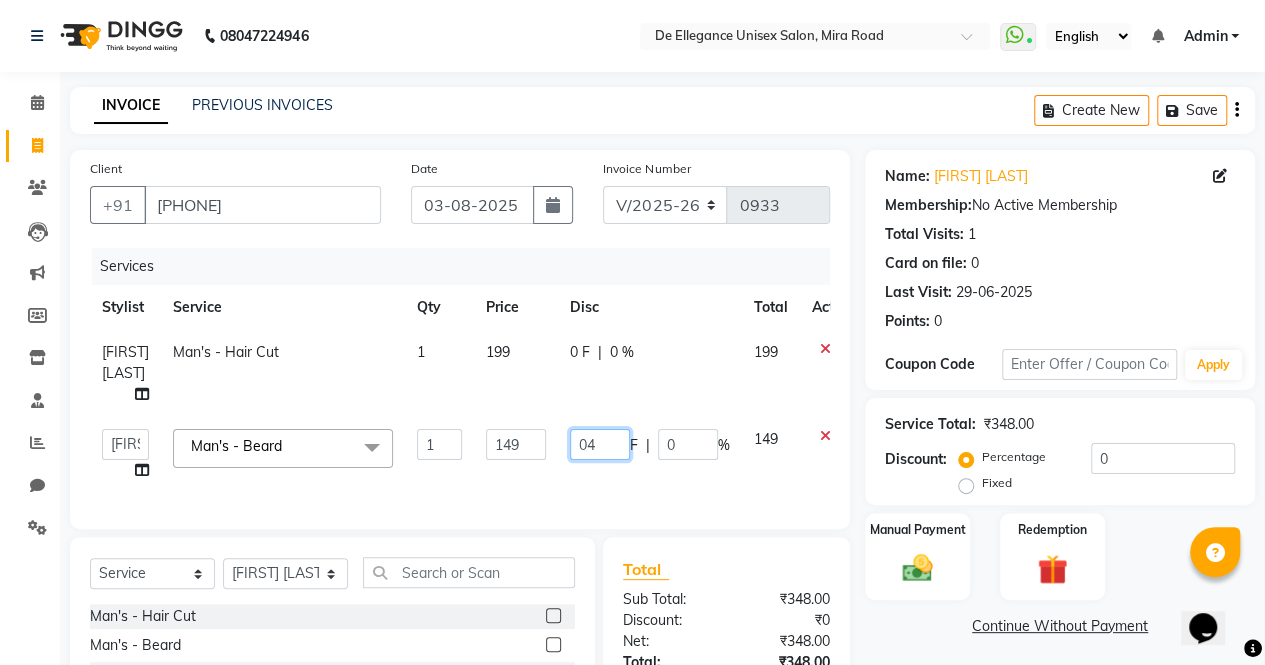 type on "048" 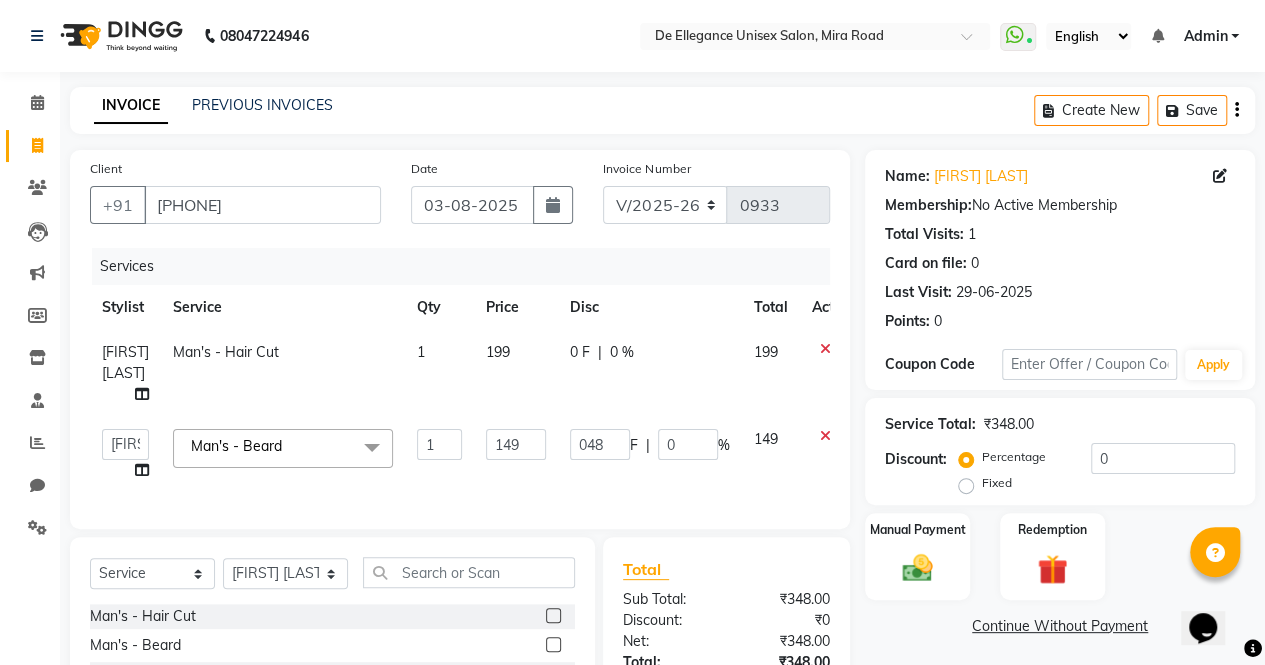click on "Services Stylist Service Qty Price Disc Total Action salman ansari Man's  - Hair Cut 1 199 0 F | 0 % 199  azar khan   Firoz   Pallavi Singh   Sadhana Choudhary   salman ansari  Man's  - Beard  x Man's  - Hair Cut Man's  - Beard Man's  - Hair Wash Man's  - Head Message Man's  - Hair Color Majirel Man's  - Hair Color Inova Man's  - Hair Spa Colors - Root Touch-up Majirel Colors - Root Touch-up Inoa Colors - Global Neck Line Colors - Global Shoulder Length Colors - Global Shoulder Blades Colors - Global Lower Back Colors - Highlight Per strip Colors - Highlight Crown Colors - Highlight Full Colors - Balayage Neck Line Colors - Balayage Any Length Beauty - Eyebrow Beauty - Upperlip Beauty - Forehead Beauty - Chin Clean Up - Fruitilicious Cleanup Clean Up - Purify Cleanup Clean Up - Deep More Moist Clean Up - Tea Tree Shine Clean Up - Remy Laure Dtan & Bleach - Kanpeki Dtan Dtan & Bleach - Raaga Dtan Dtan & Bleach - Oxylife Bleach Padicure & Manicure - Basic Pedicure Padicure & Manicure - Basic Manicure 1 149 048" 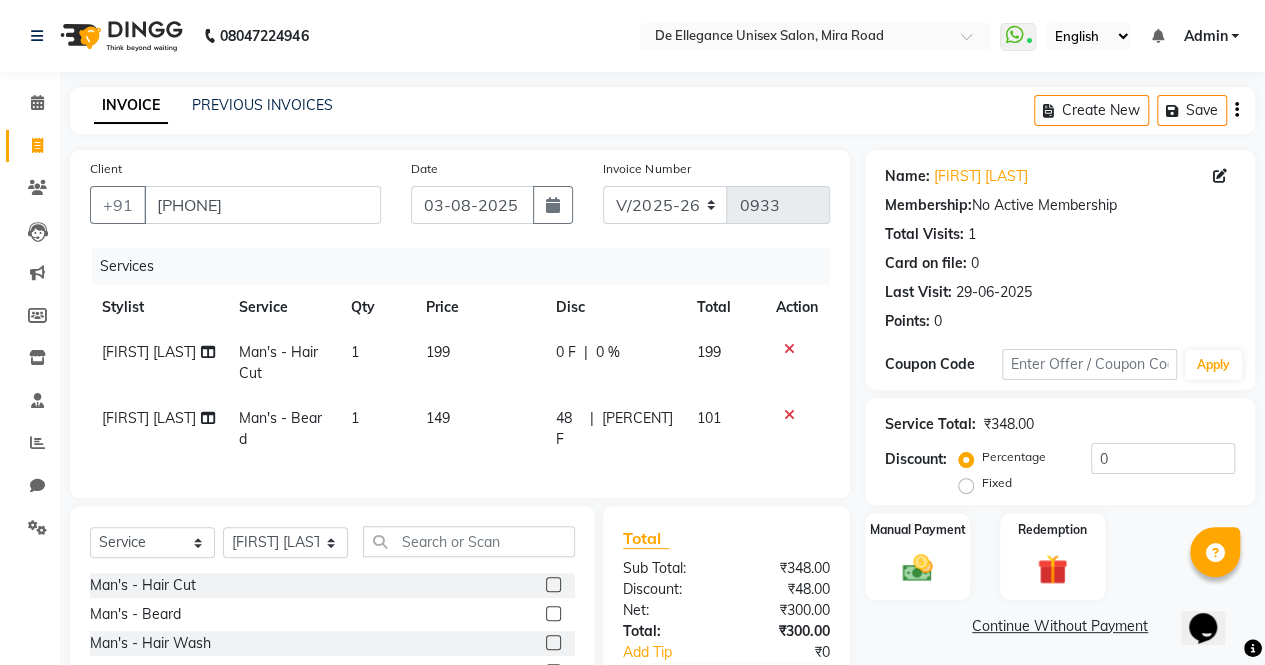click 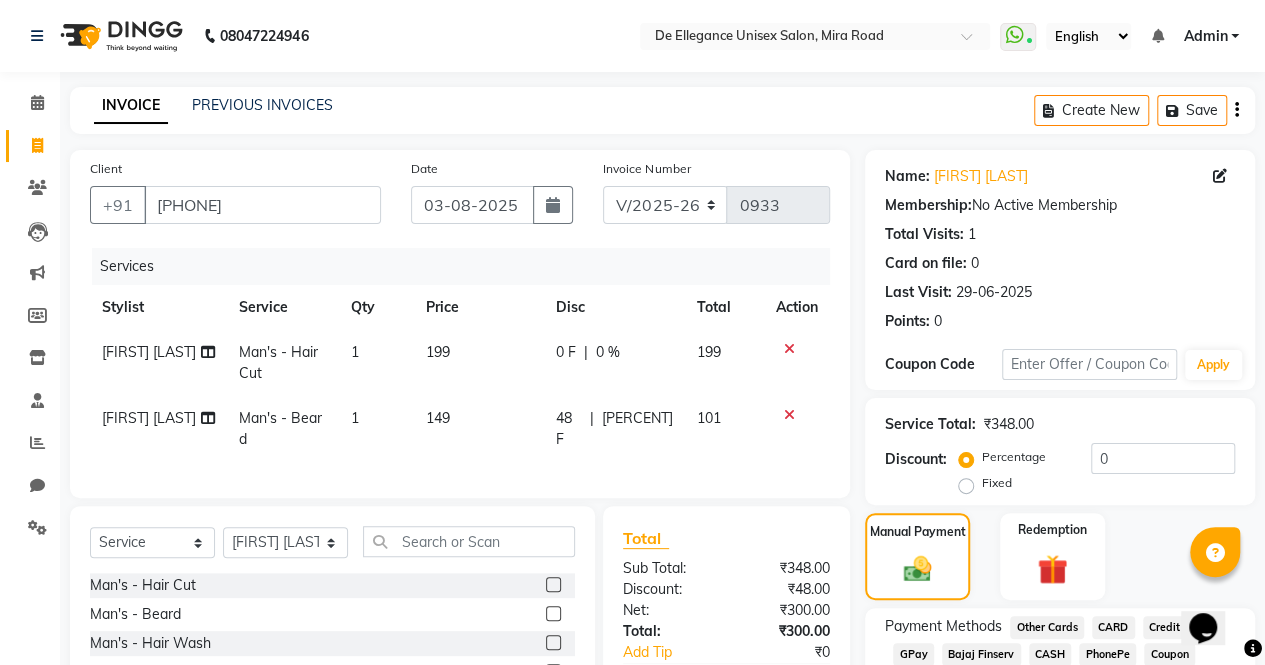 click on "CASH" 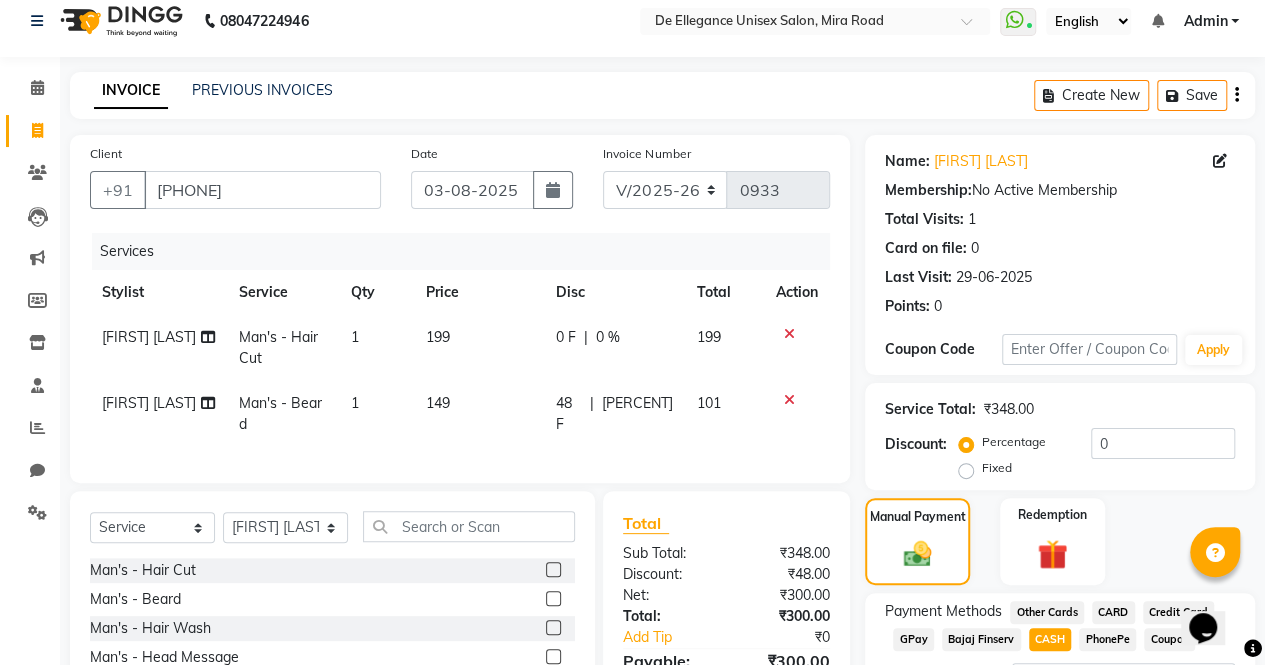 scroll, scrollTop: 188, scrollLeft: 0, axis: vertical 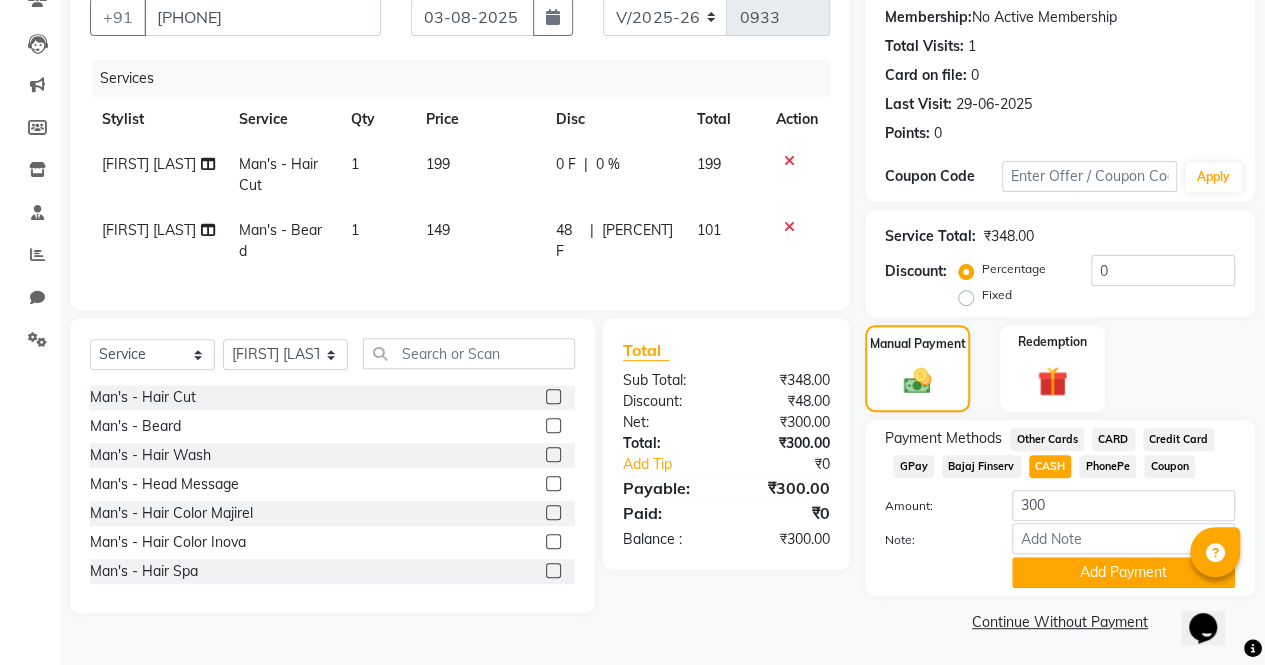 click on "Add Payment" 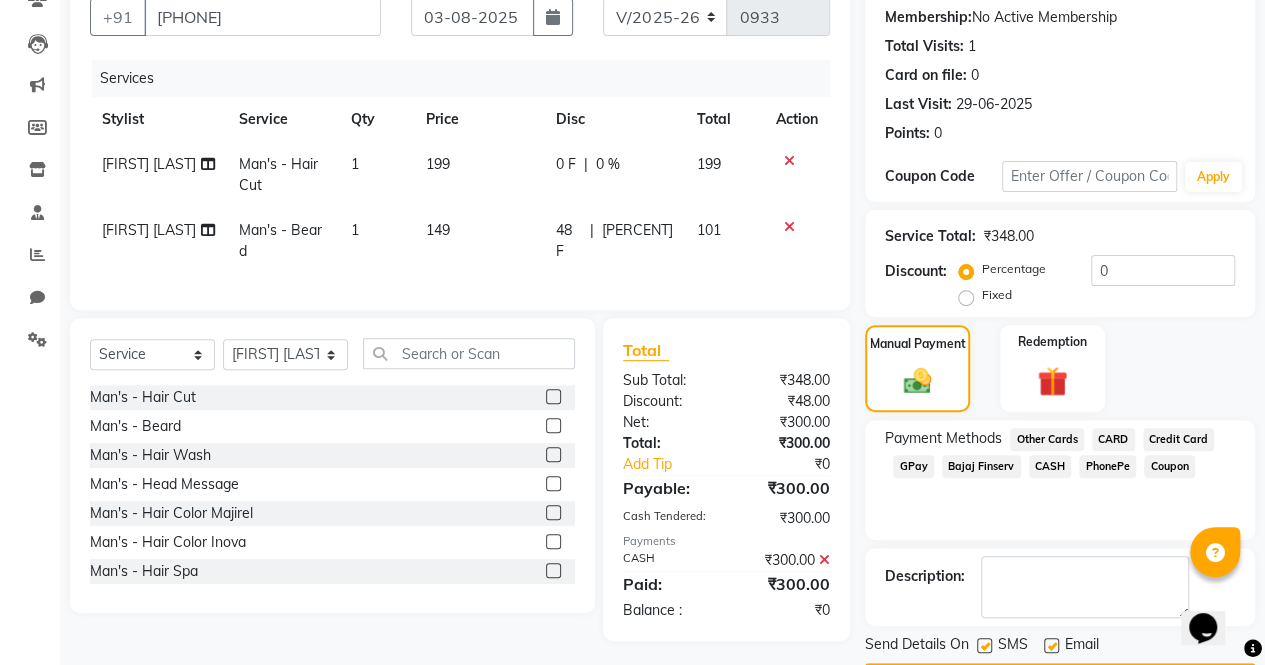 click 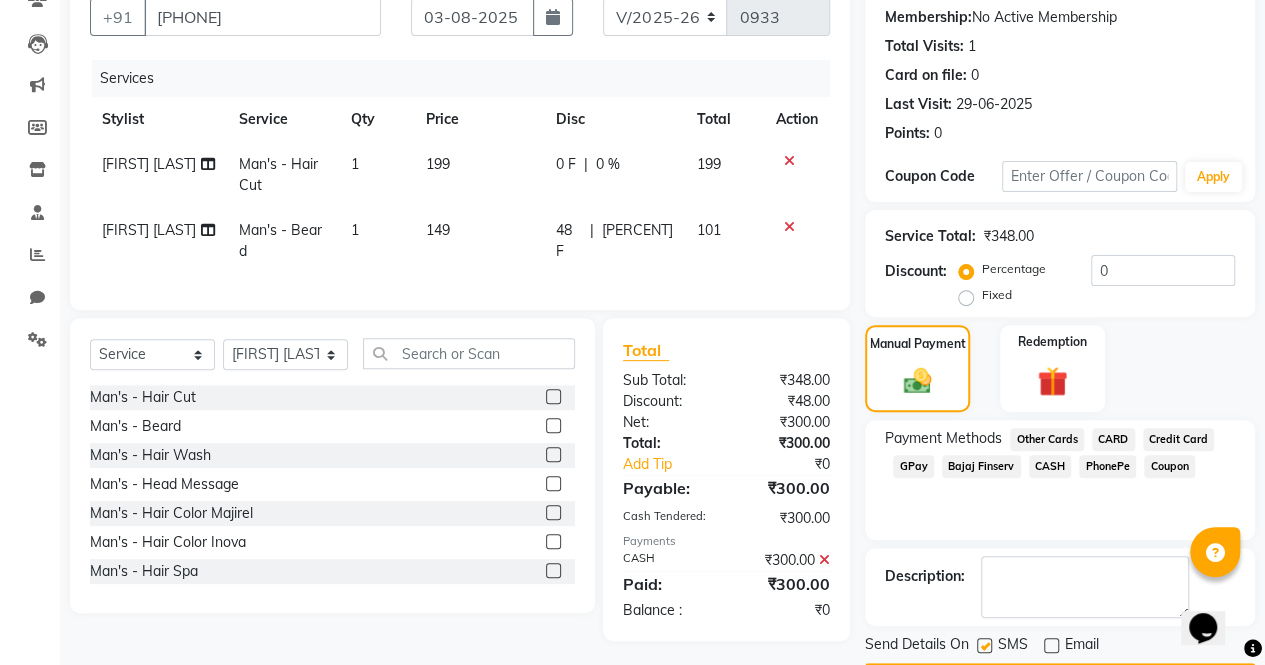 scroll, scrollTop: 244, scrollLeft: 0, axis: vertical 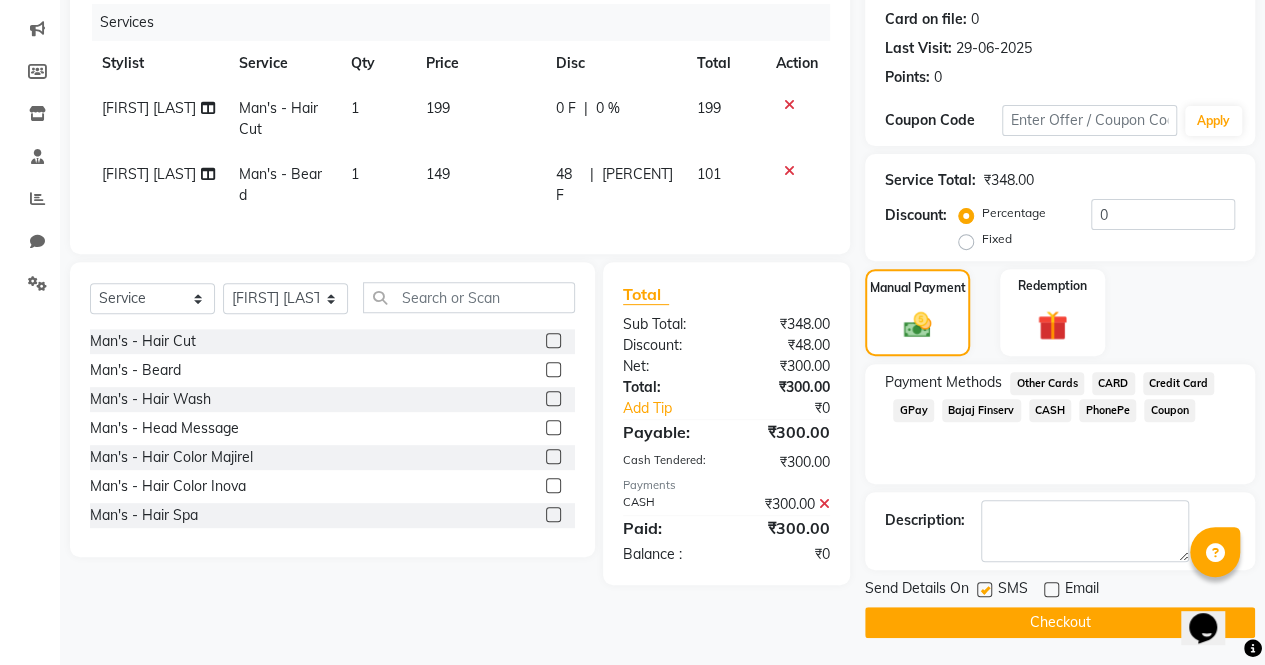 click on "Checkout" 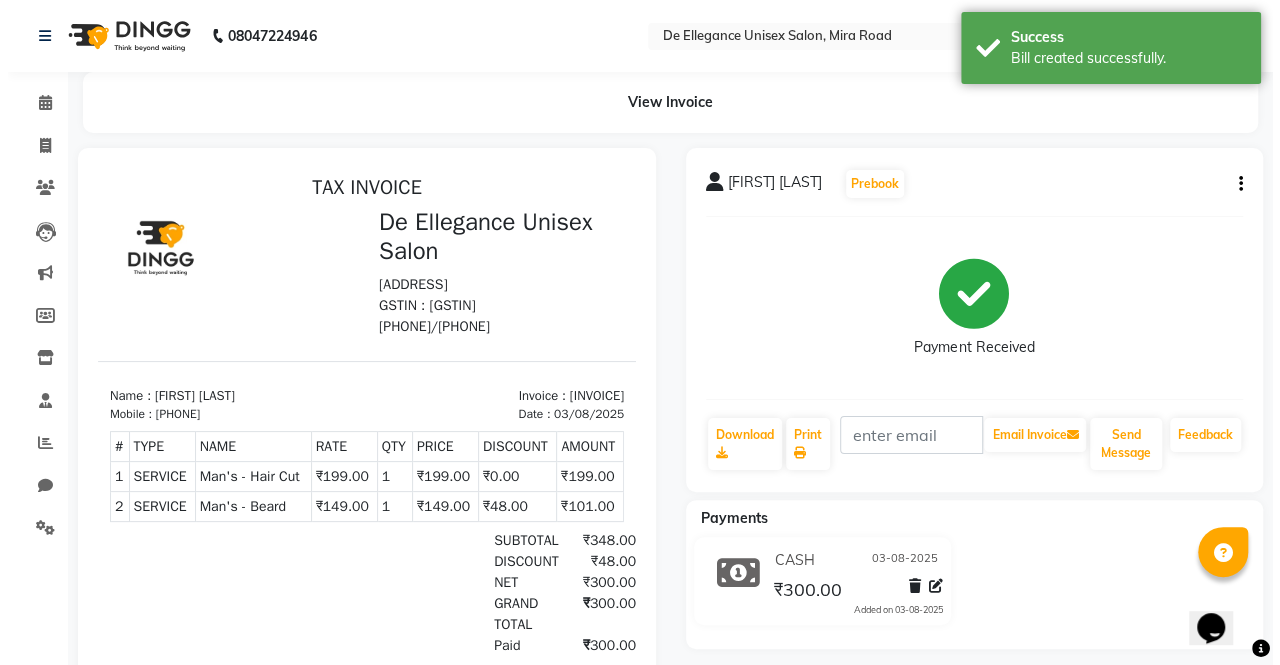 scroll, scrollTop: 0, scrollLeft: 0, axis: both 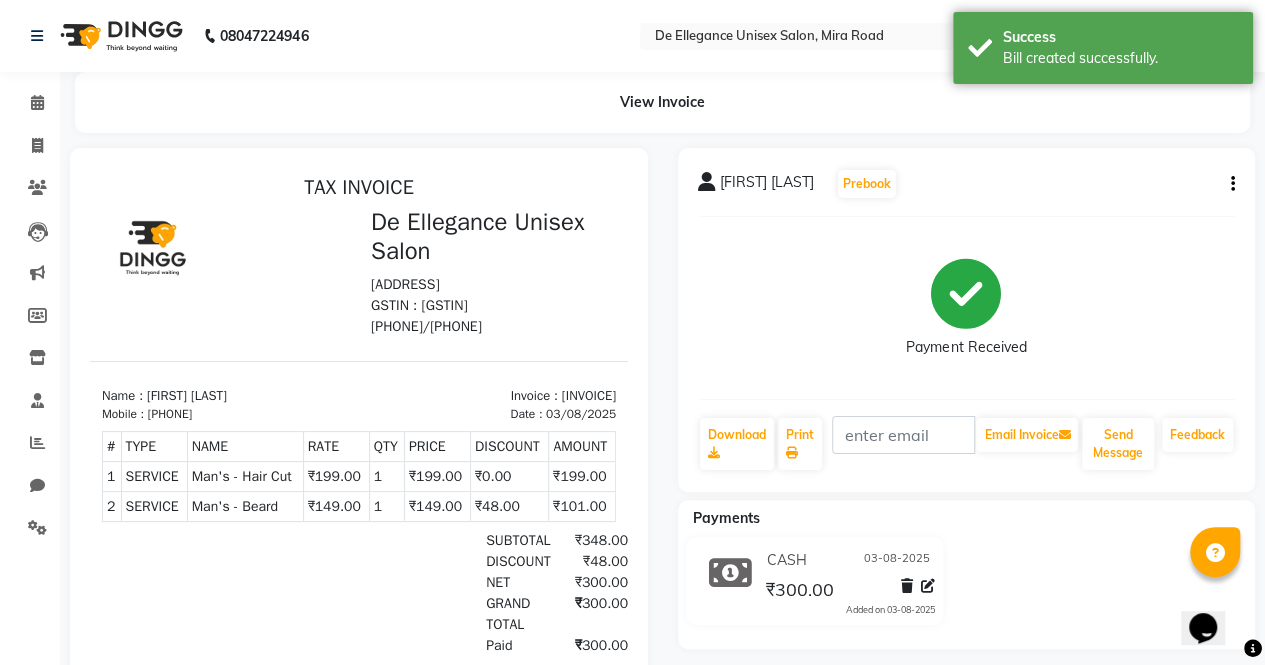 select on "service" 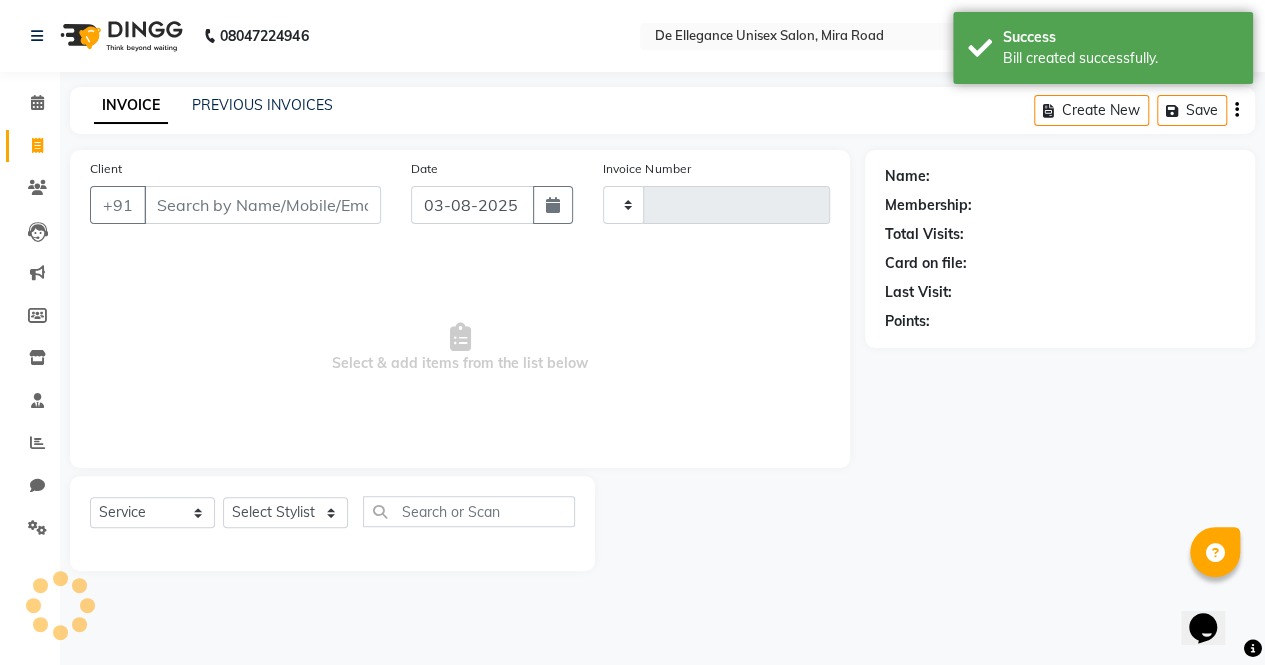 type on "0934" 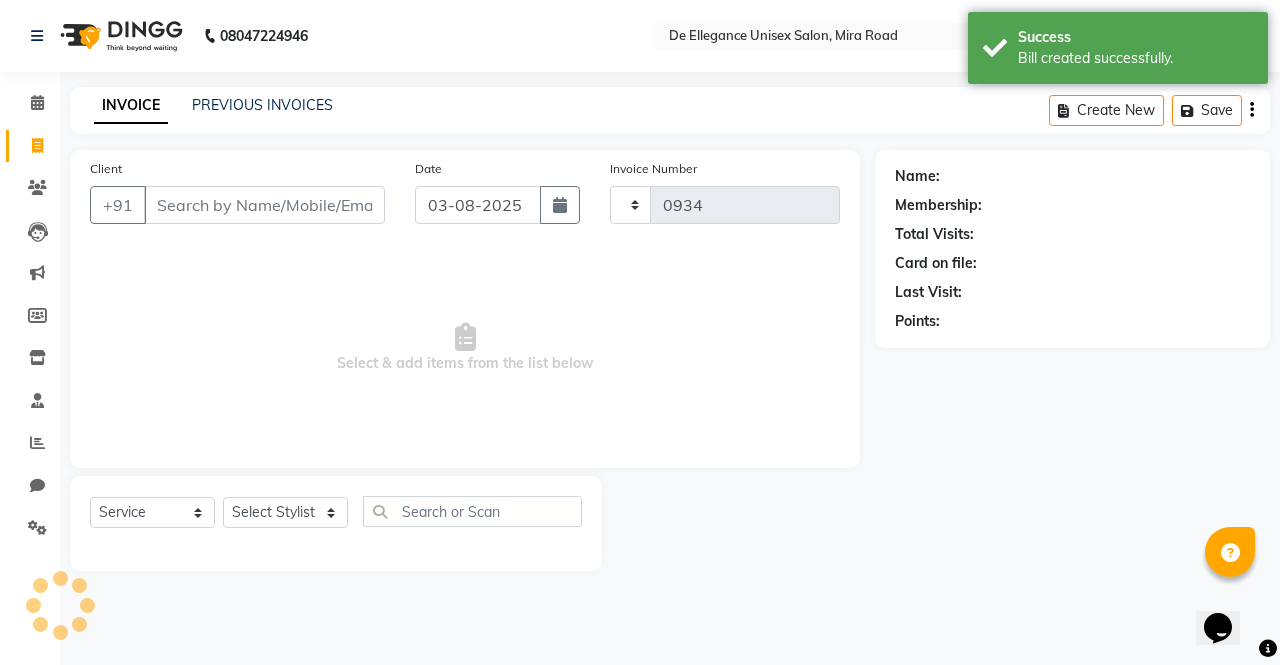 select on "7945" 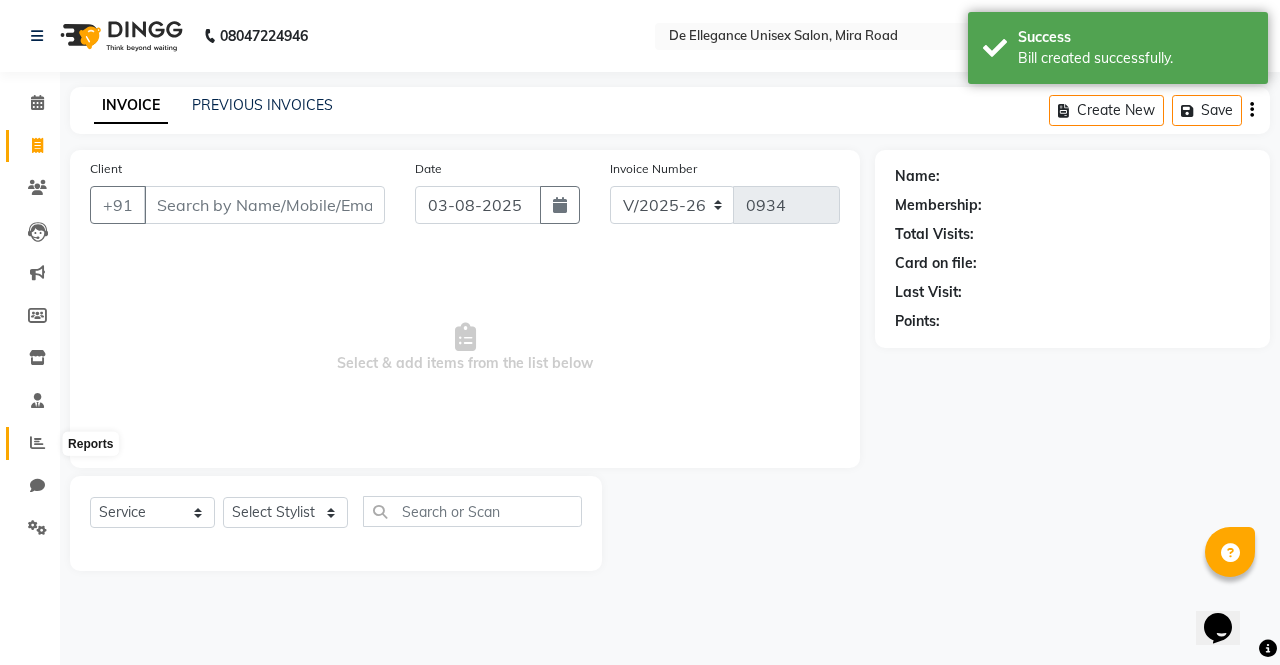 click 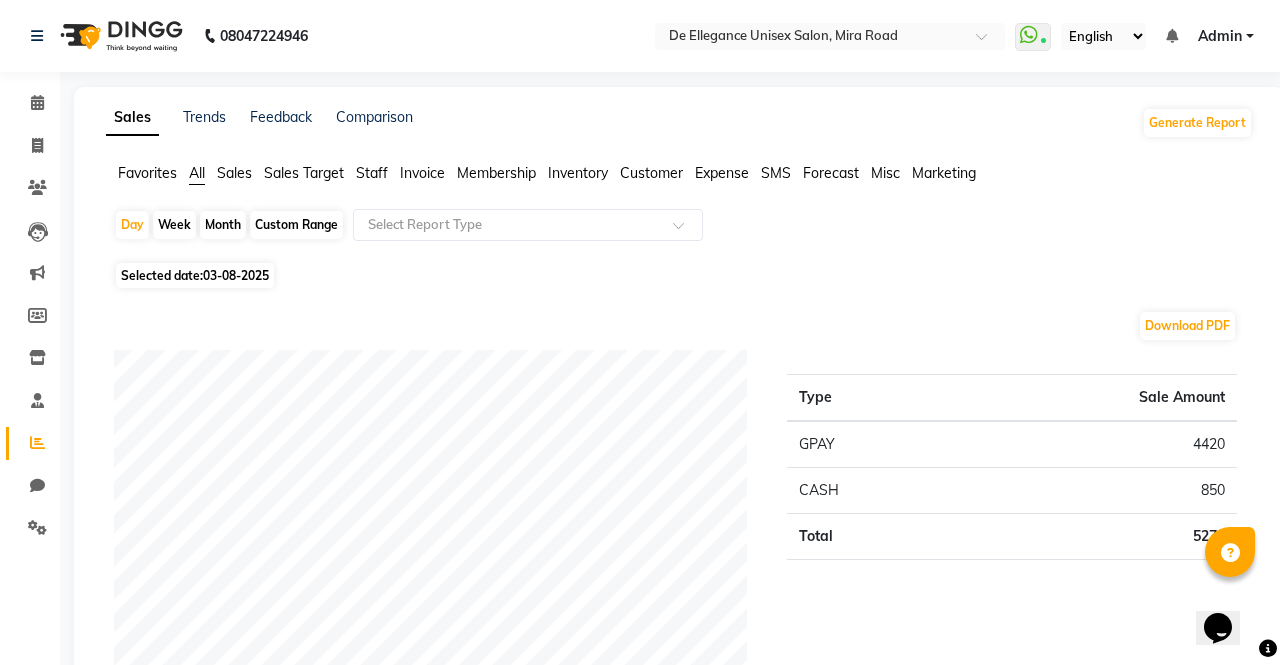 select on "7945" 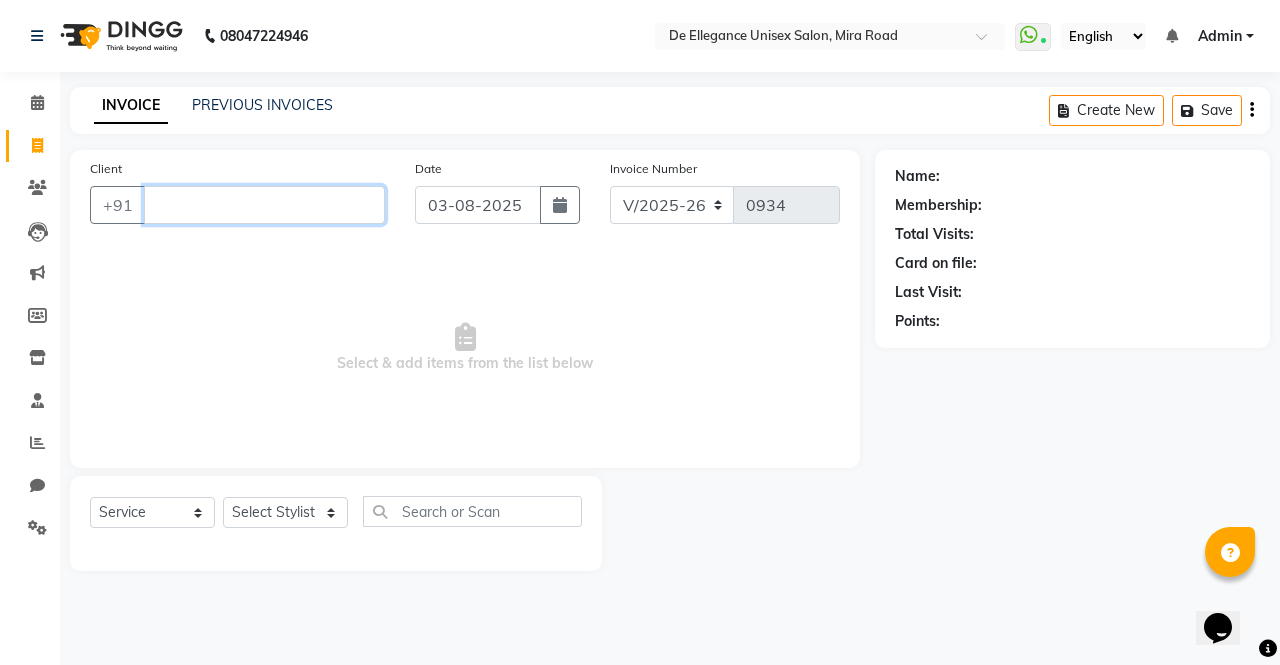 drag, startPoint x: 283, startPoint y: 197, endPoint x: 330, endPoint y: 195, distance: 47.042534 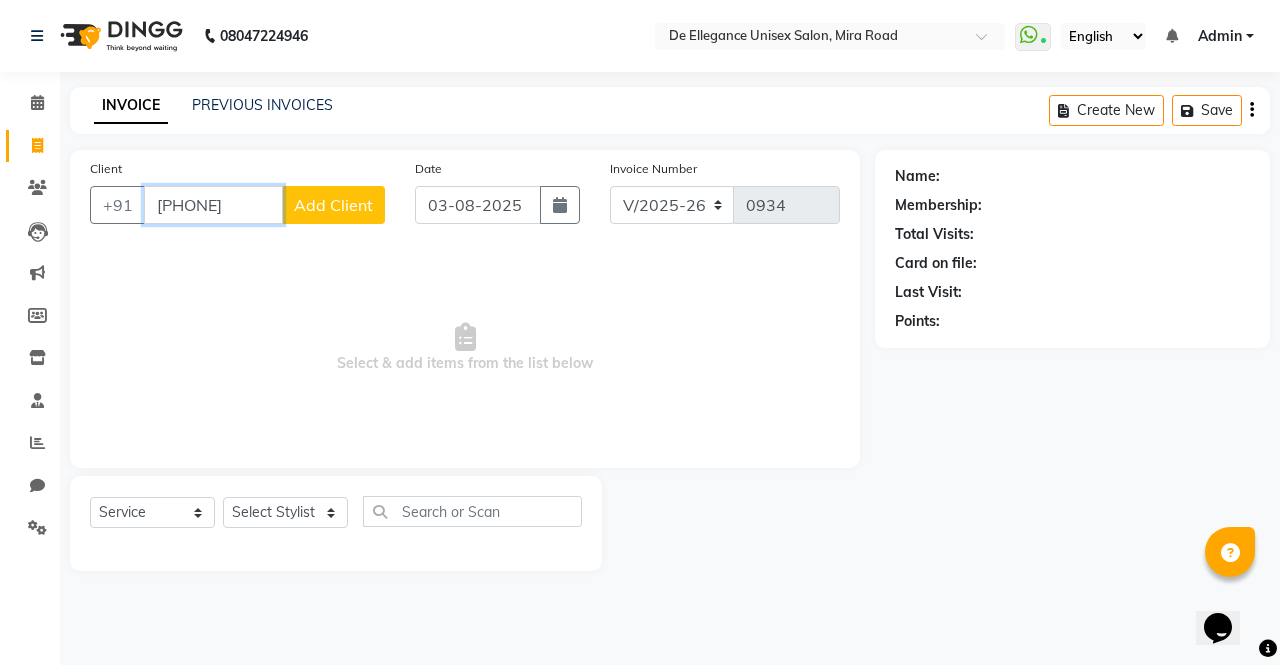 type on "[PHONE]" 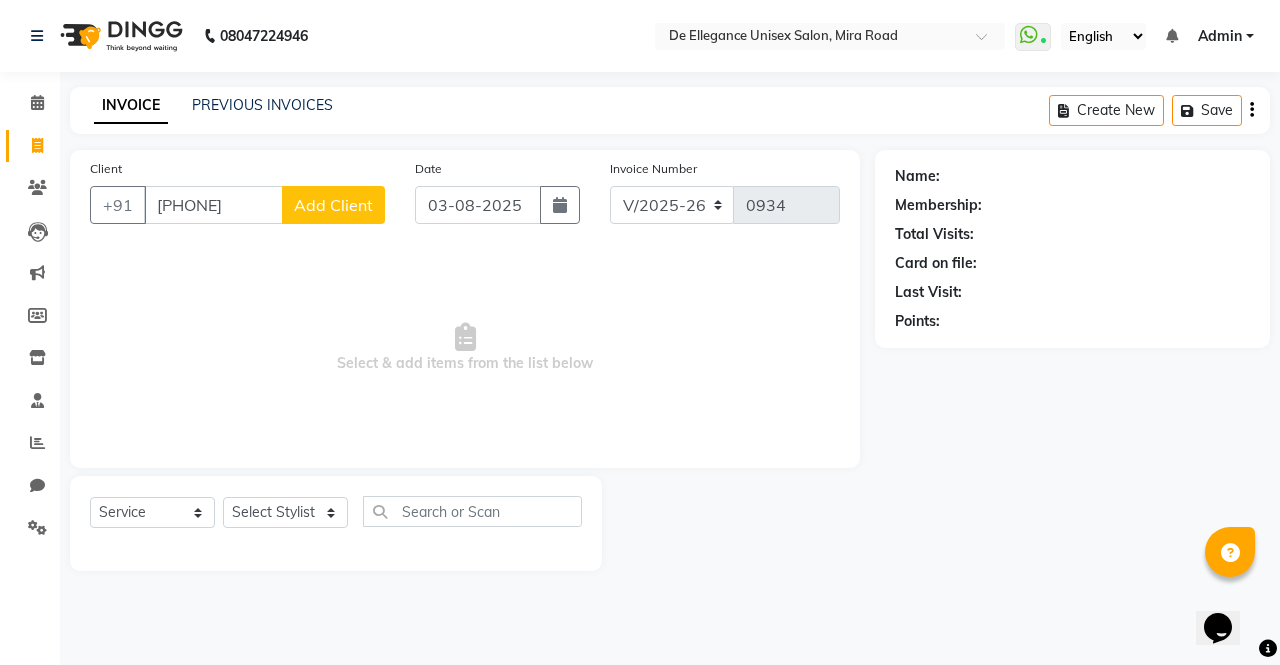 click on "Add Client" 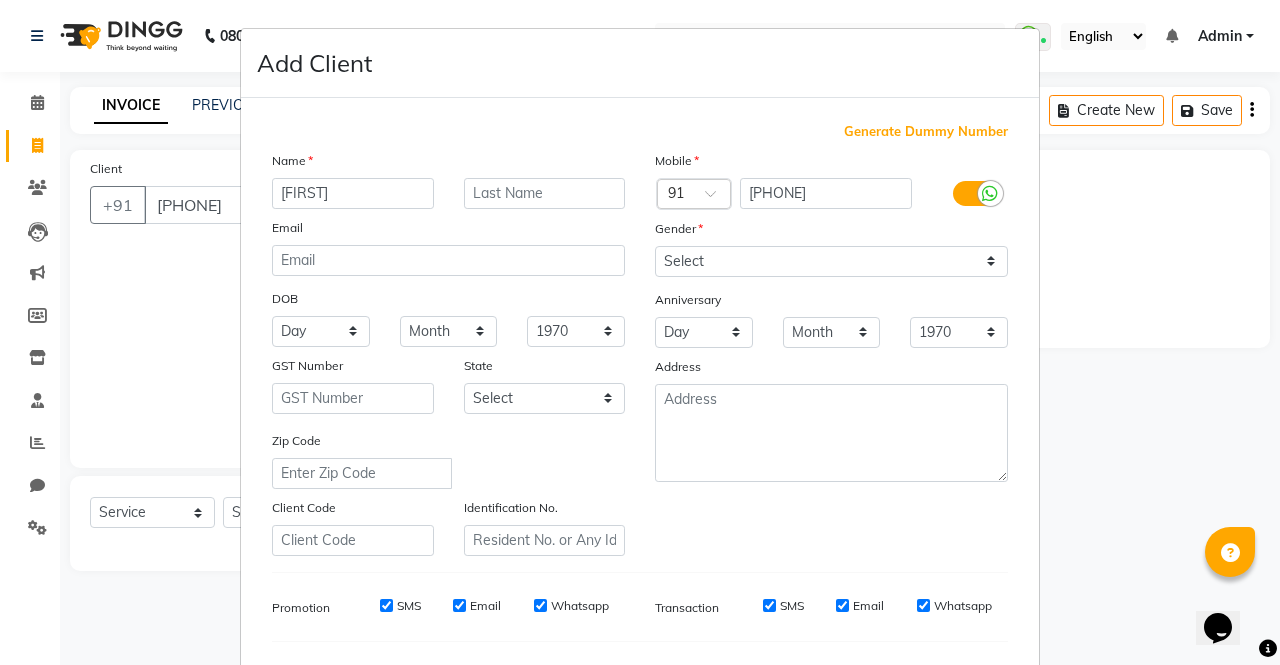 type on "[FIRST]" 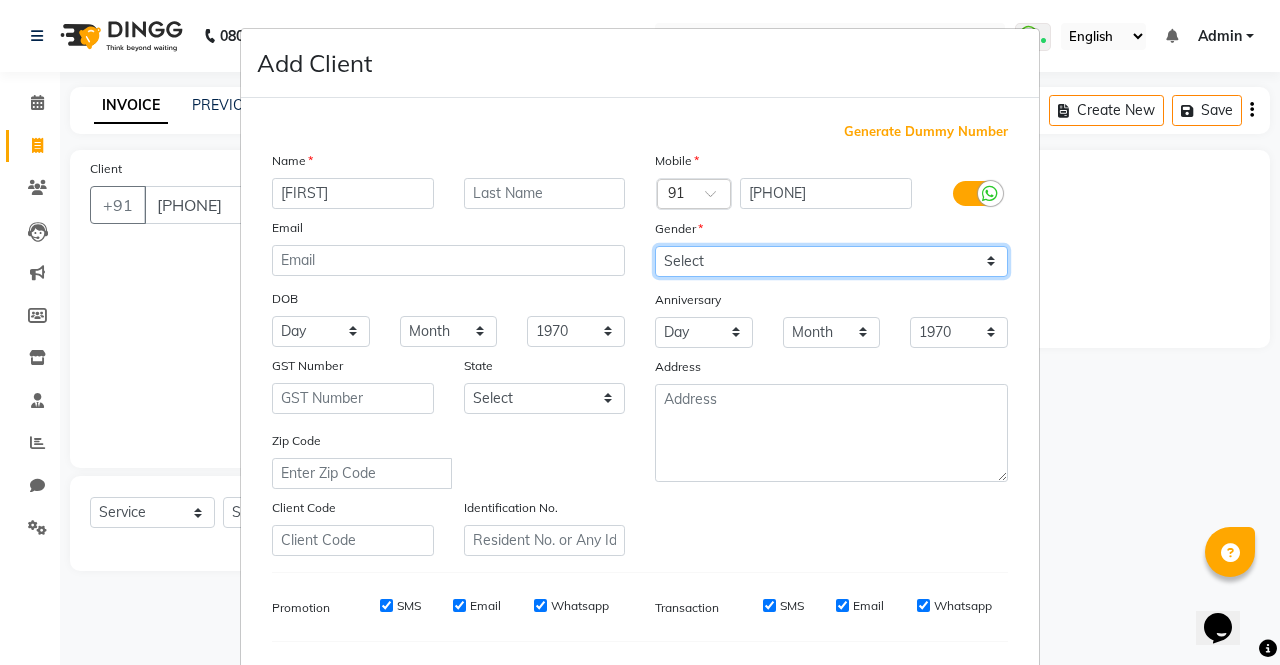 click on "Select Male Female Other Prefer Not To Say" at bounding box center (831, 261) 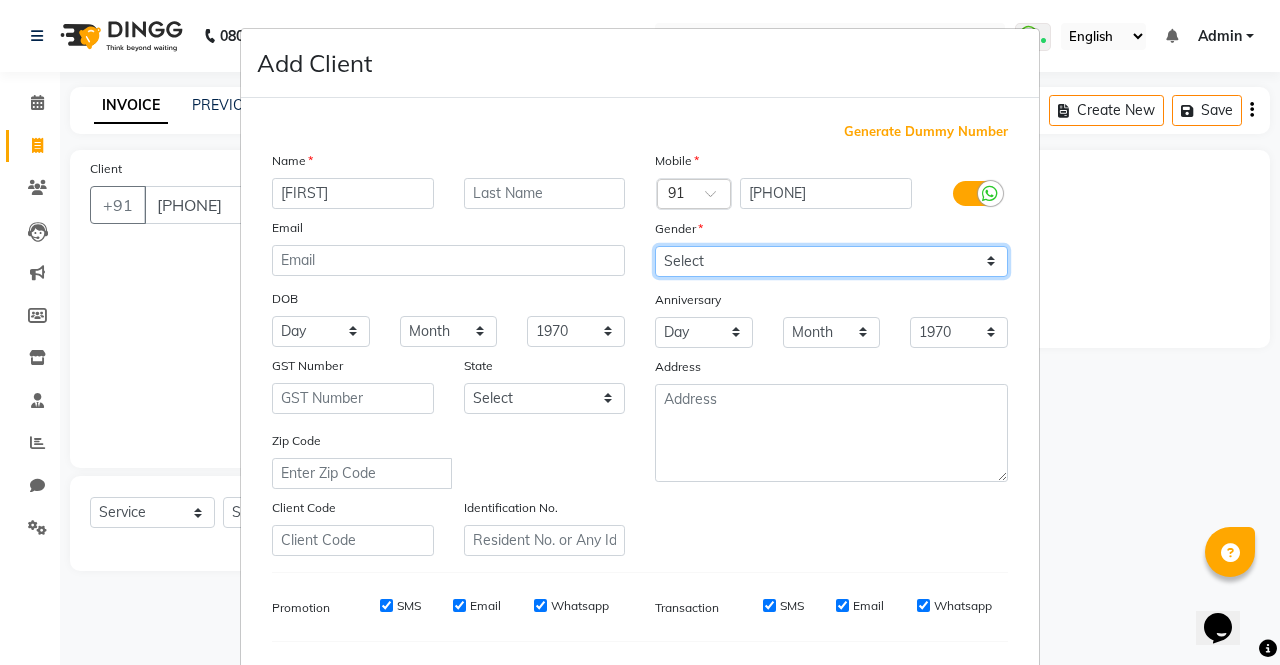 select on "female" 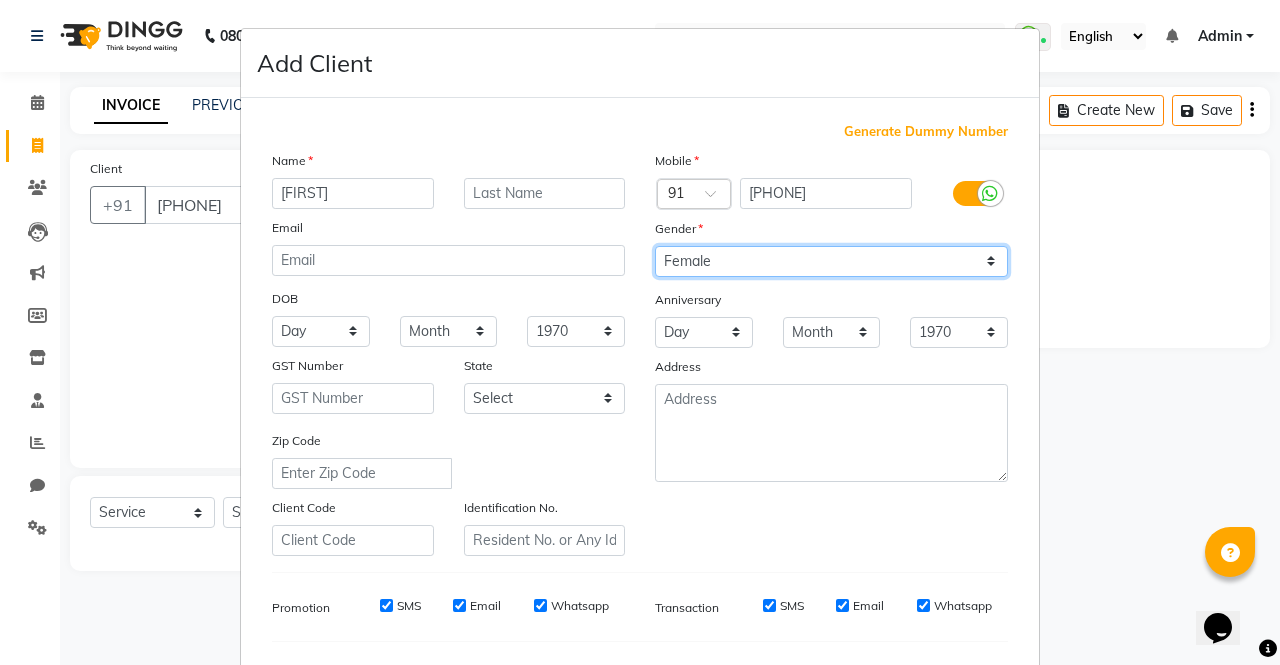 click on "Select Male Female Other Prefer Not To Say" at bounding box center (831, 261) 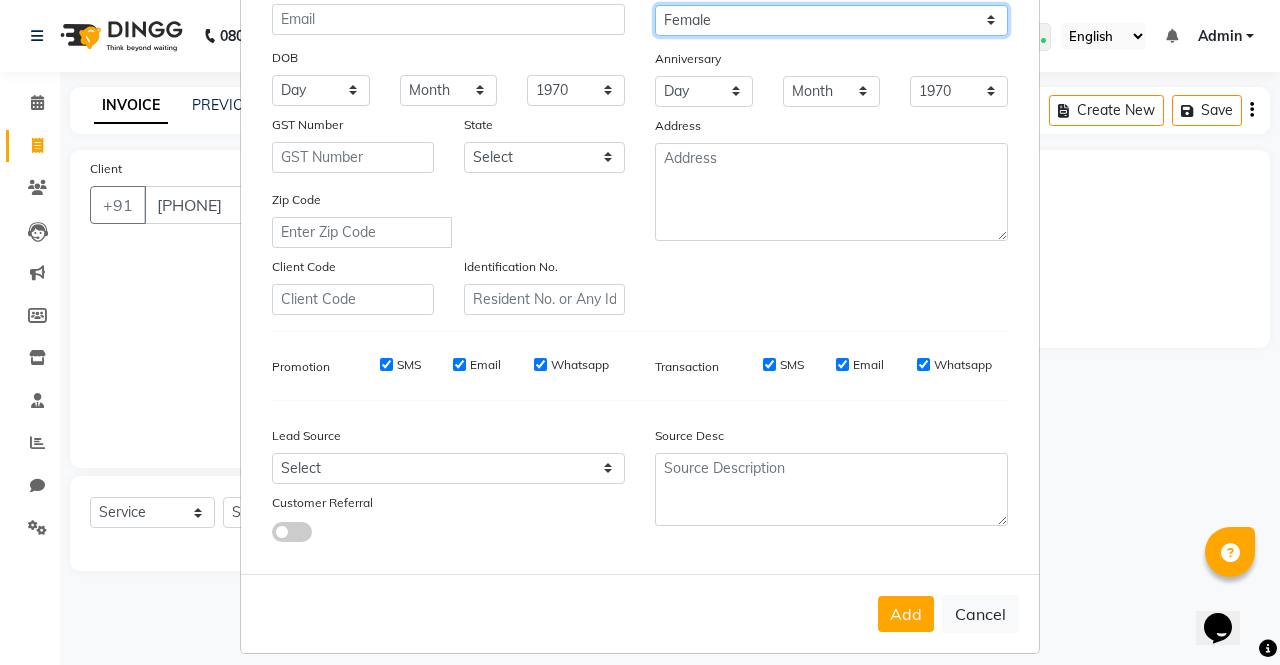 scroll, scrollTop: 240, scrollLeft: 0, axis: vertical 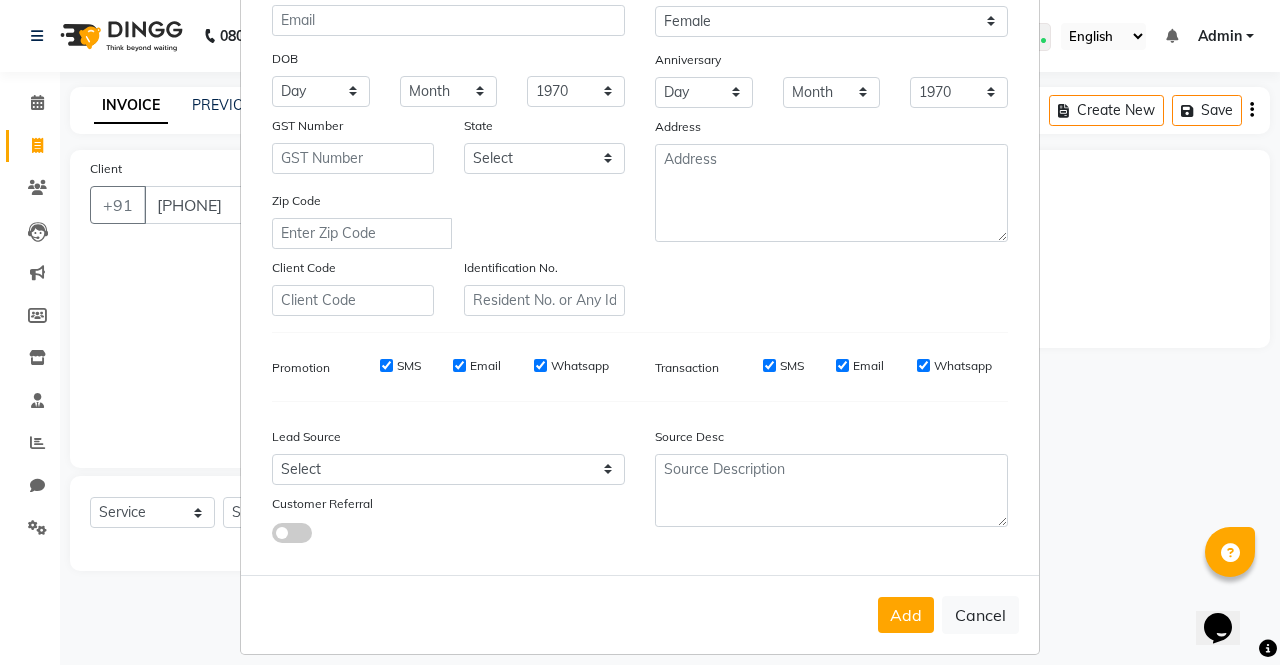 click on "Add" at bounding box center [906, 615] 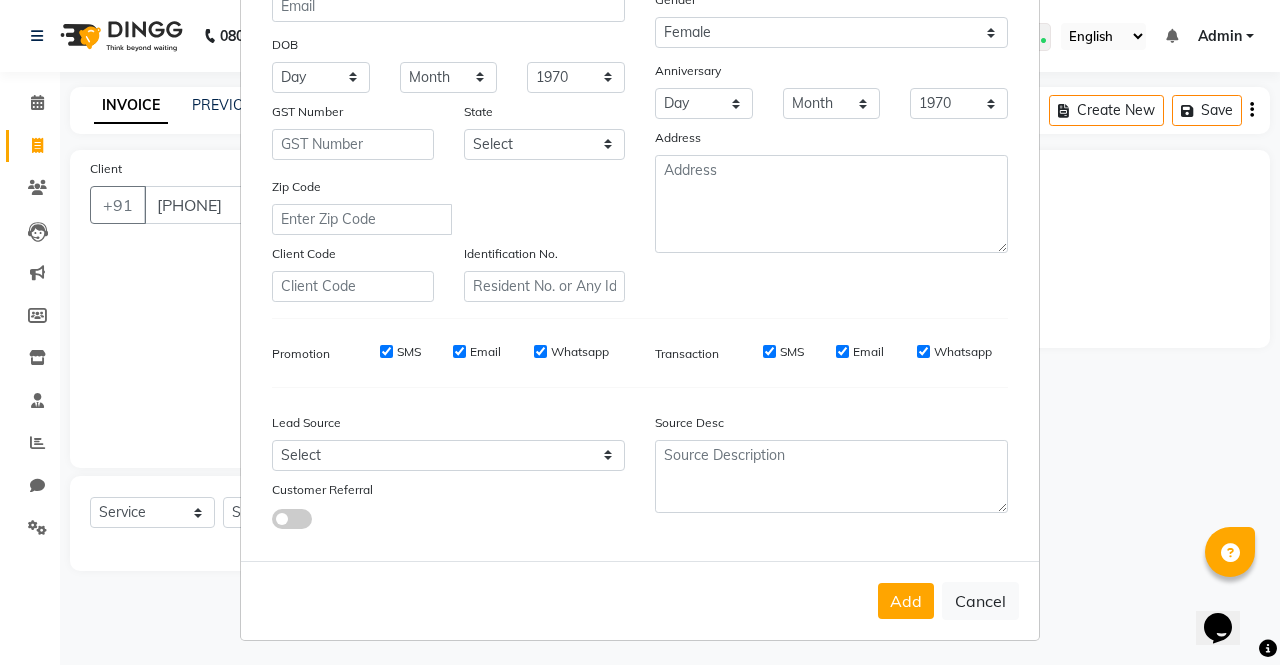 scroll, scrollTop: 254, scrollLeft: 0, axis: vertical 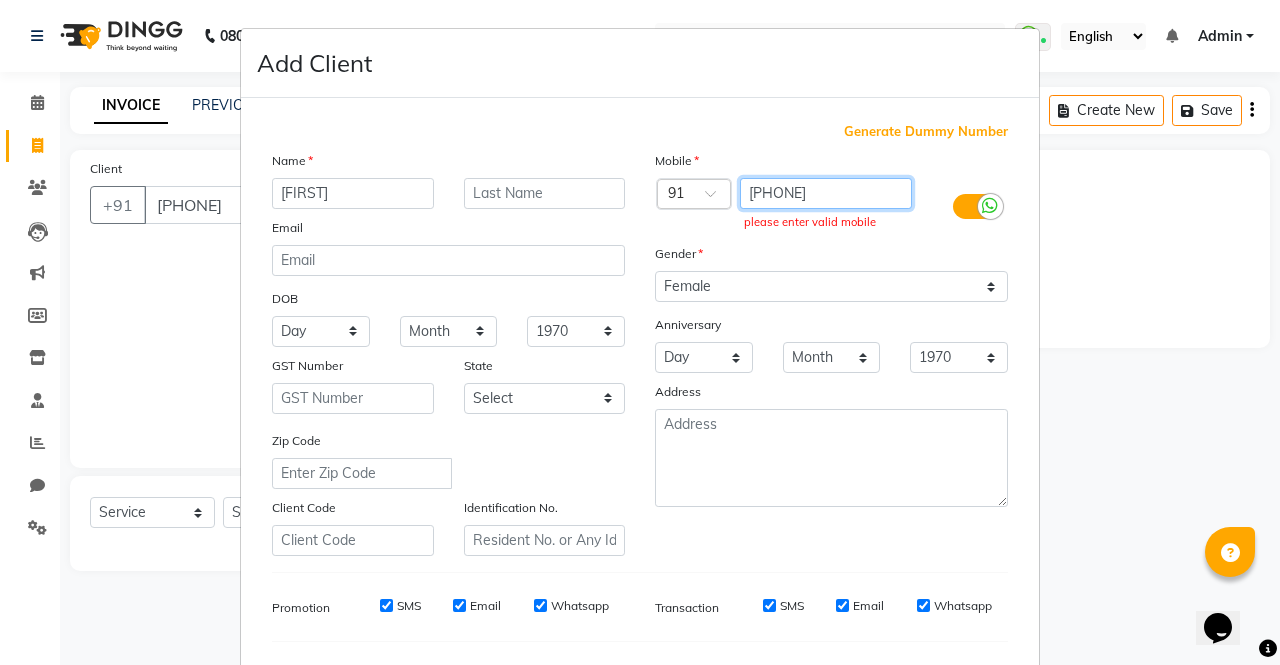 click on "[PHONE]" at bounding box center (826, 193) 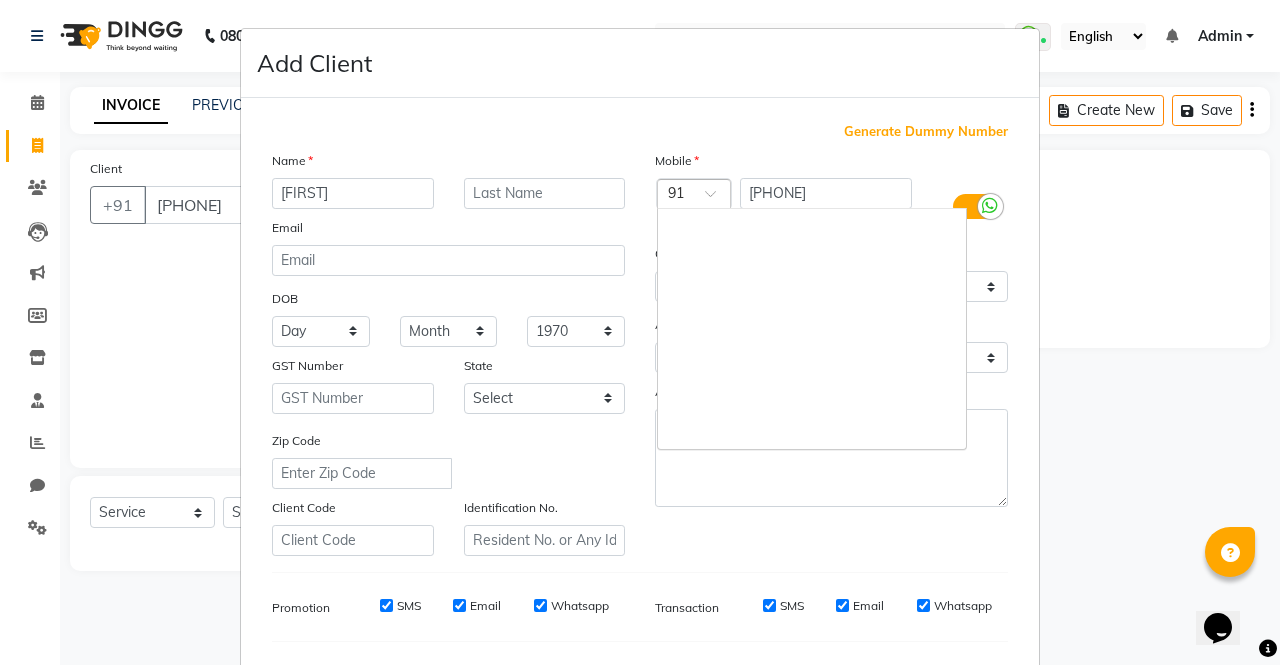 click at bounding box center [717, 199] 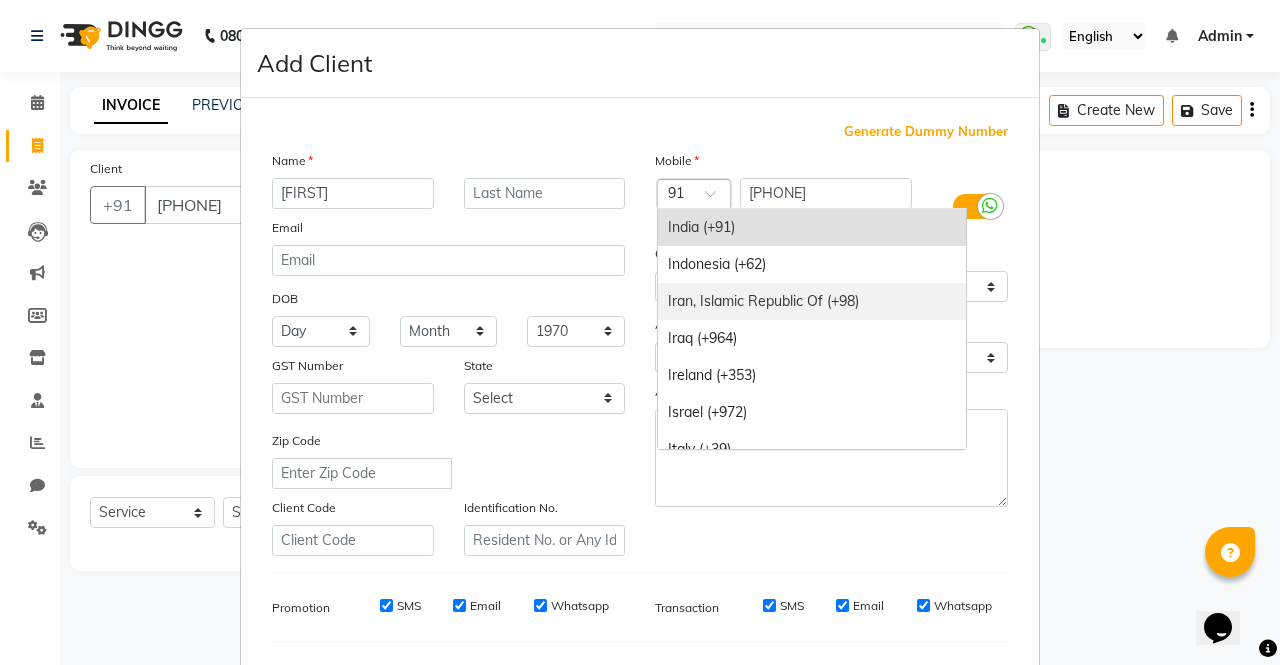 click on "Iran, Islamic Republic Of (+98)" at bounding box center [812, 301] 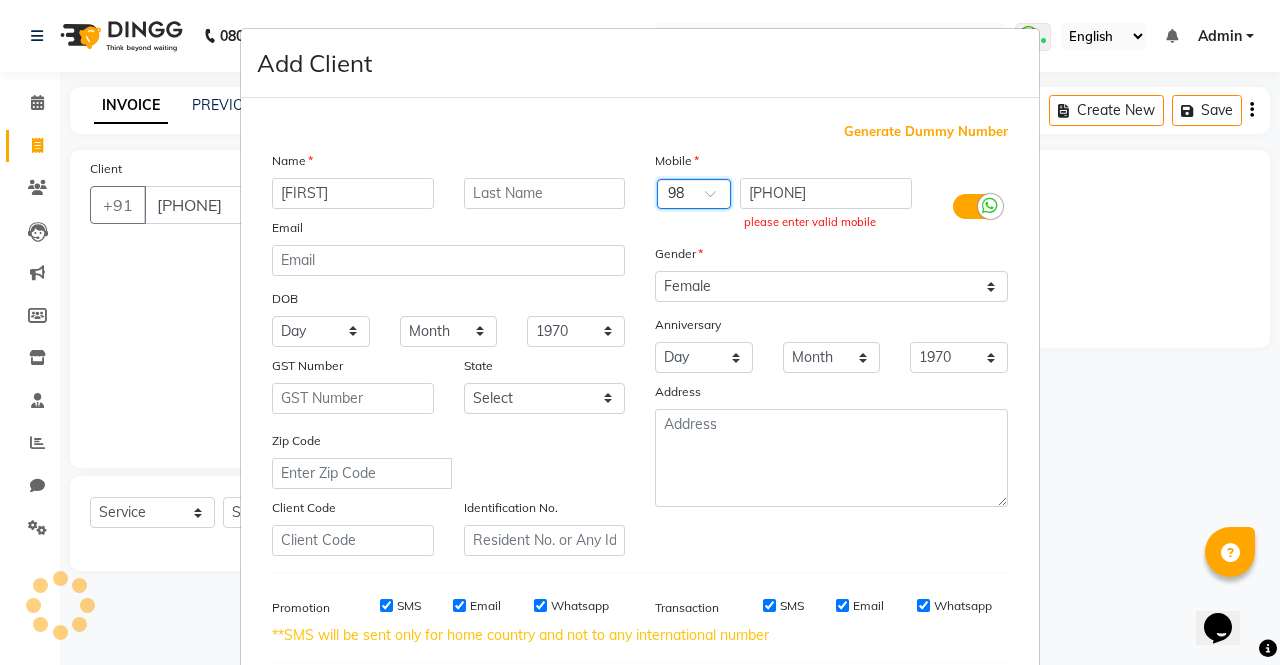 click at bounding box center [717, 199] 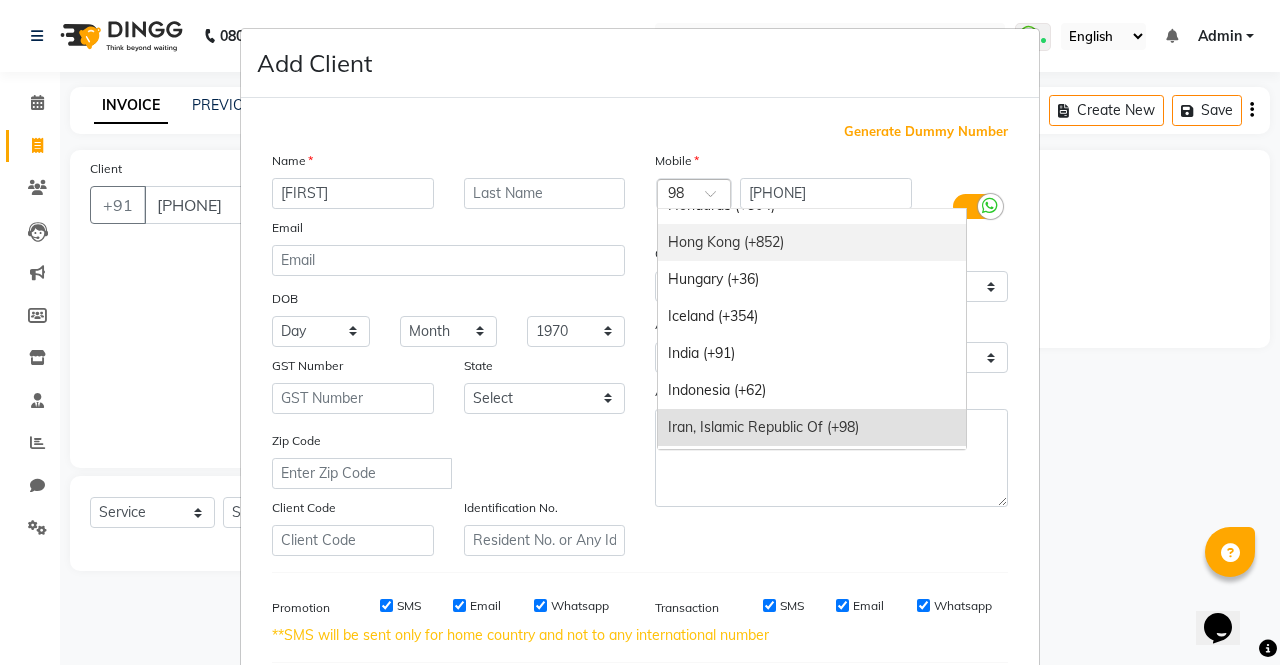 scroll, scrollTop: 3501, scrollLeft: 0, axis: vertical 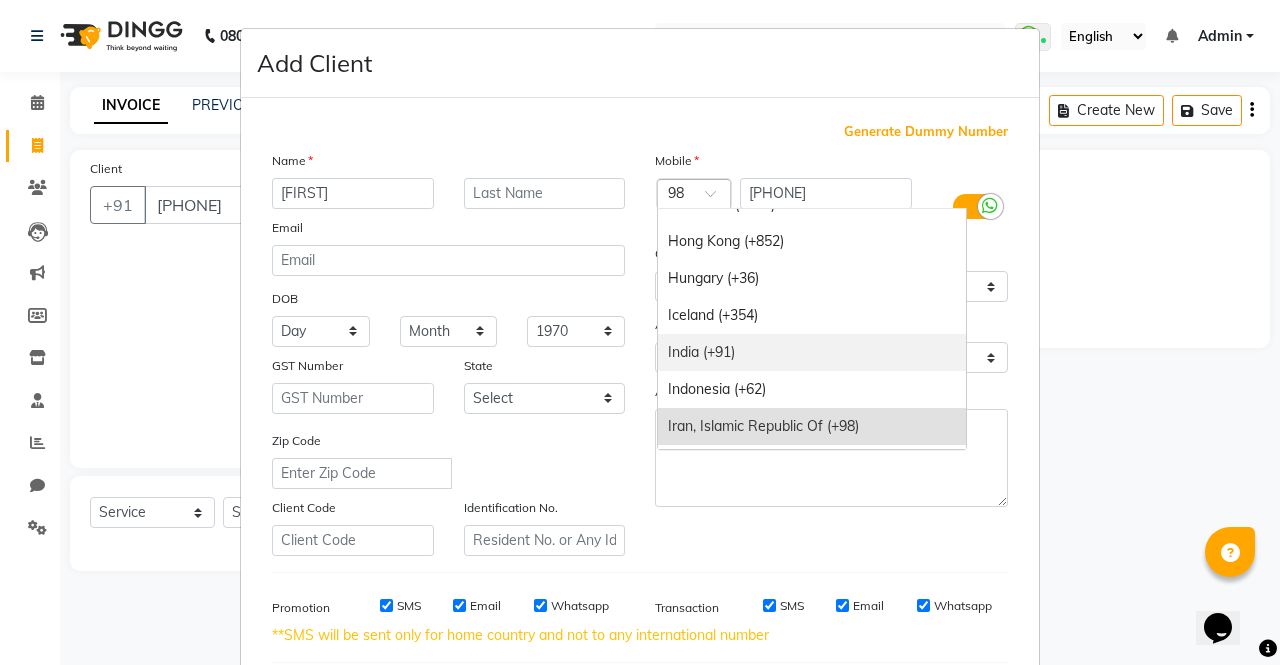 click on "India (+91)" at bounding box center (812, 352) 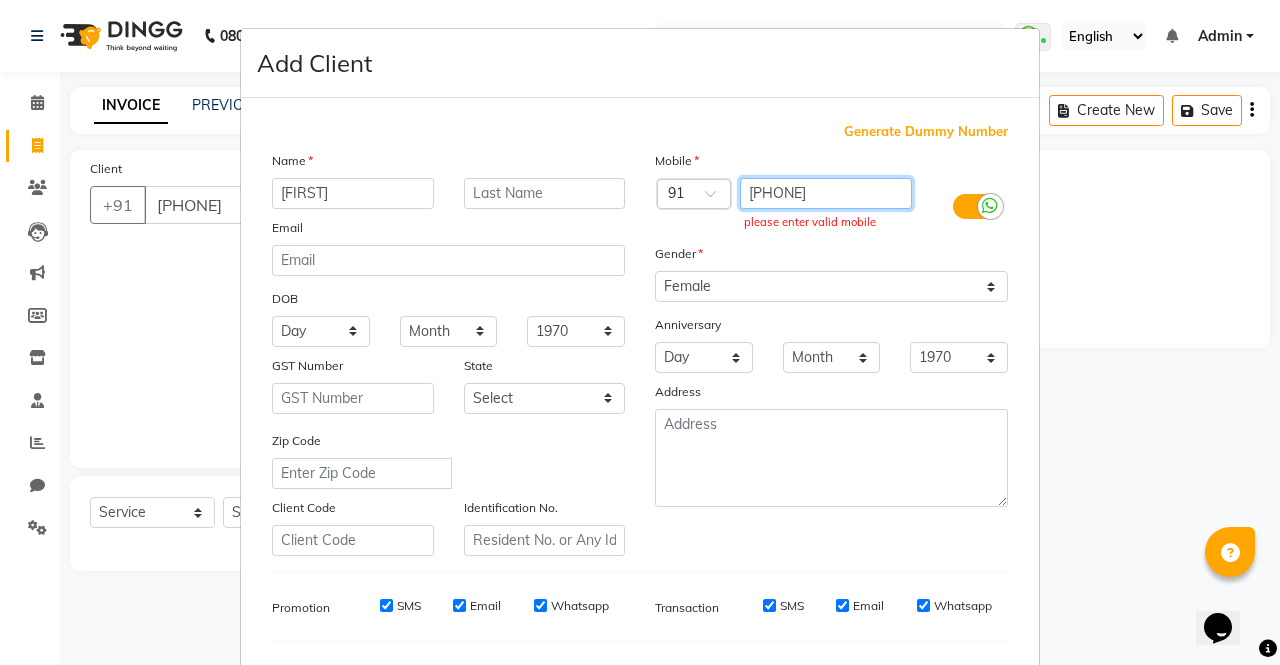 click on "[PHONE]" at bounding box center [826, 193] 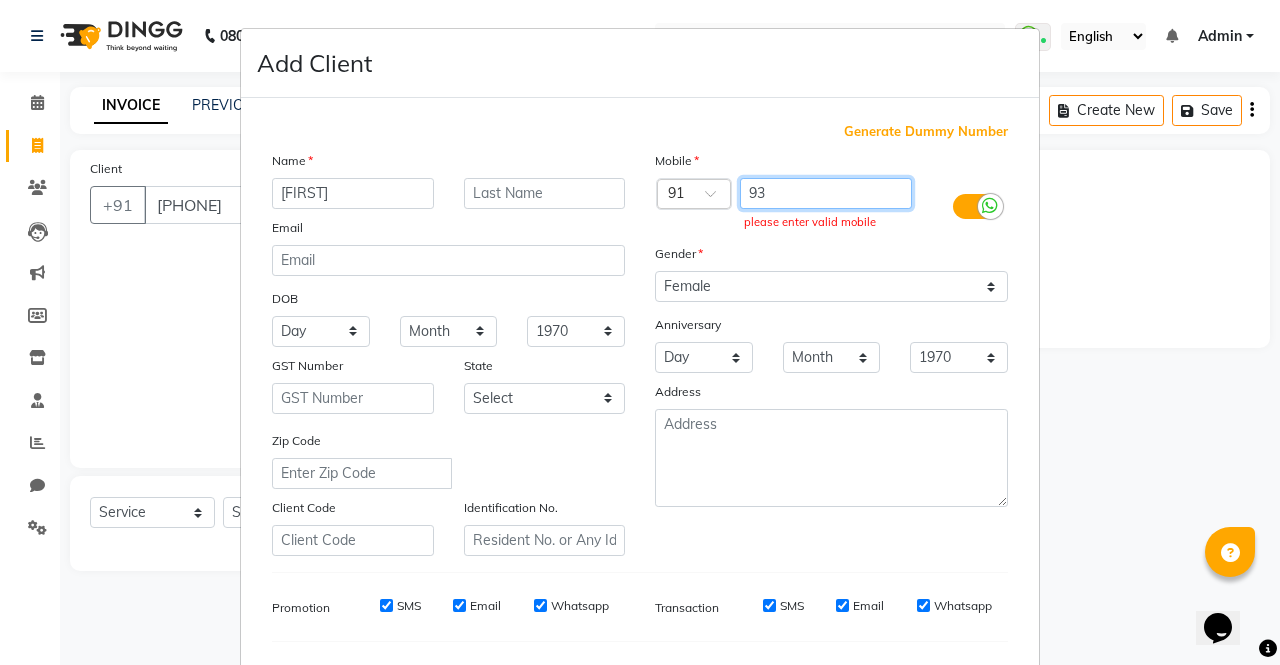 type on "9" 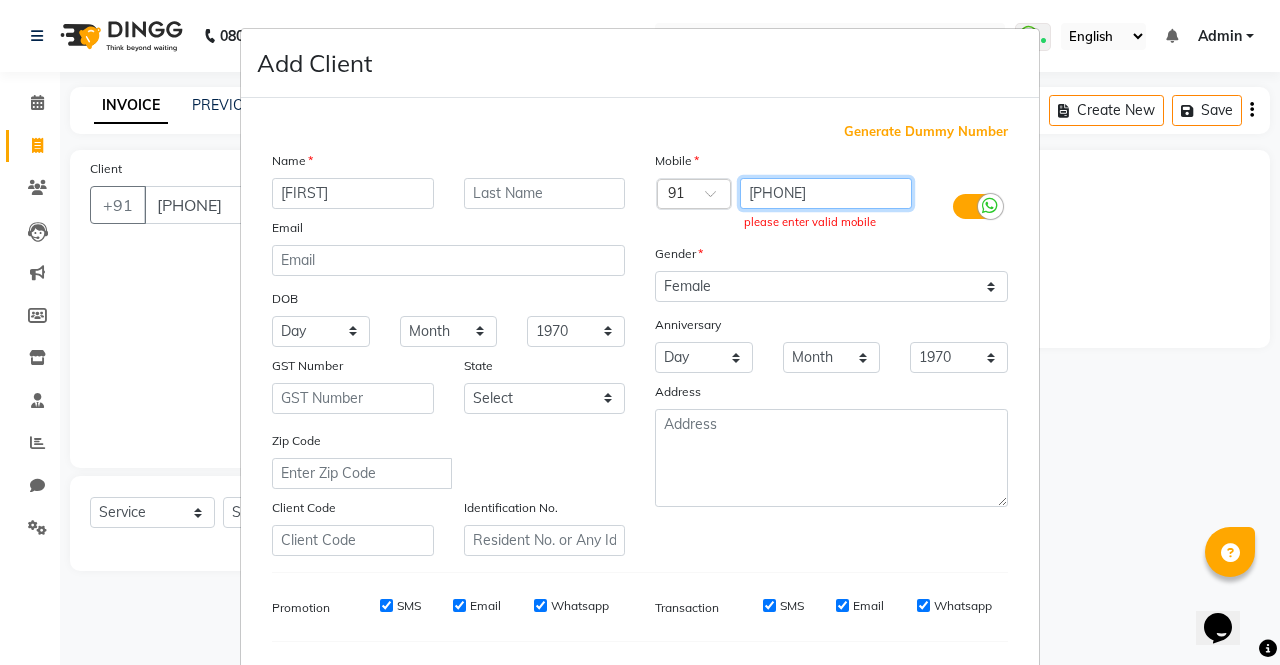 scroll, scrollTop: 254, scrollLeft: 0, axis: vertical 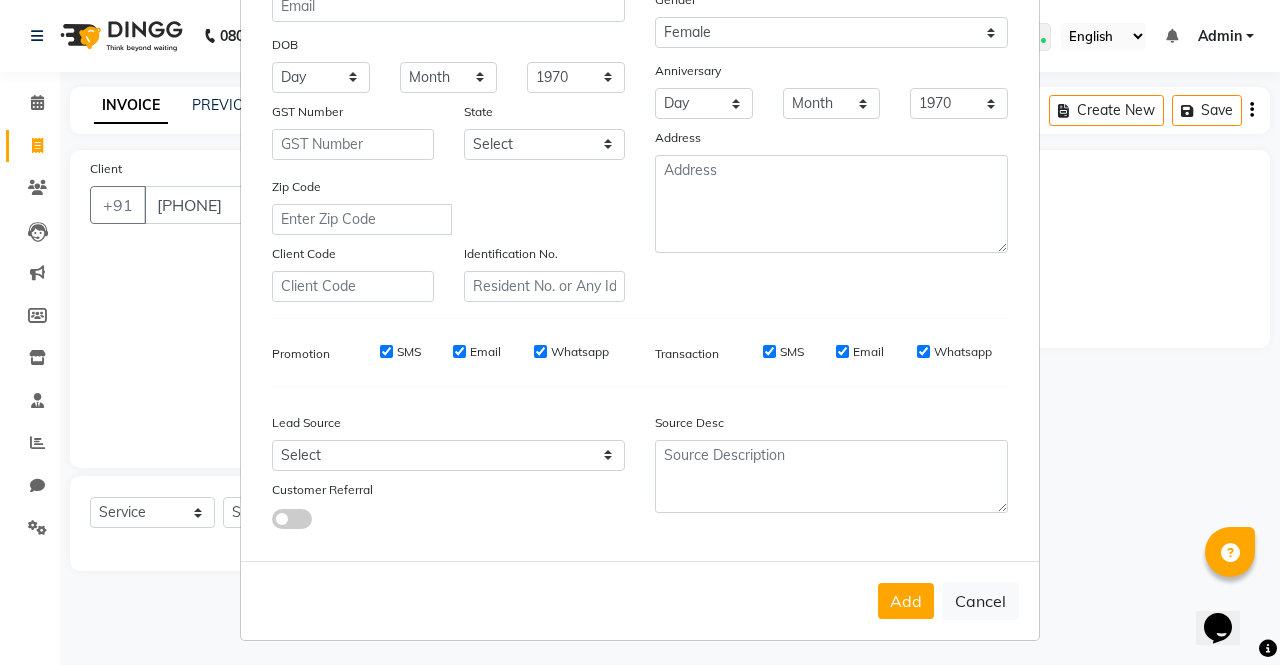 click on "Add" at bounding box center (906, 601) 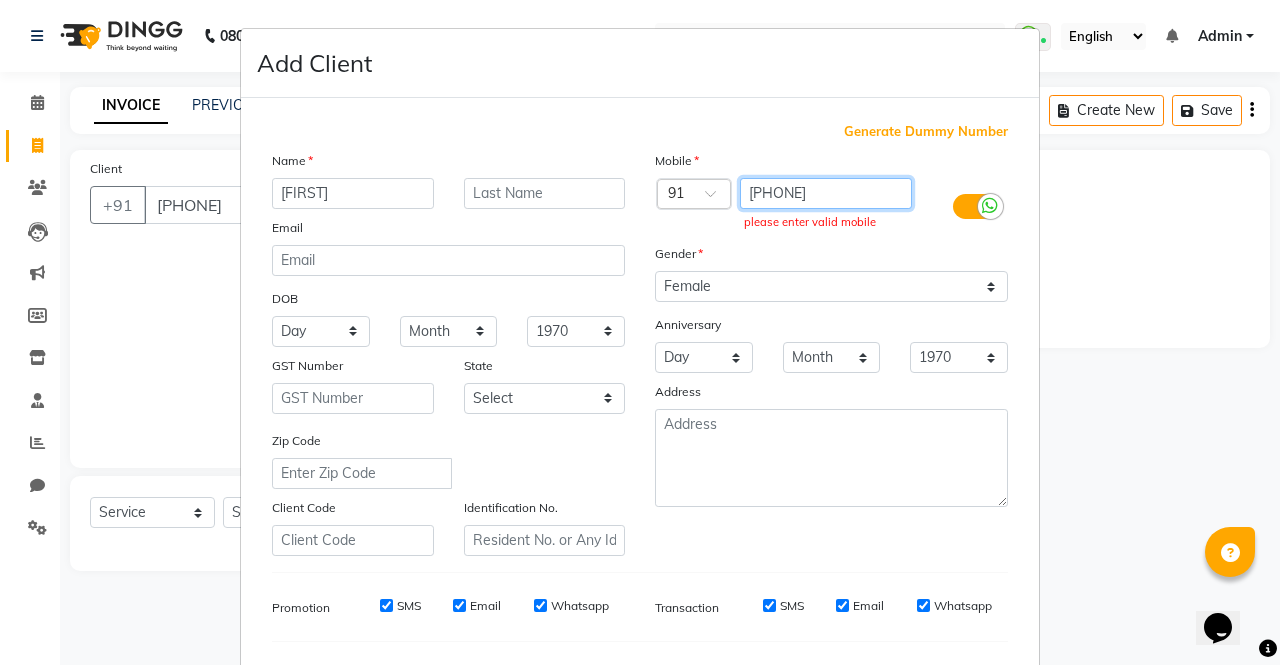 click on "[PHONE]" at bounding box center (826, 193) 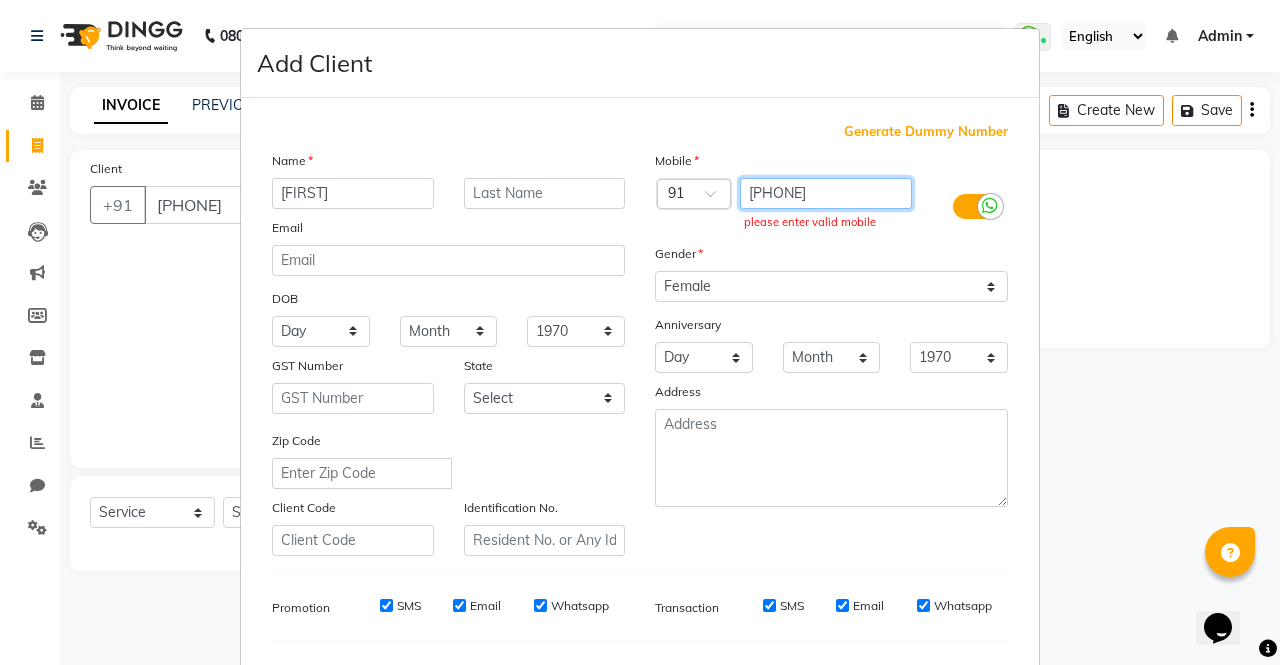 click on "[PHONE]" at bounding box center [826, 193] 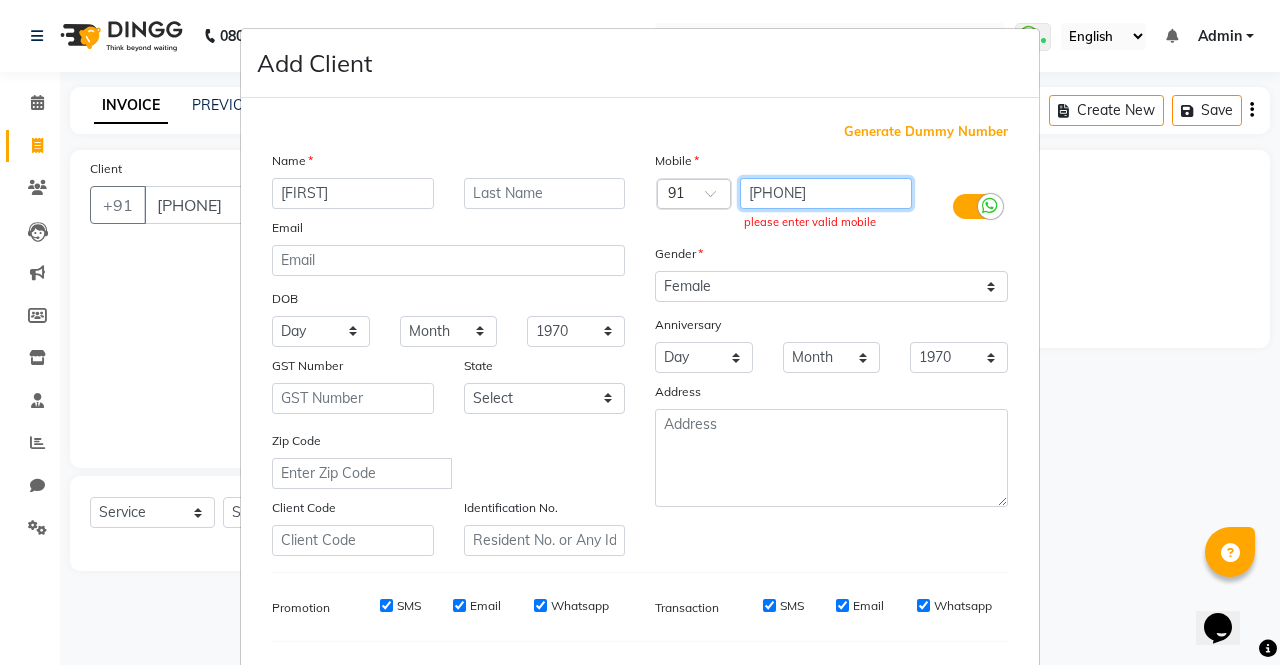 click on "[PHONE]" at bounding box center [826, 193] 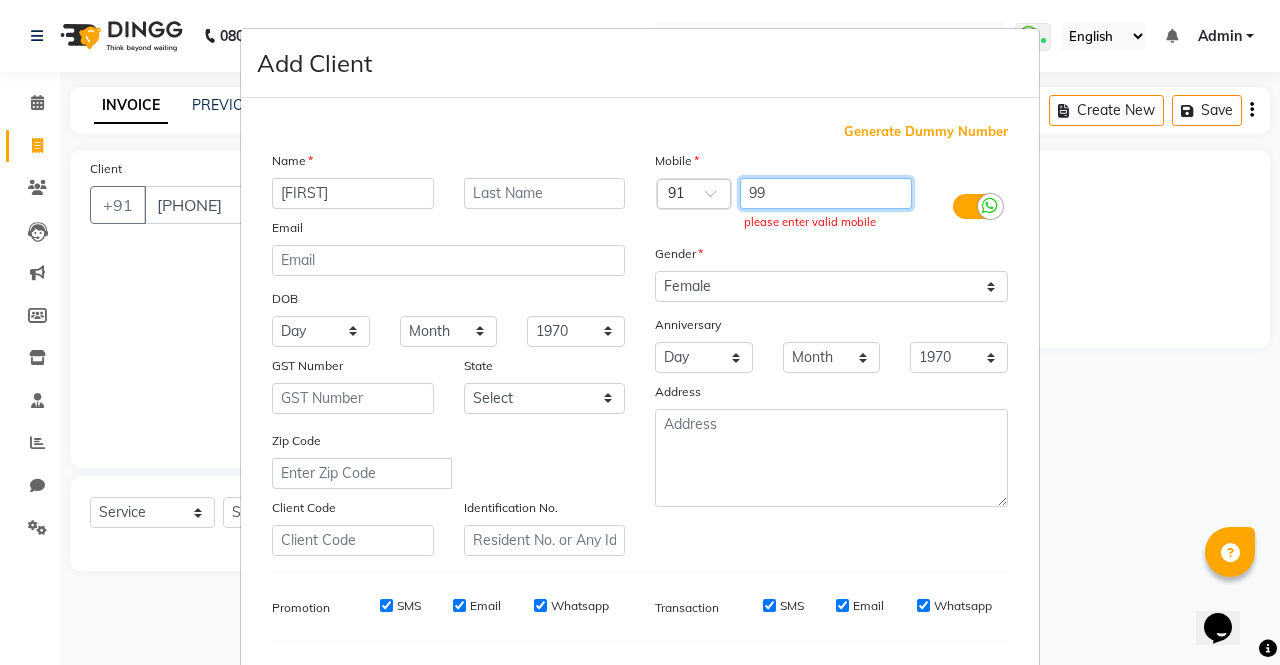 type on "9" 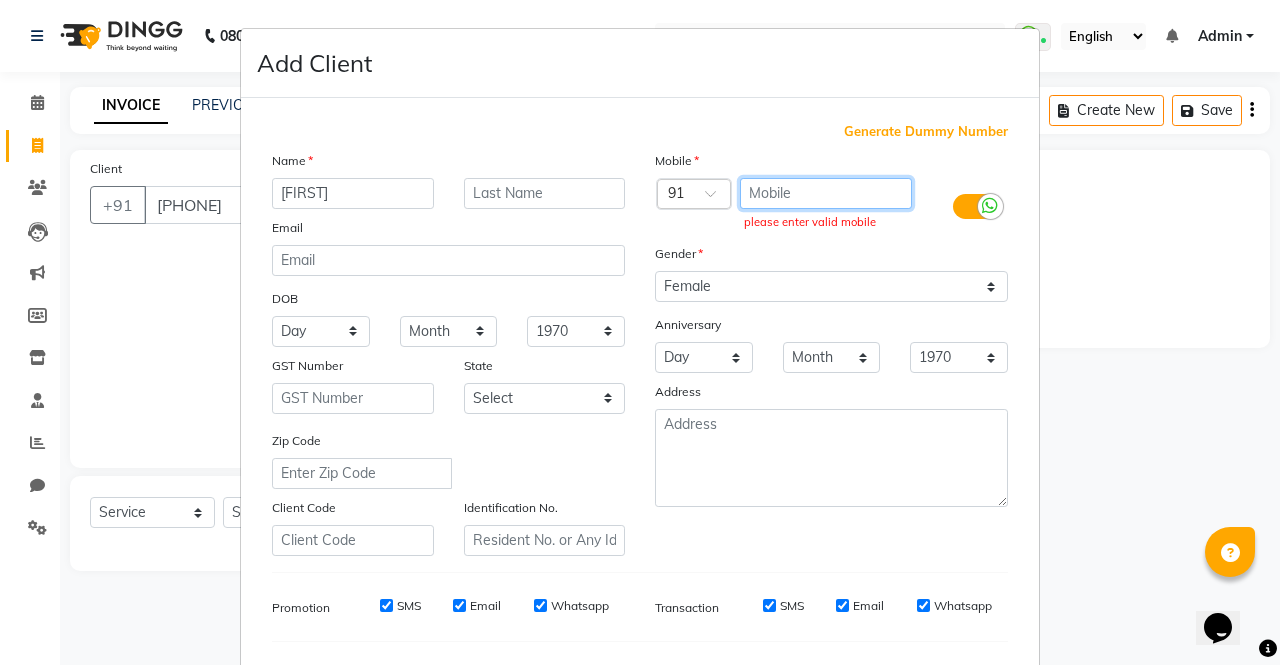 type 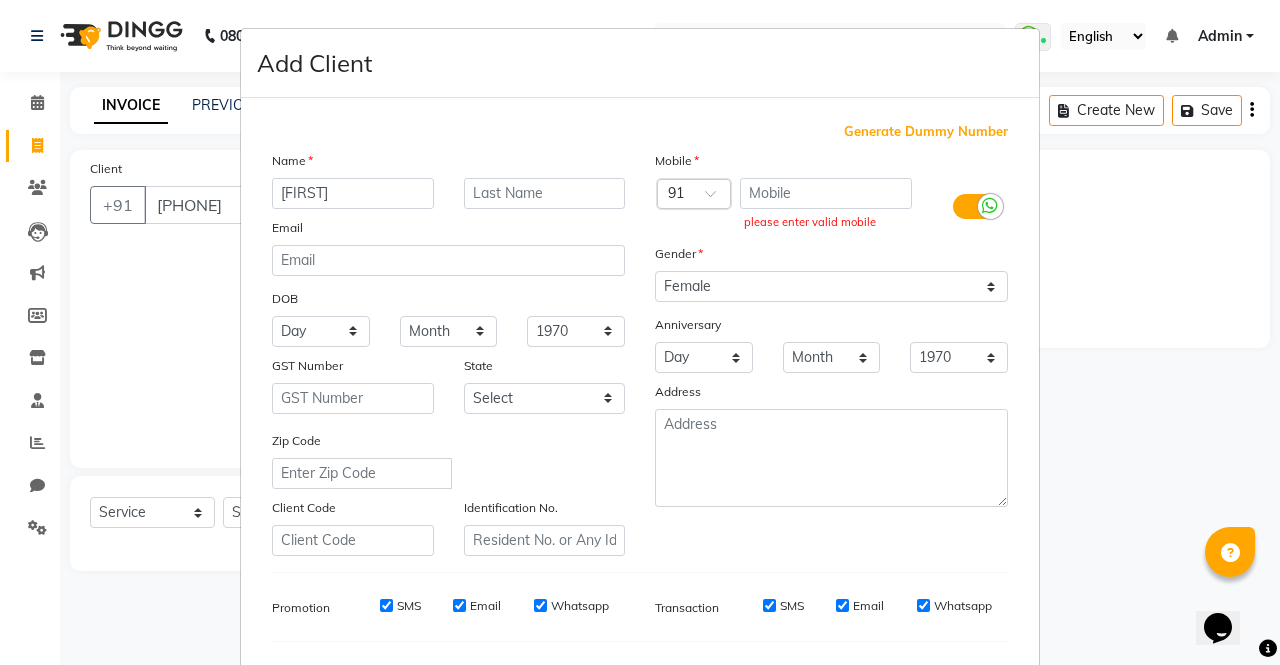click on "DOB" at bounding box center [448, 300] 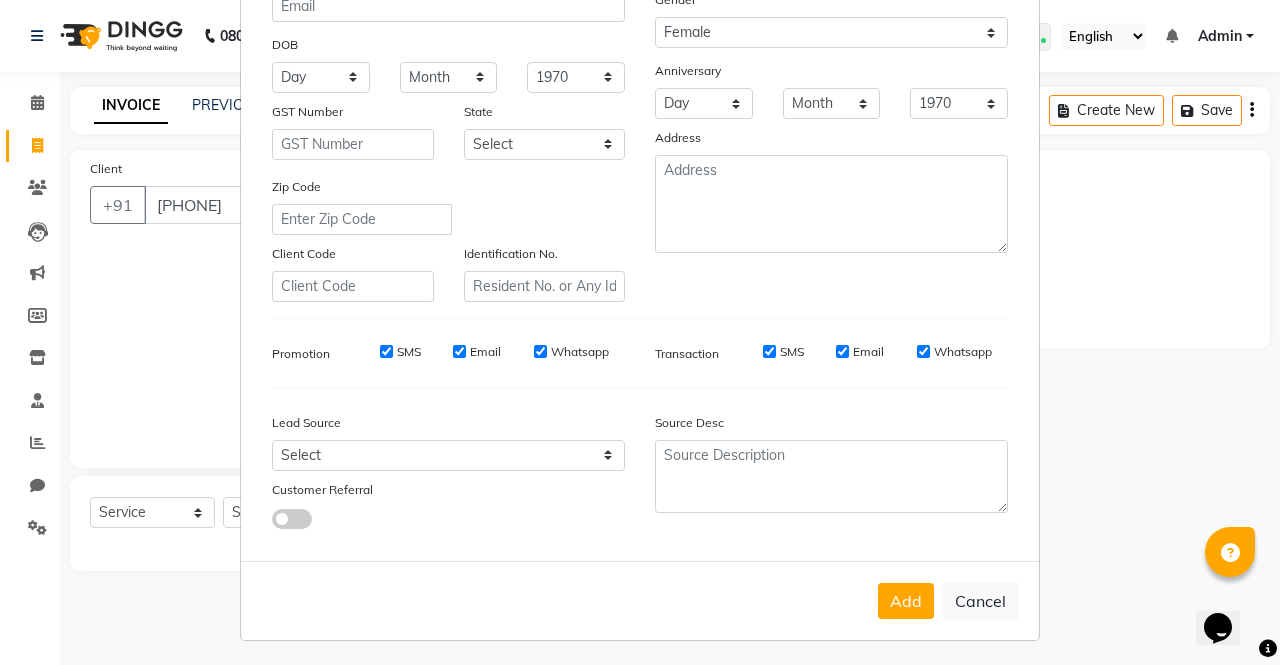 click on "Cancel" at bounding box center [980, 601] 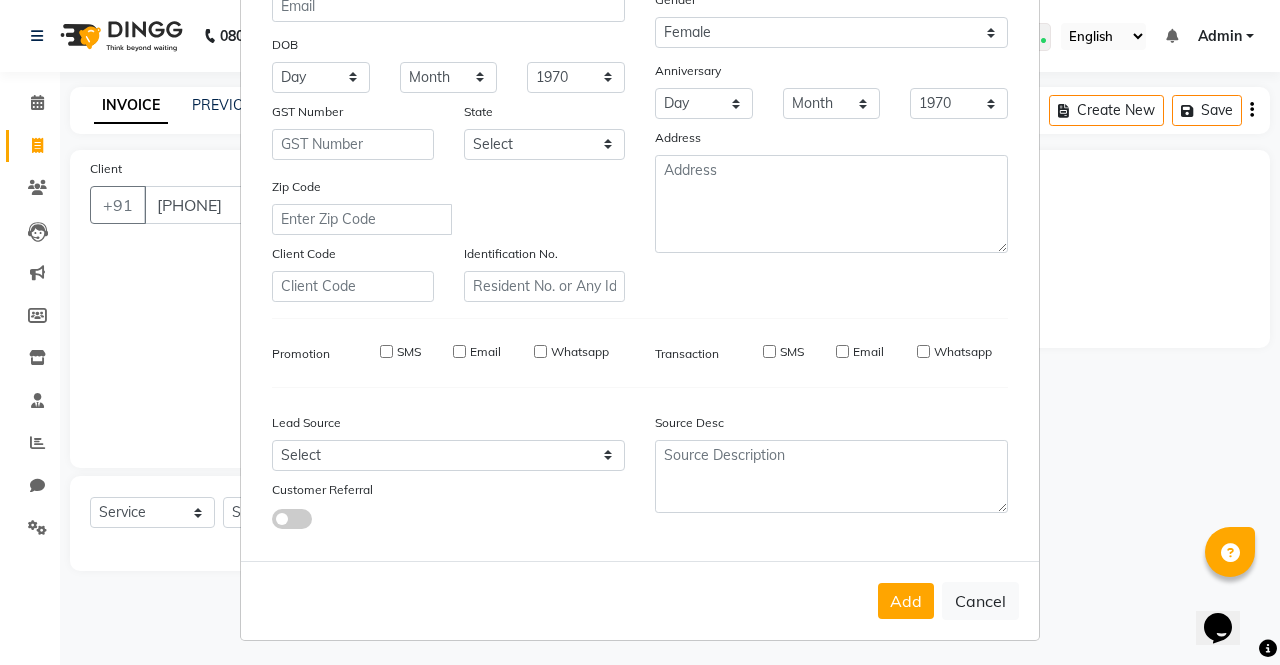 type 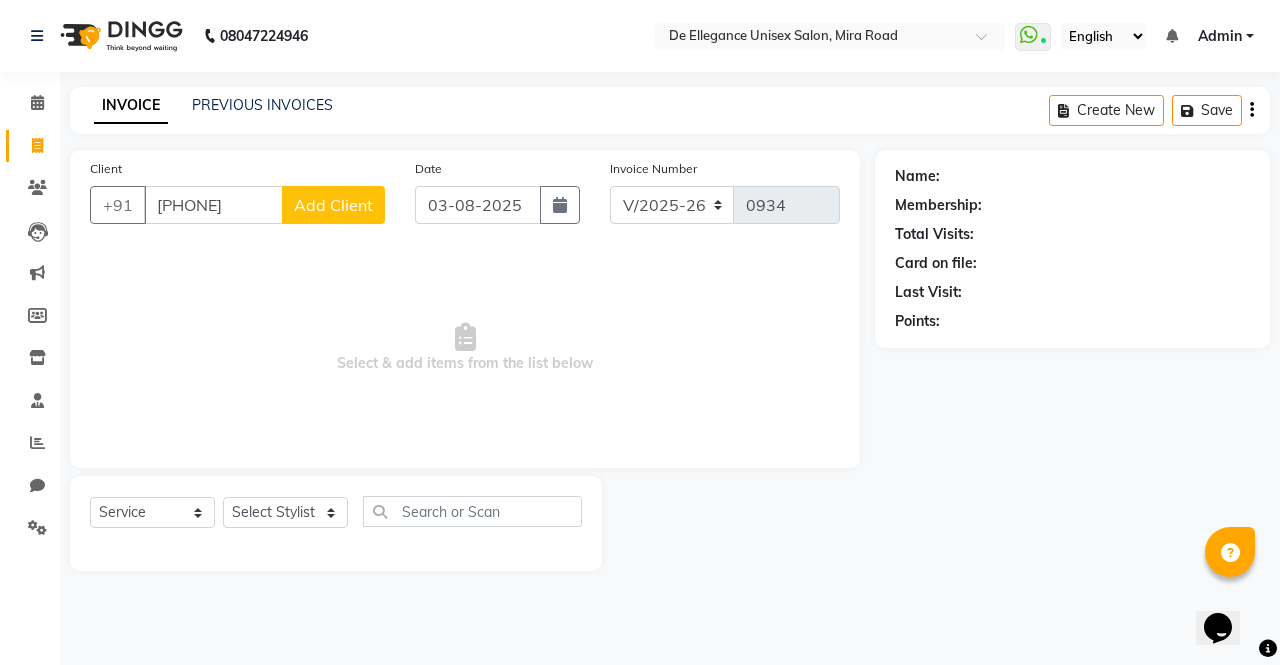 click on "Add Client" 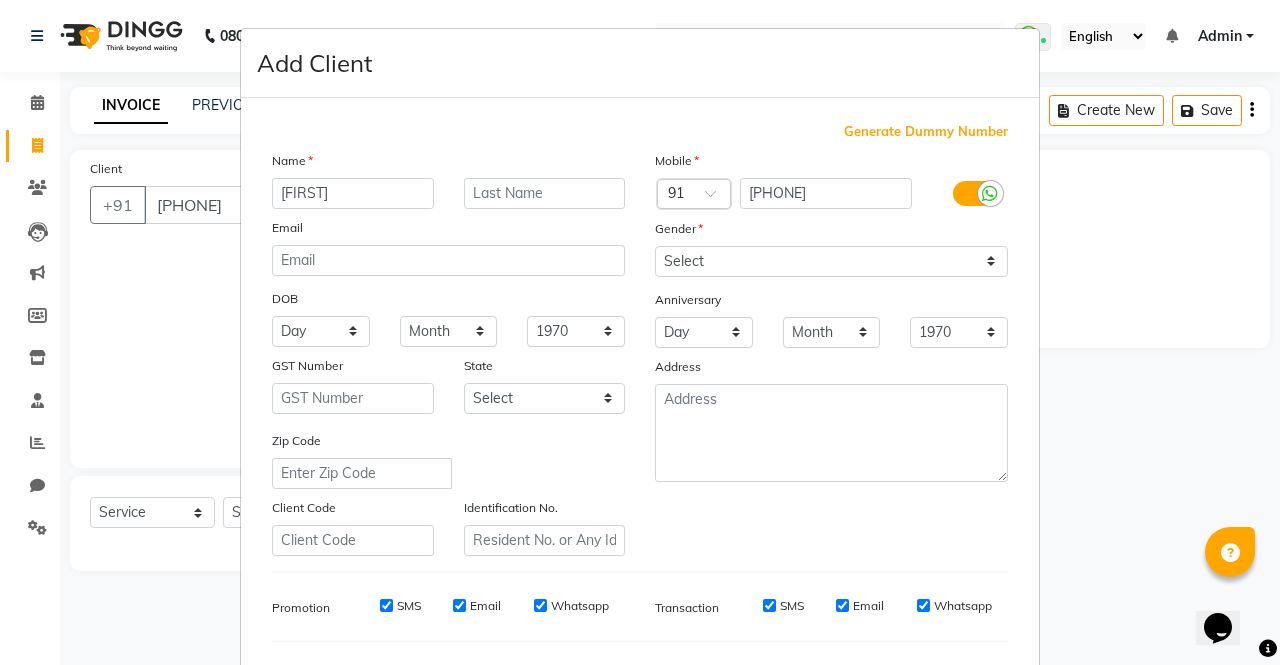 scroll, scrollTop: 254, scrollLeft: 0, axis: vertical 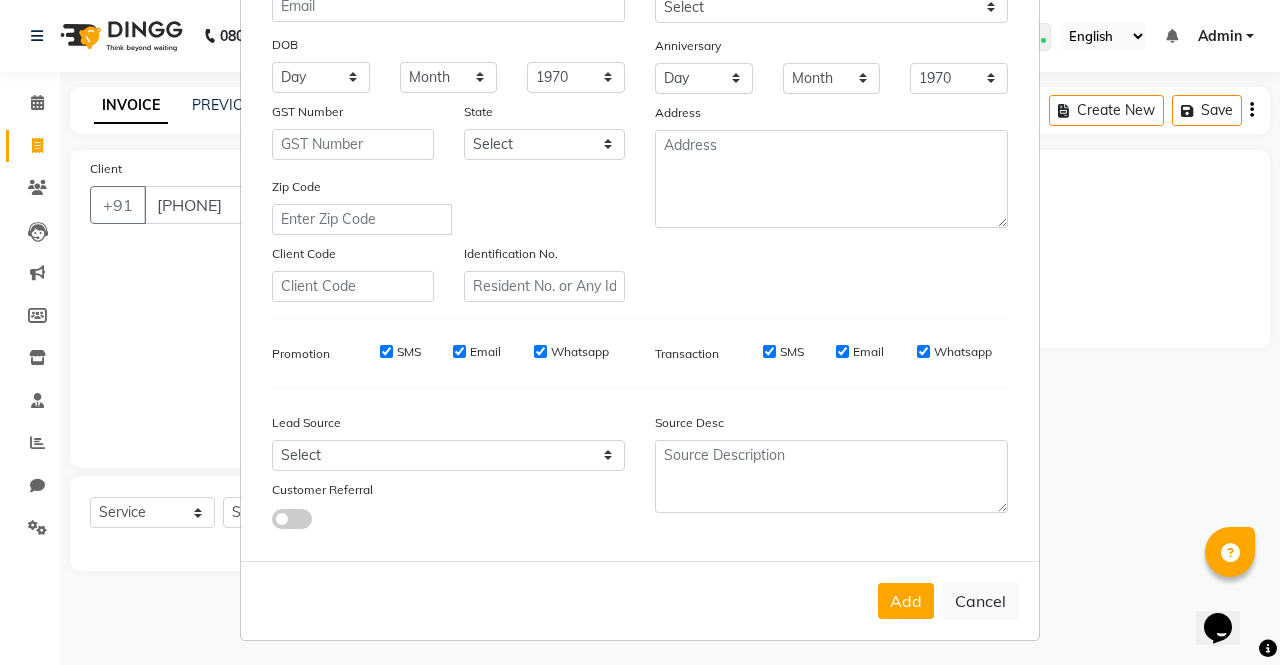 type on "[FIRST]" 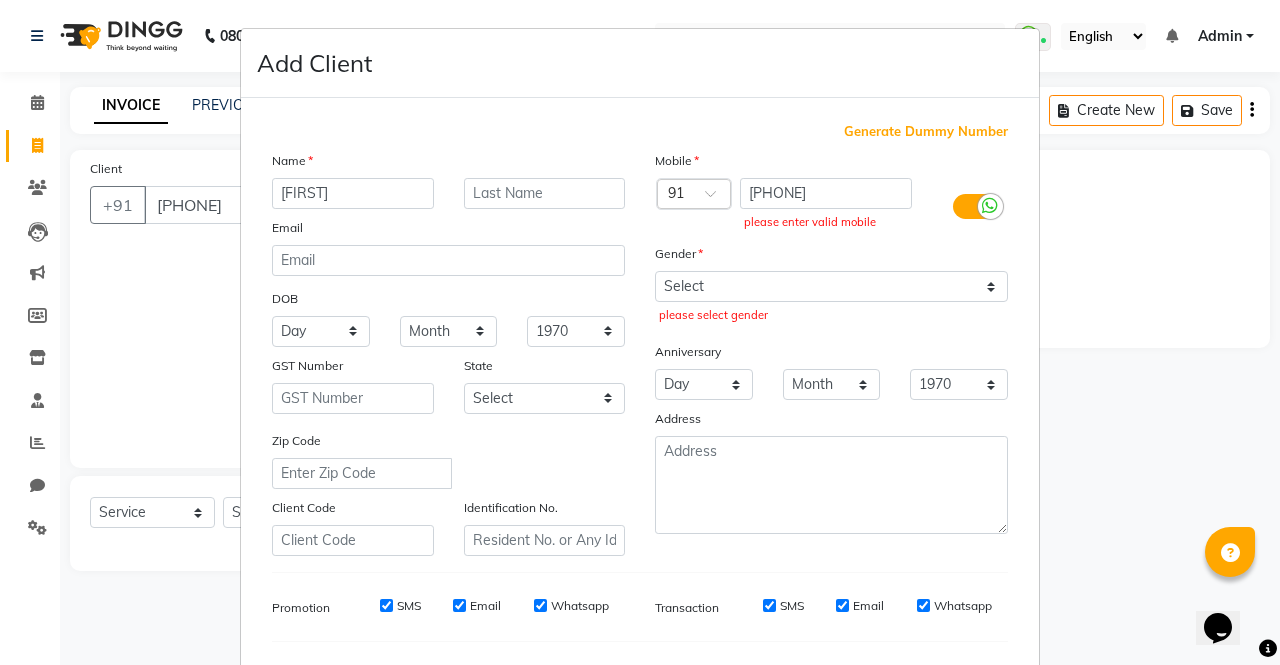 scroll, scrollTop: 1, scrollLeft: 0, axis: vertical 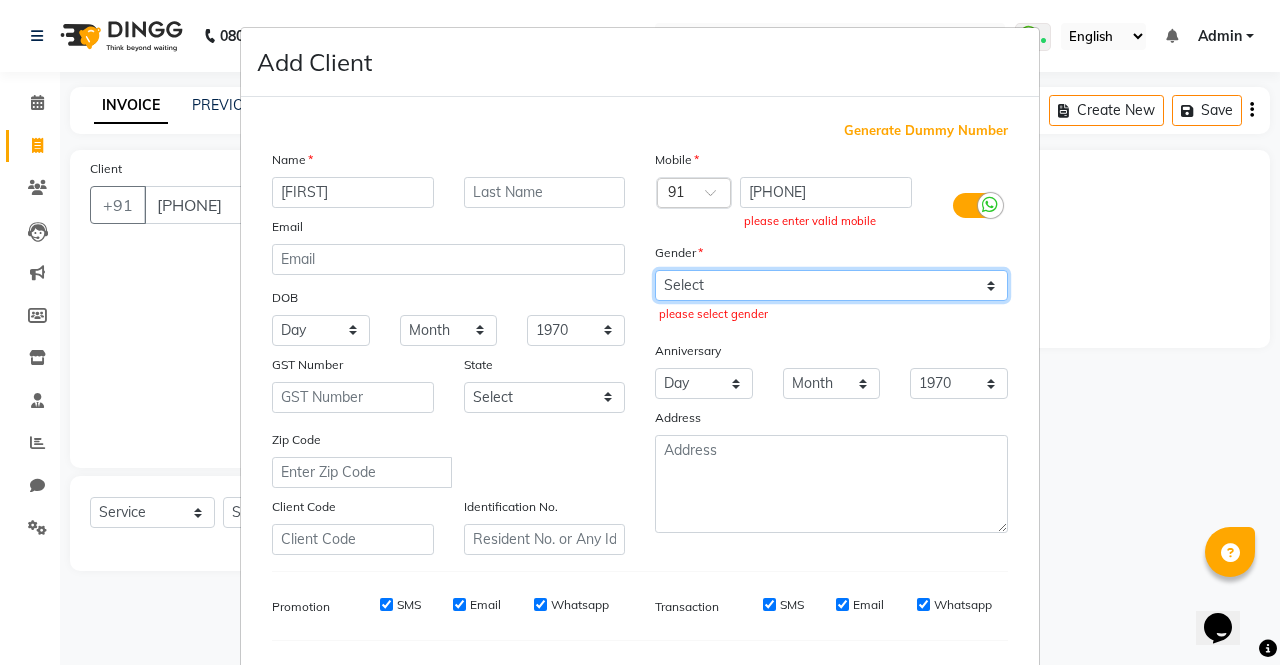 click on "Select Male Female Other Prefer Not To Say" at bounding box center [831, 285] 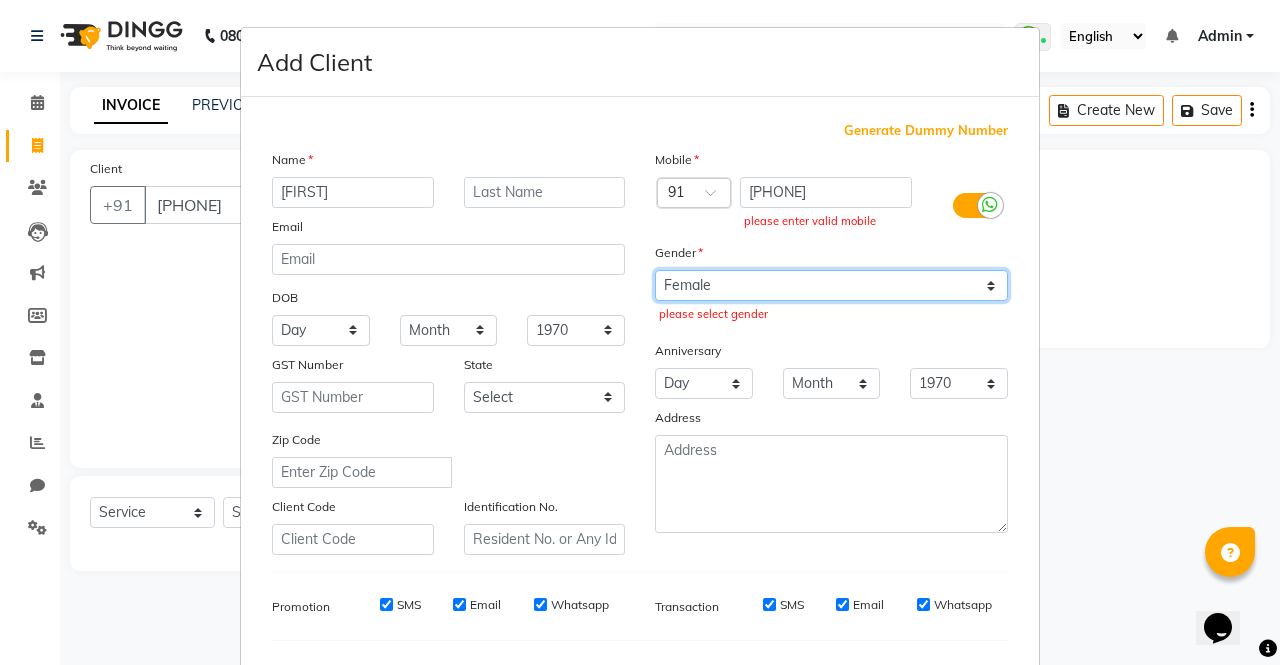 click on "Select Male Female Other Prefer Not To Say" at bounding box center [831, 285] 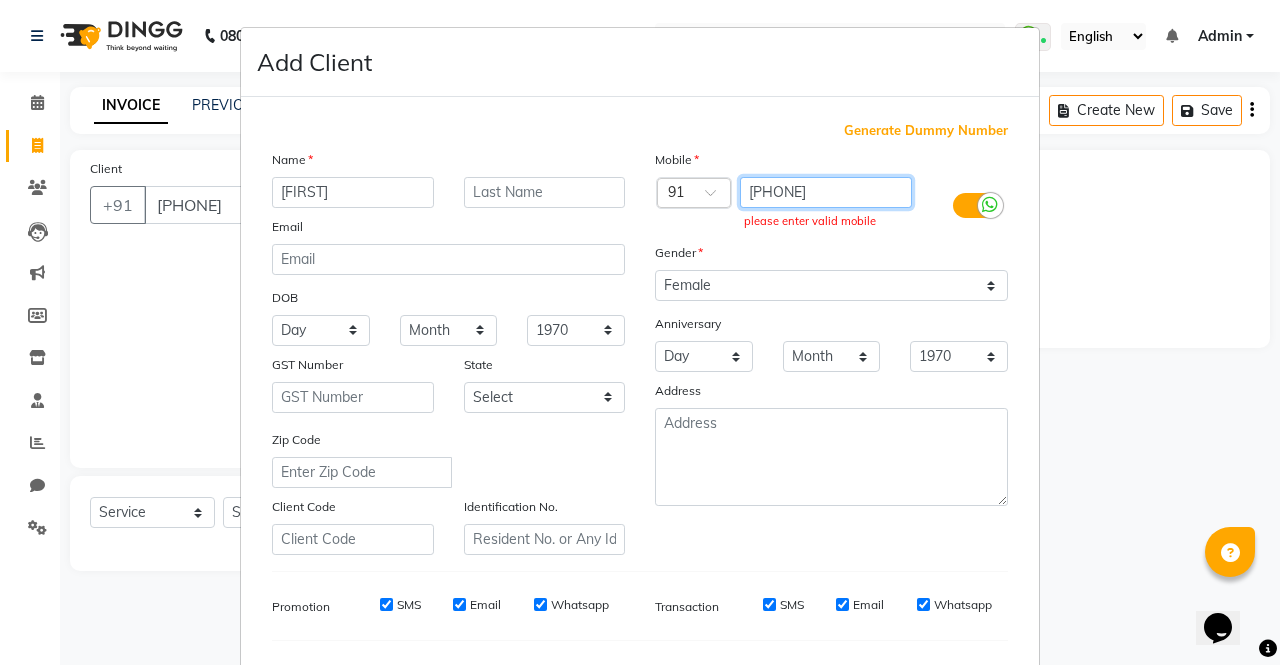 click on "[PHONE]" at bounding box center [826, 192] 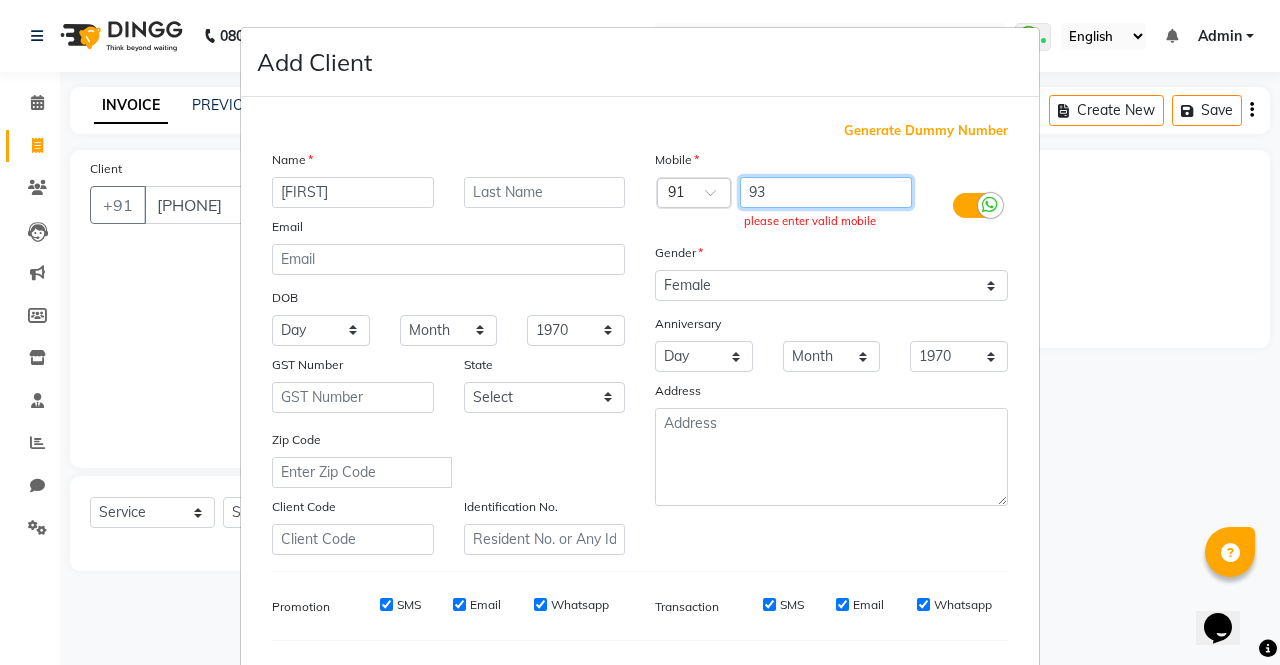 type on "9" 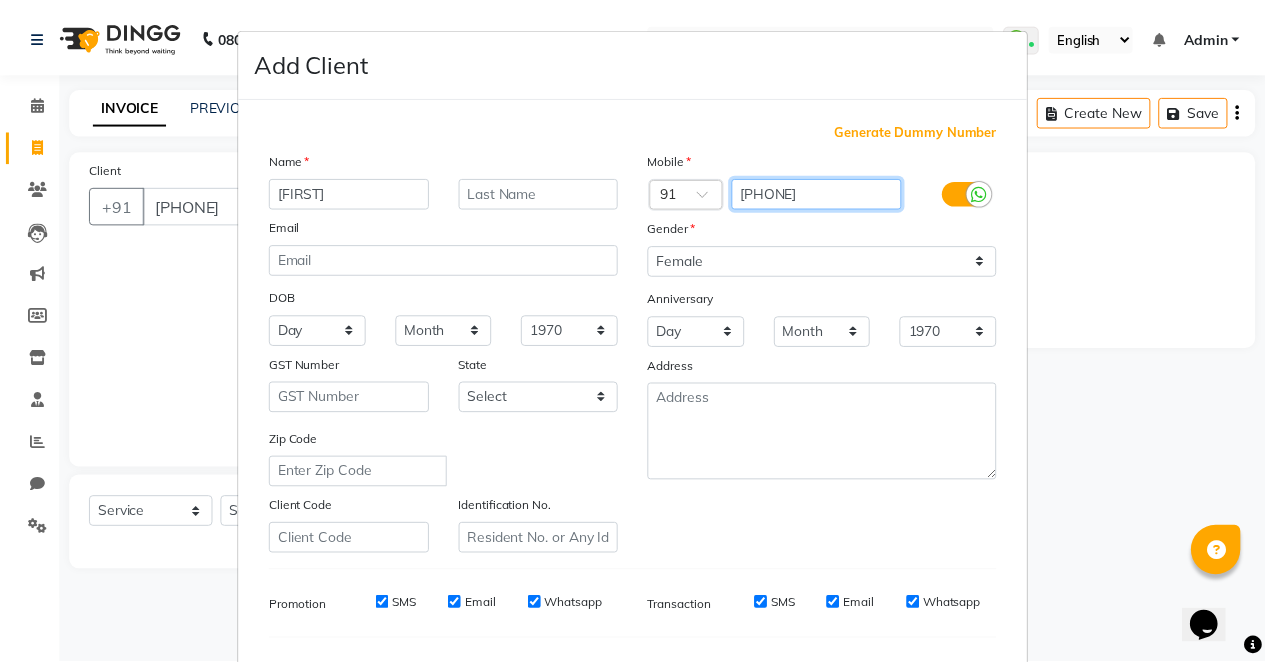 scroll, scrollTop: 254, scrollLeft: 0, axis: vertical 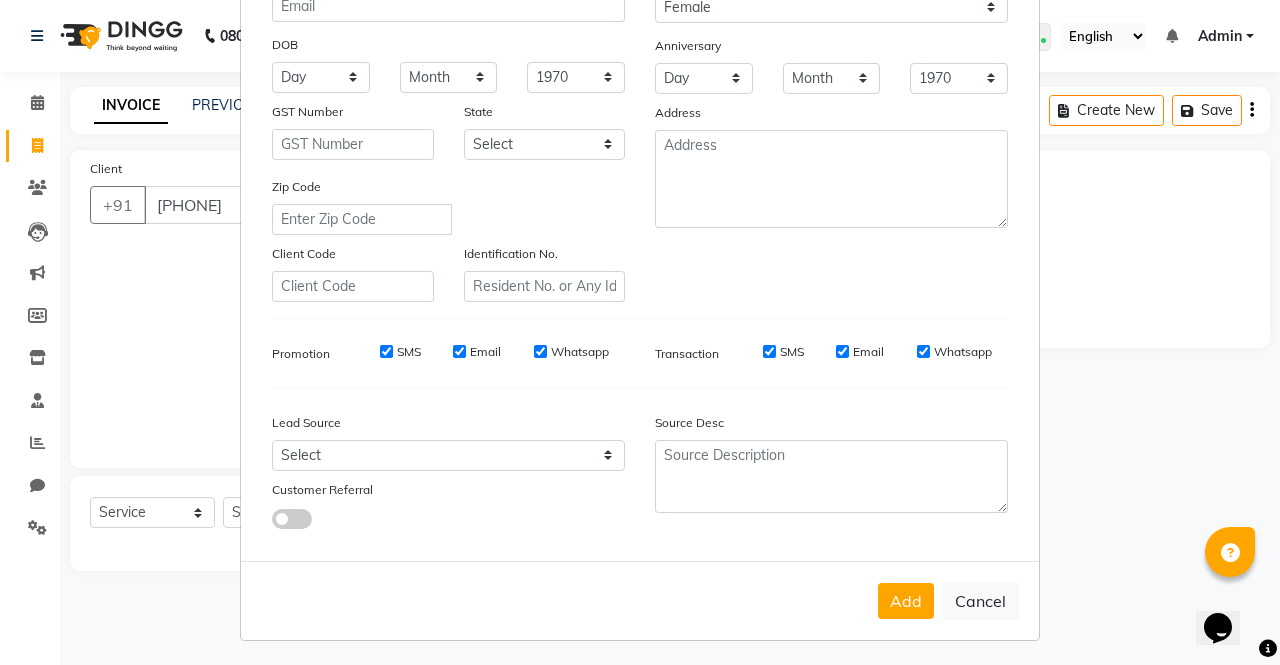 type on "[PHONE]" 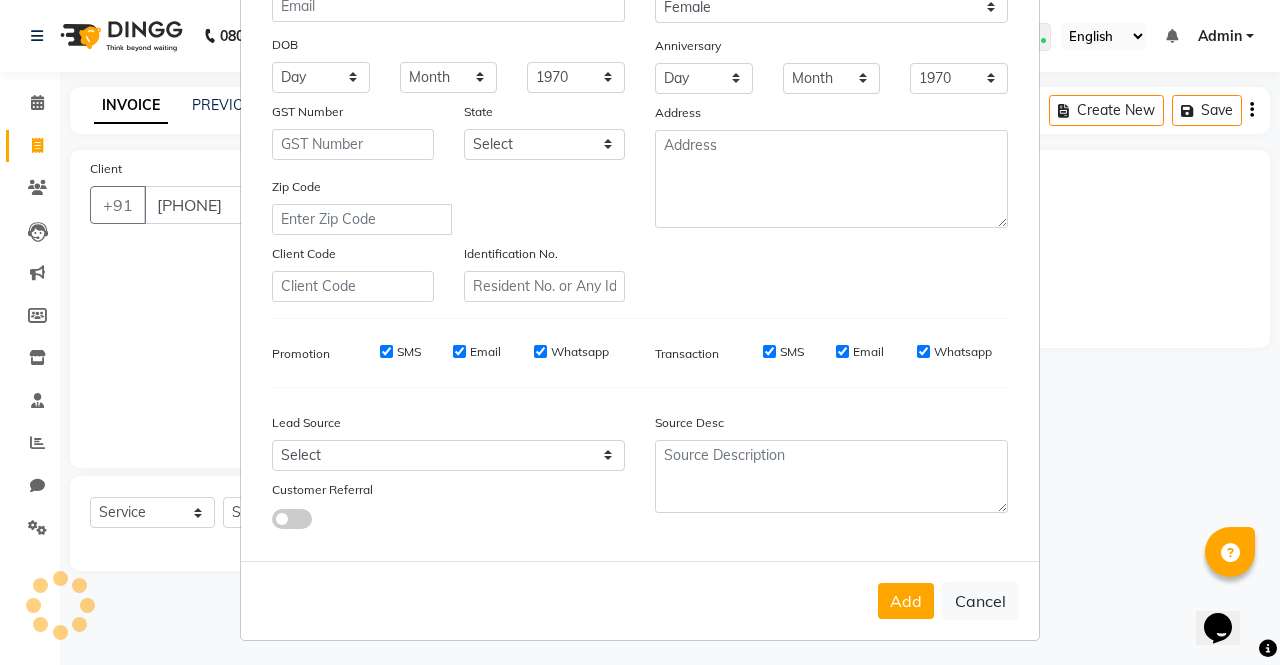 click on "Add" at bounding box center (906, 601) 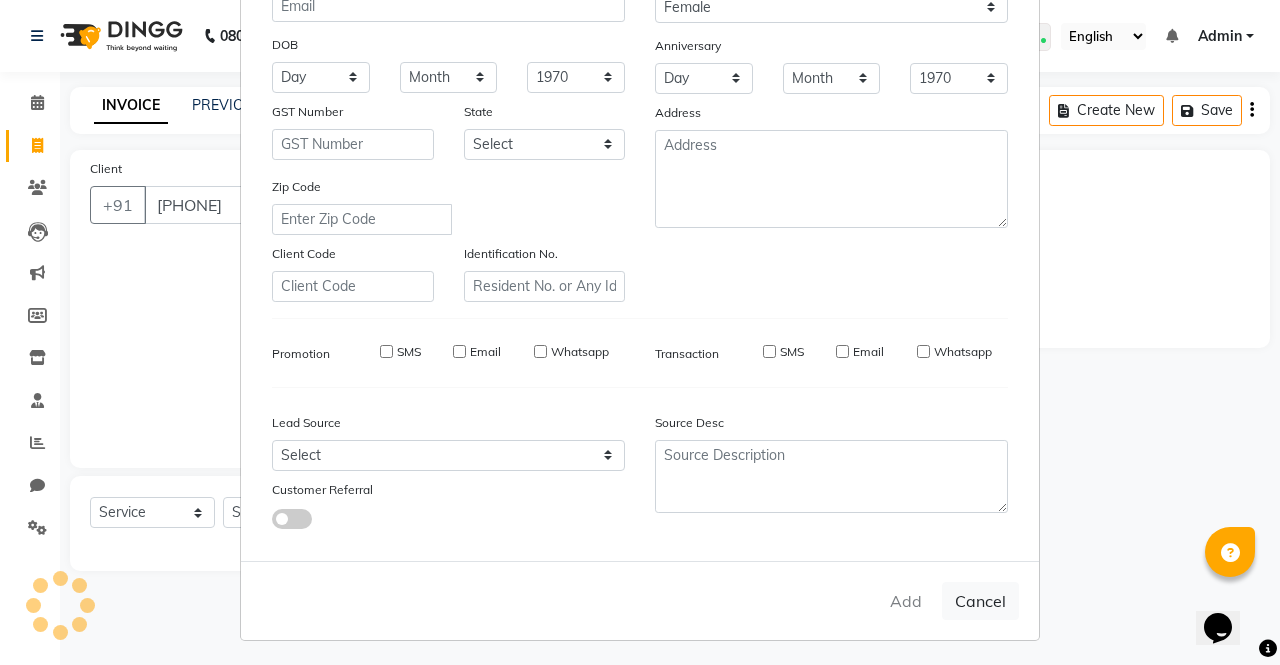 type on "[PHONE]" 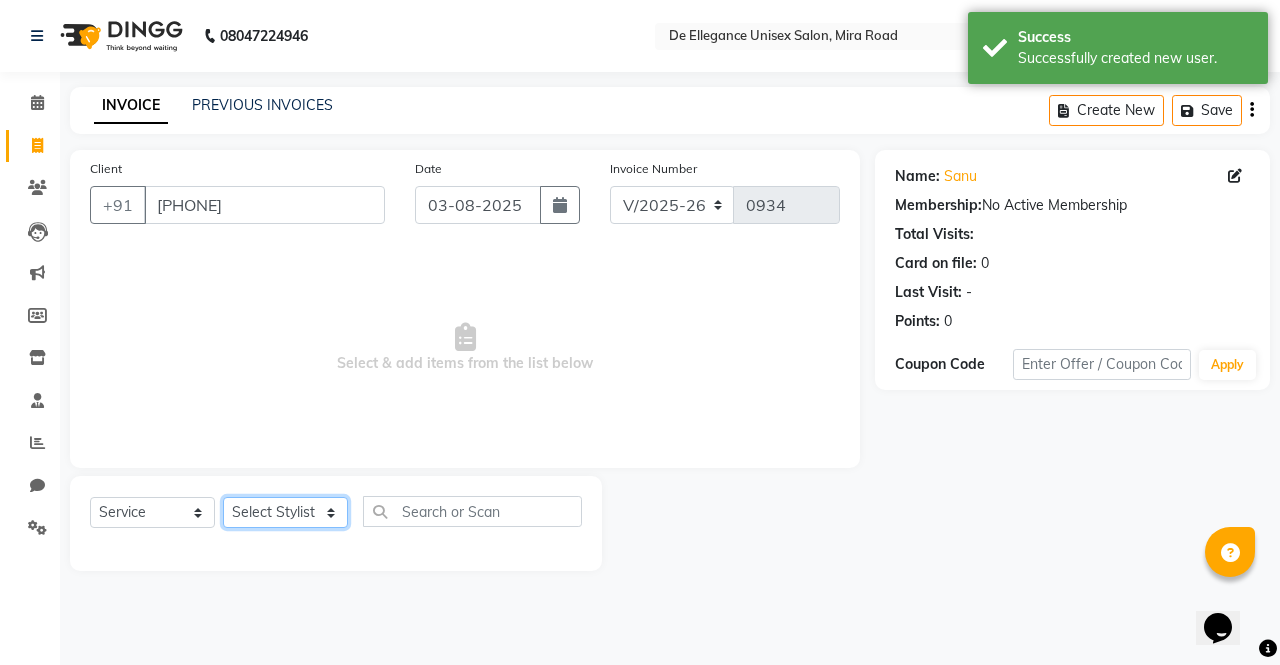 click on "Select Stylist azar khan Firoz Pallavi Singh Sadhana Choudhary salman ansari" 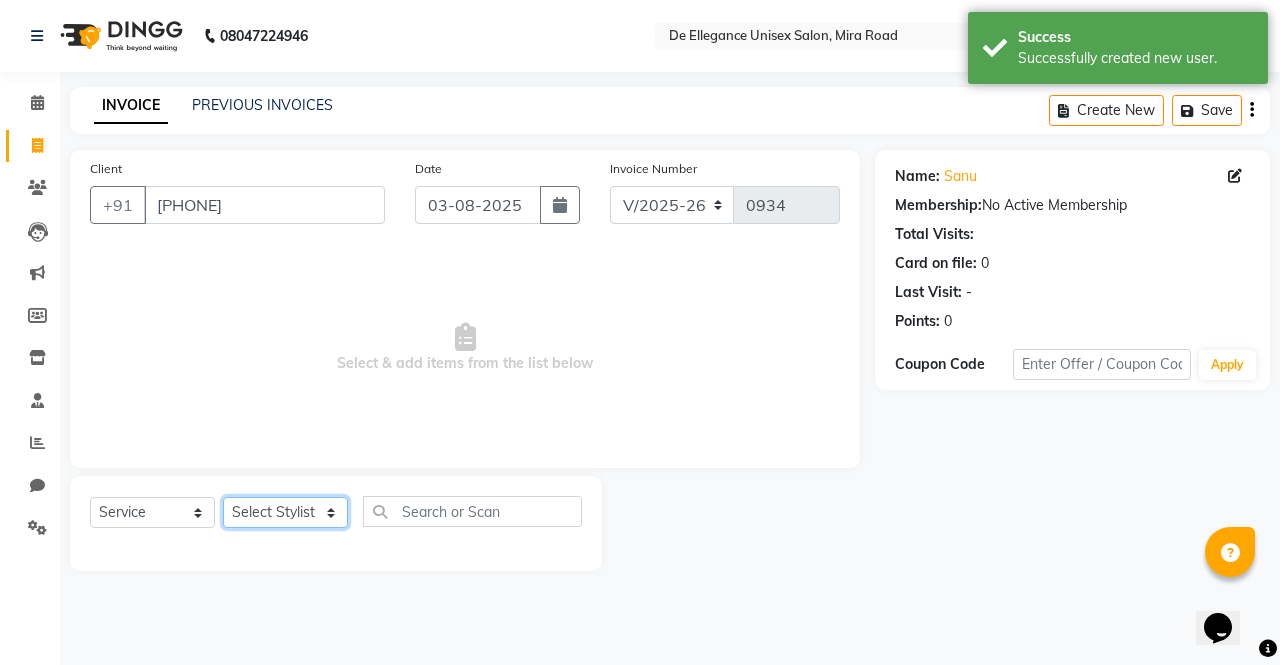 select on "71492" 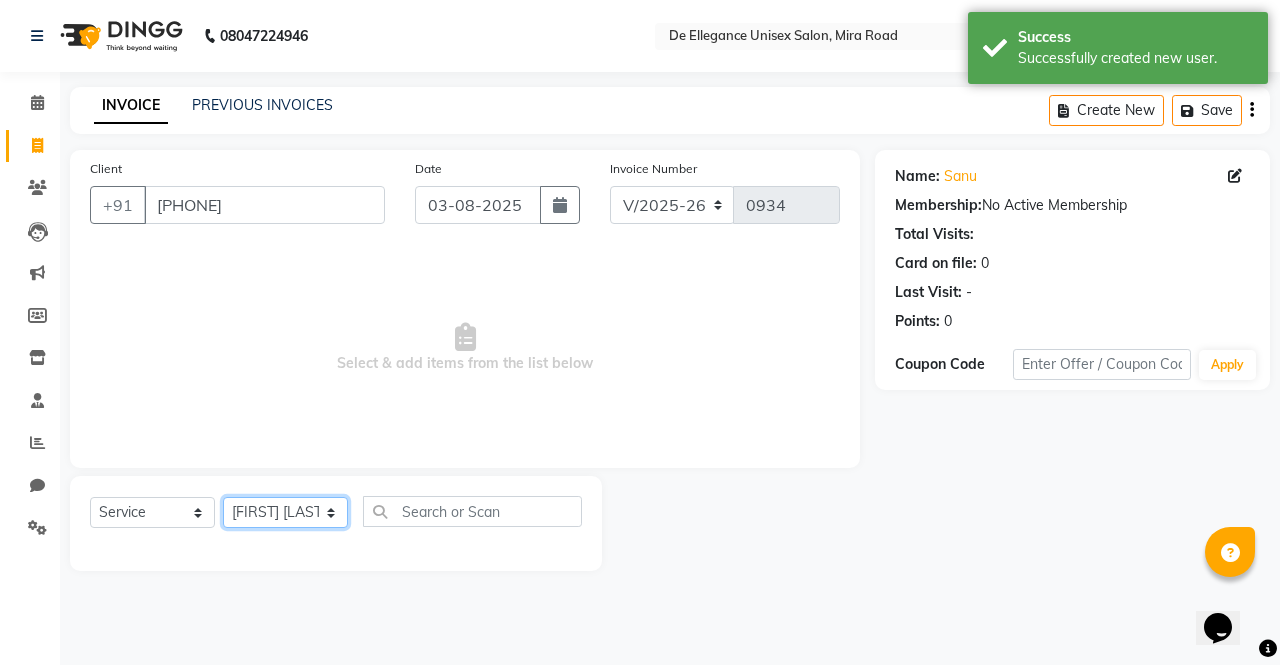 click on "Select Stylist azar khan Firoz Pallavi Singh Sadhana Choudhary salman ansari" 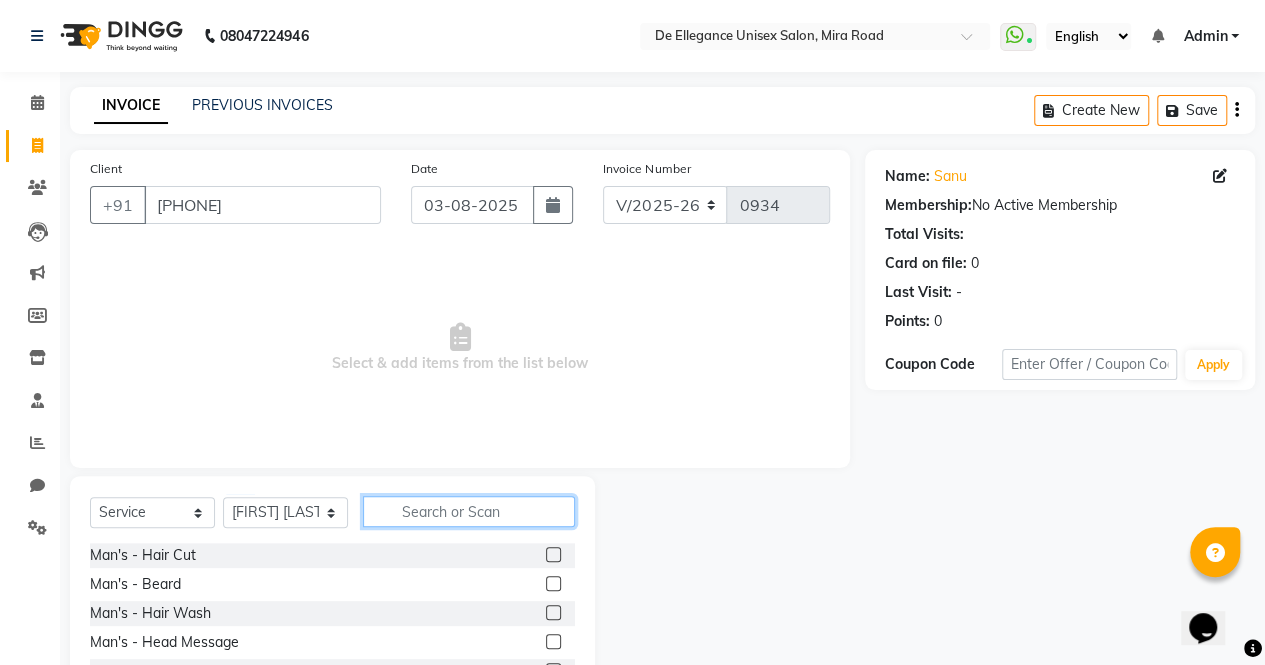 click 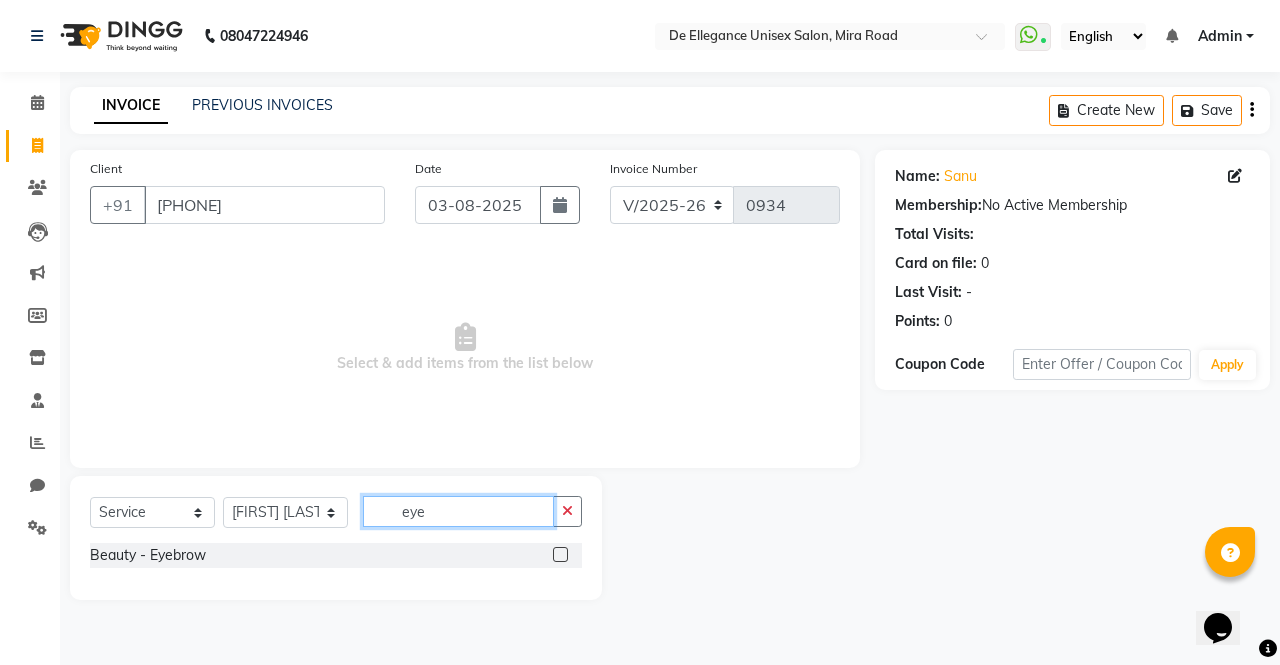 type on "eye" 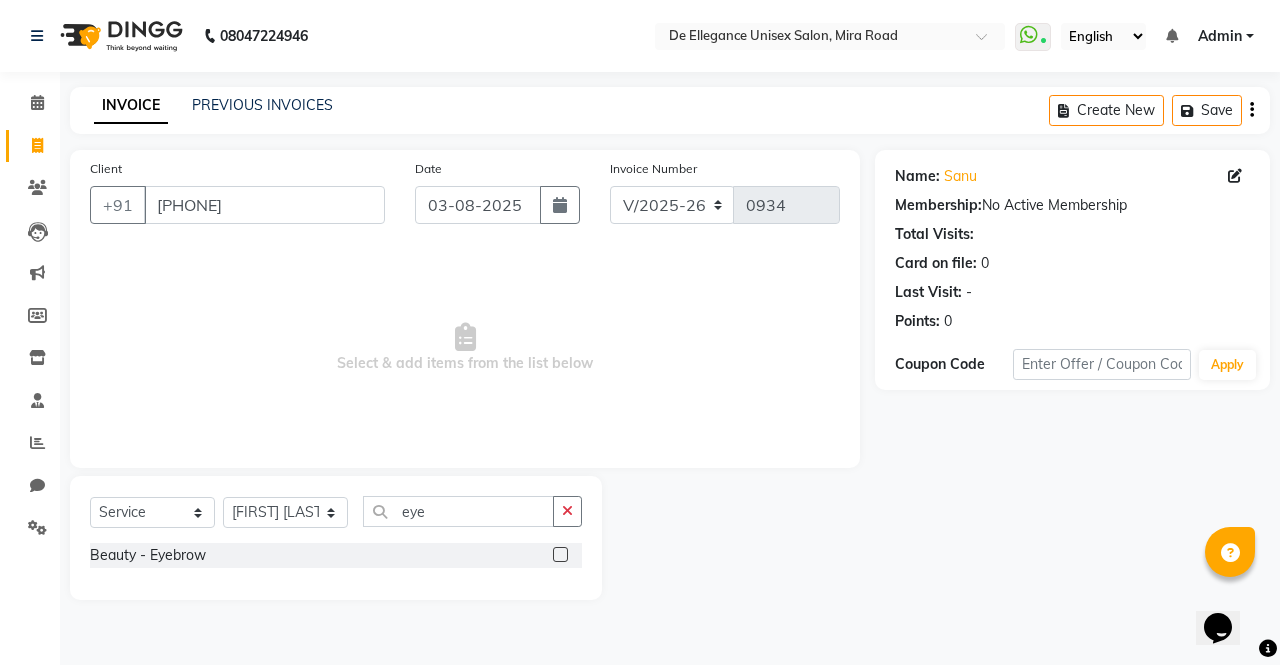 click 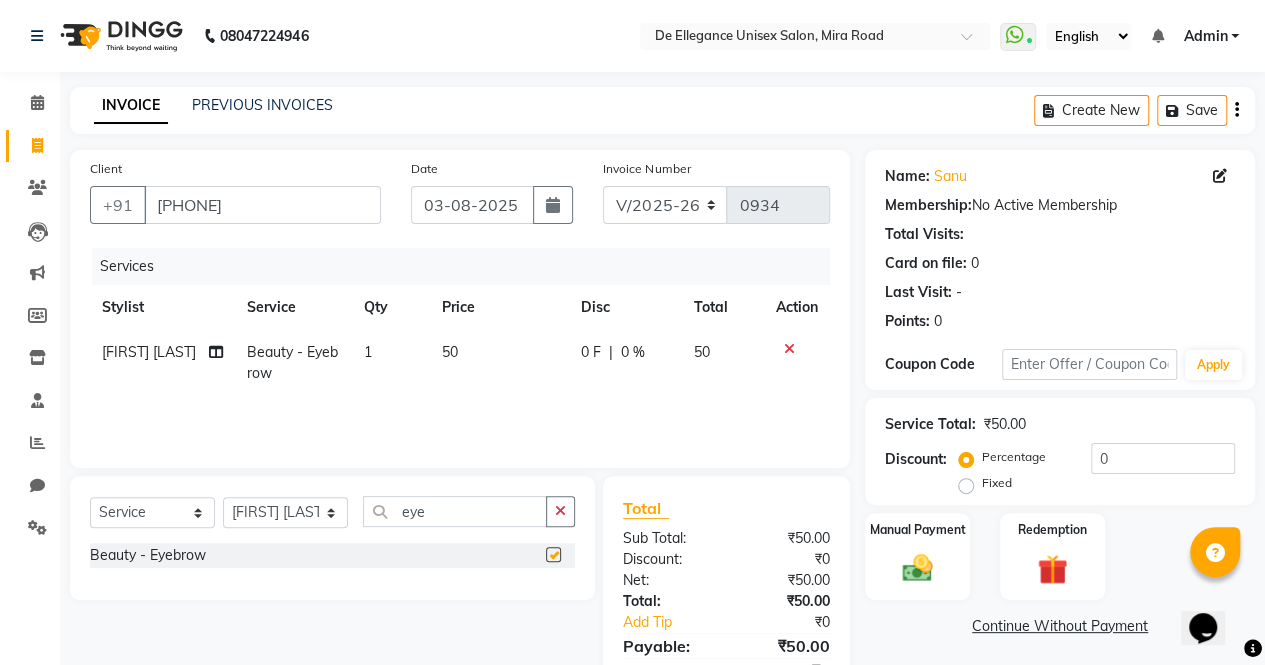 checkbox on "false" 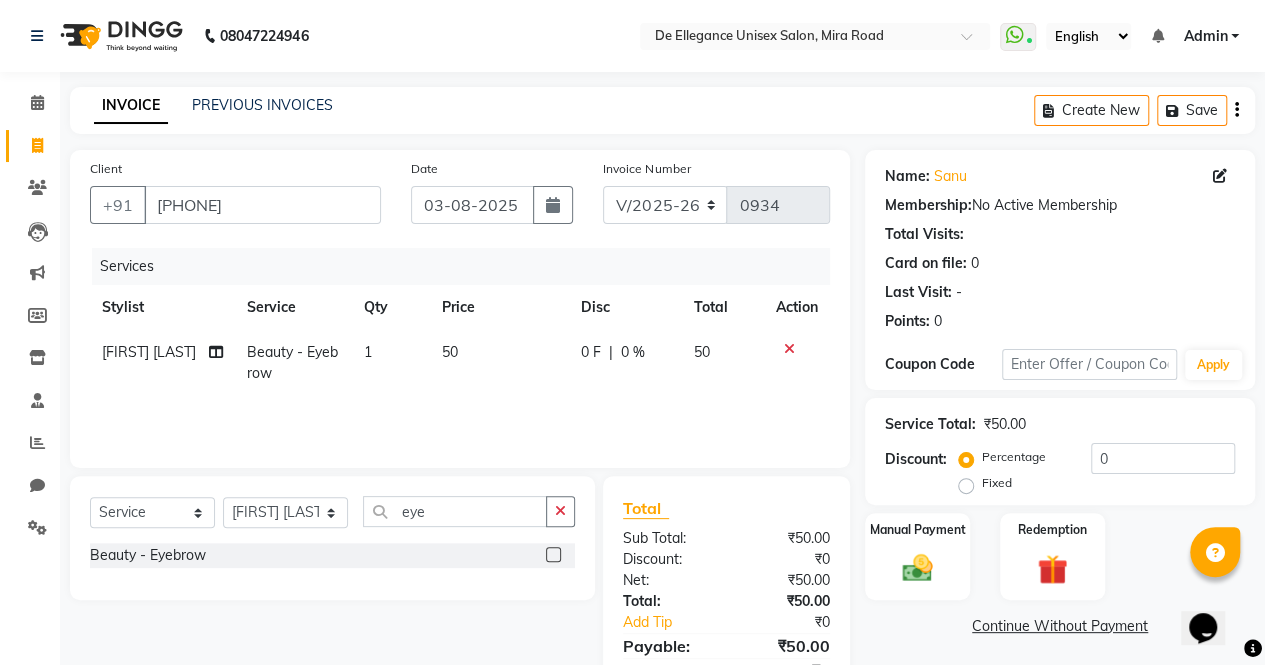 scroll, scrollTop: 91, scrollLeft: 0, axis: vertical 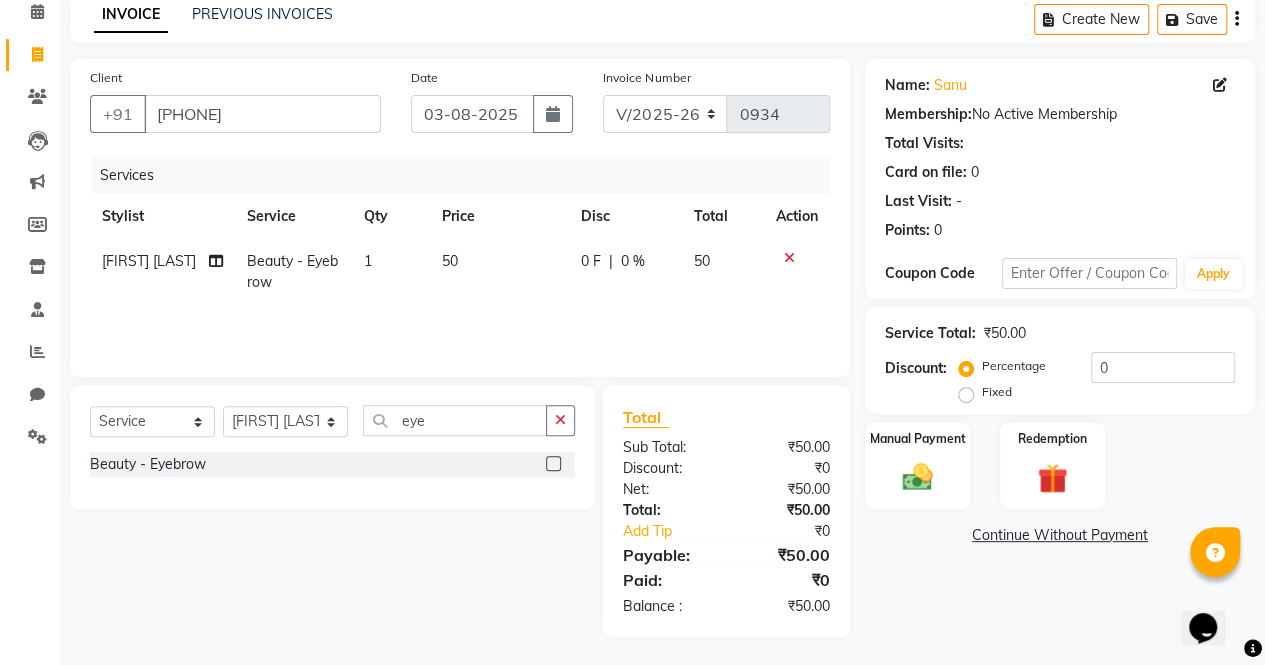 click on "Manual Payment" 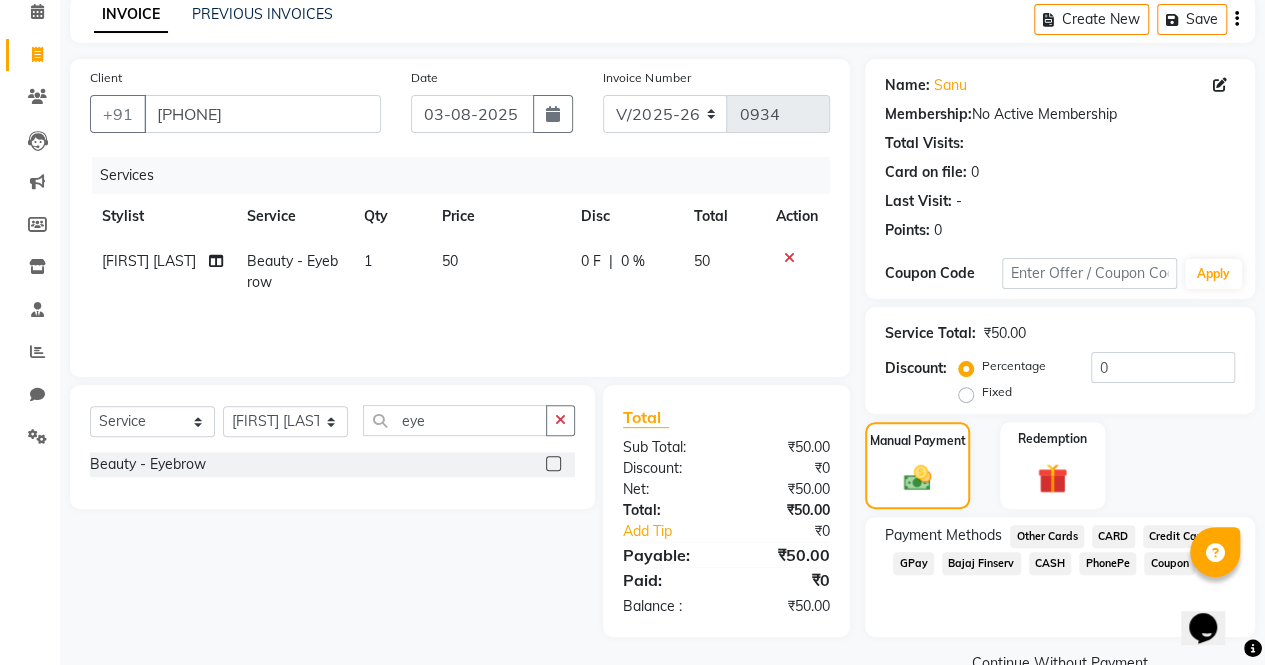 scroll, scrollTop: 133, scrollLeft: 0, axis: vertical 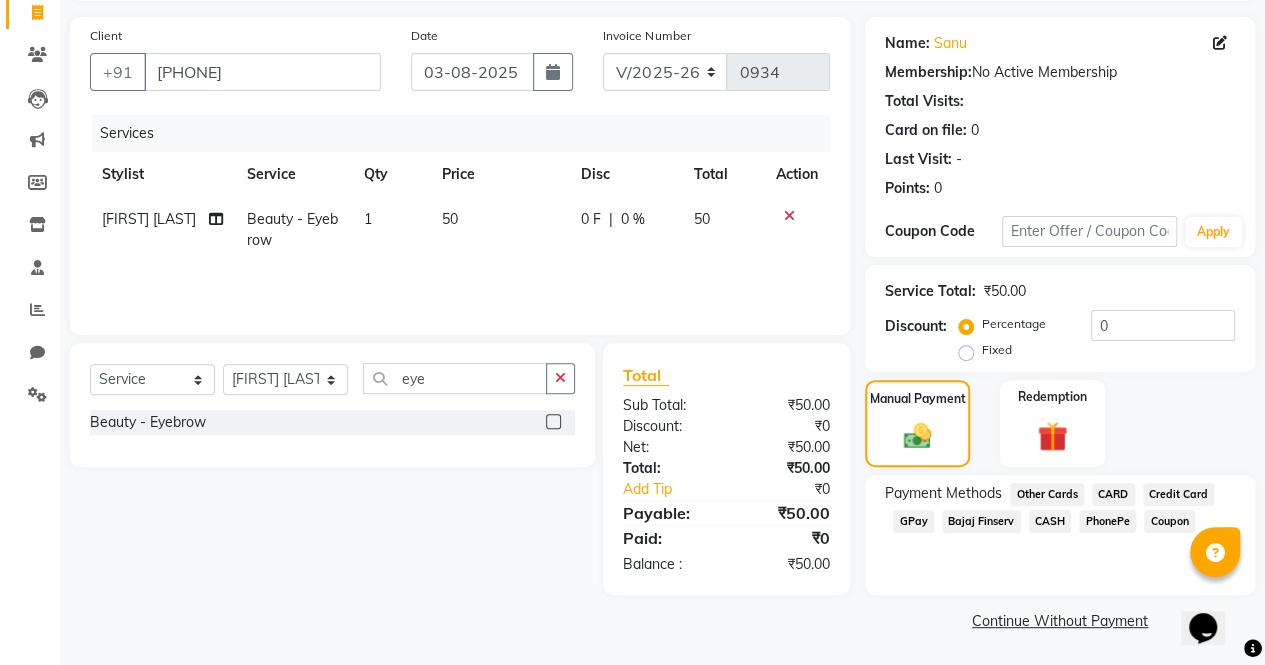 click on "GPay" 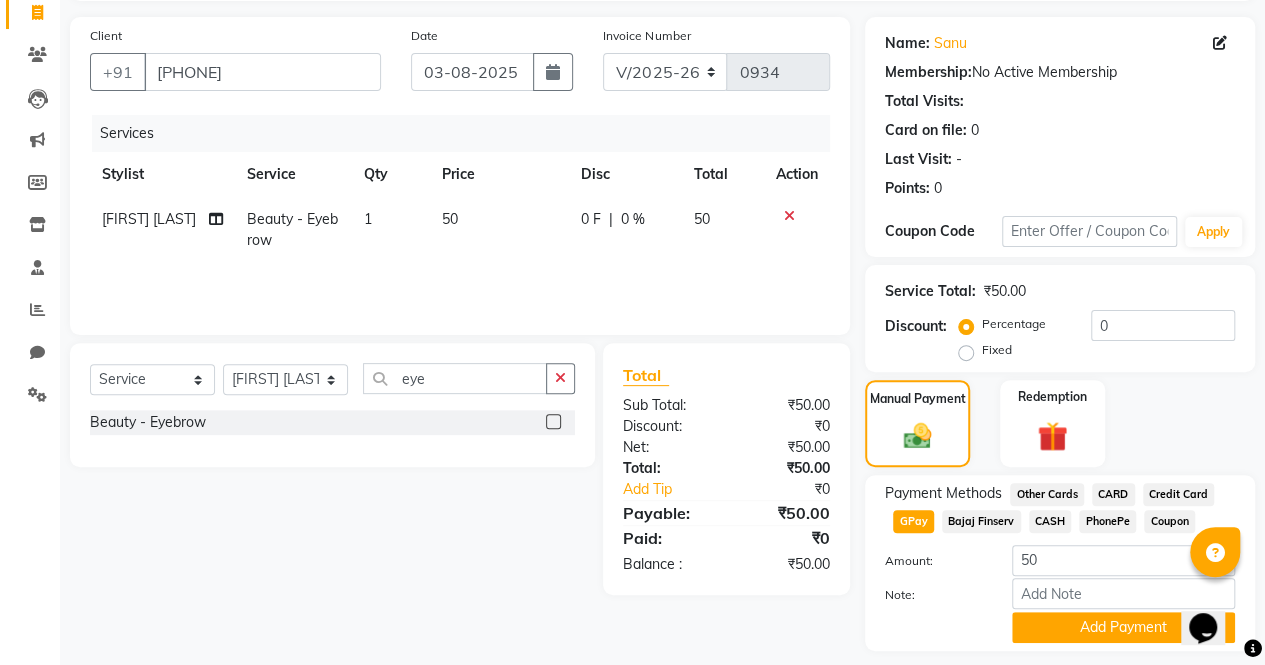 scroll, scrollTop: 188, scrollLeft: 0, axis: vertical 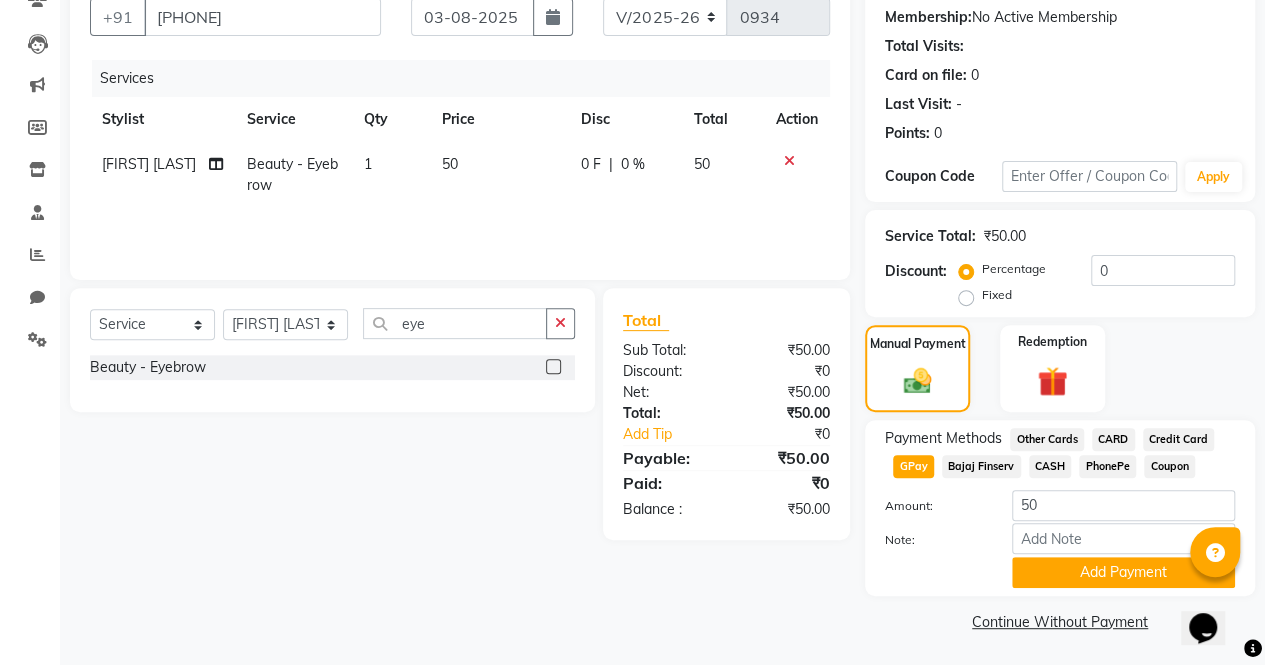 click on "Add Payment" 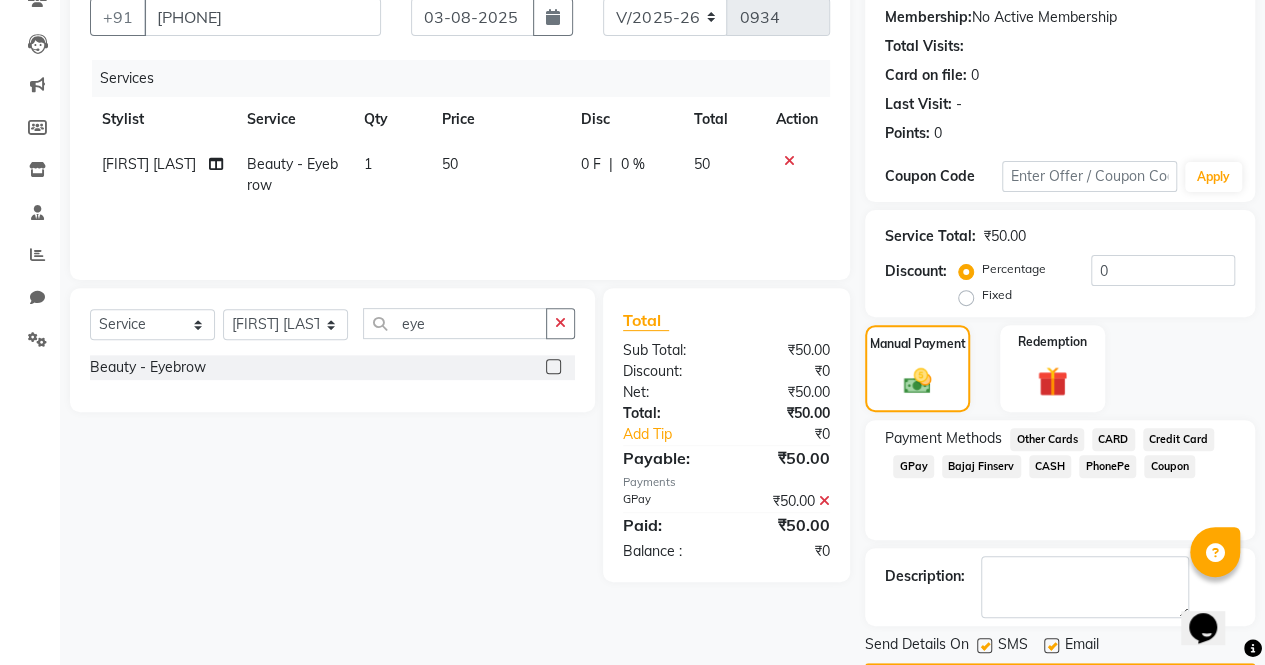 scroll, scrollTop: 244, scrollLeft: 0, axis: vertical 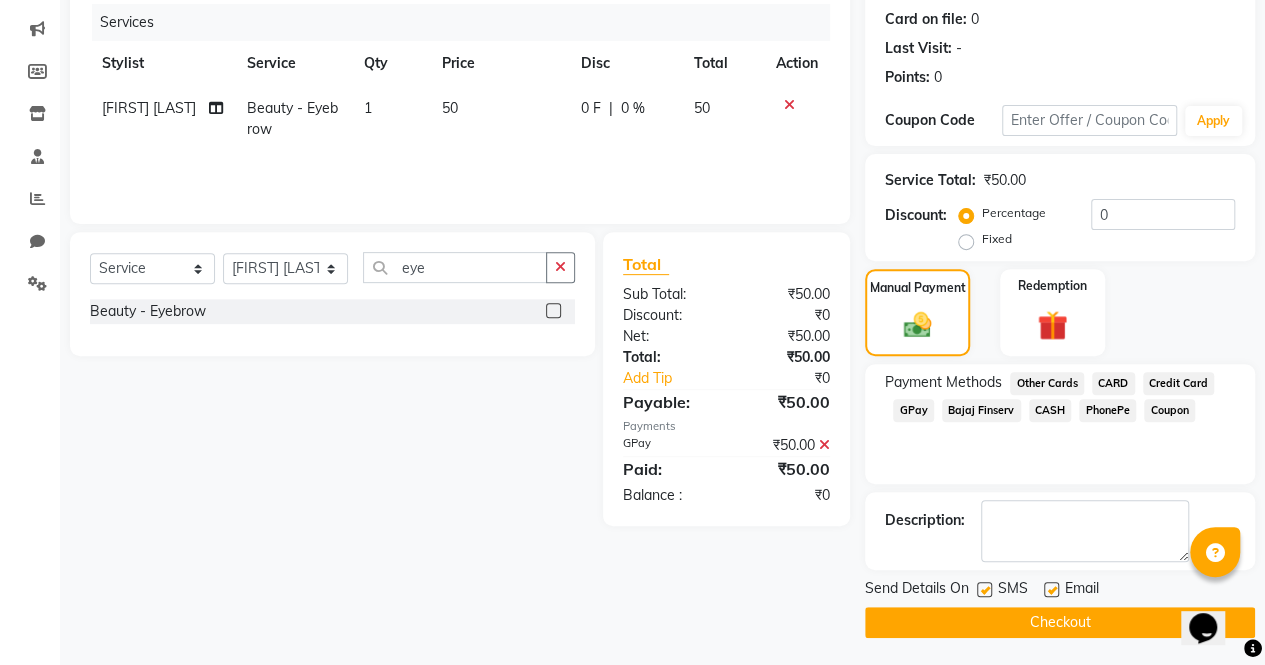 click on "Checkout" 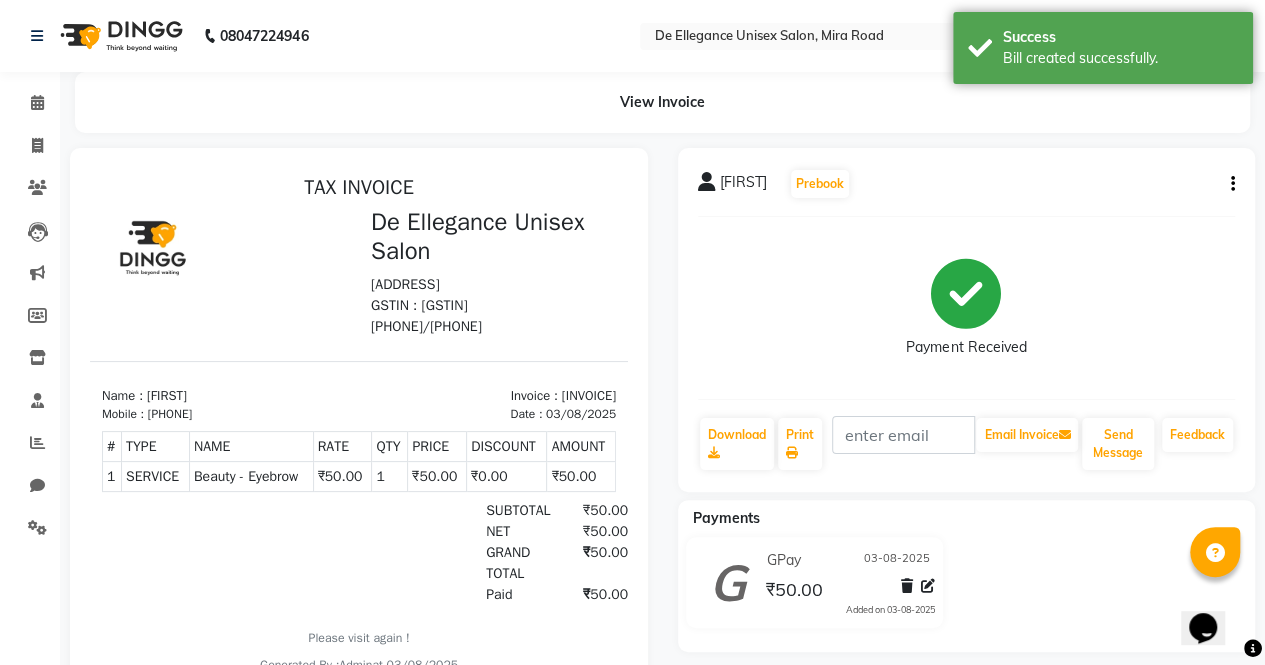 scroll, scrollTop: 0, scrollLeft: 0, axis: both 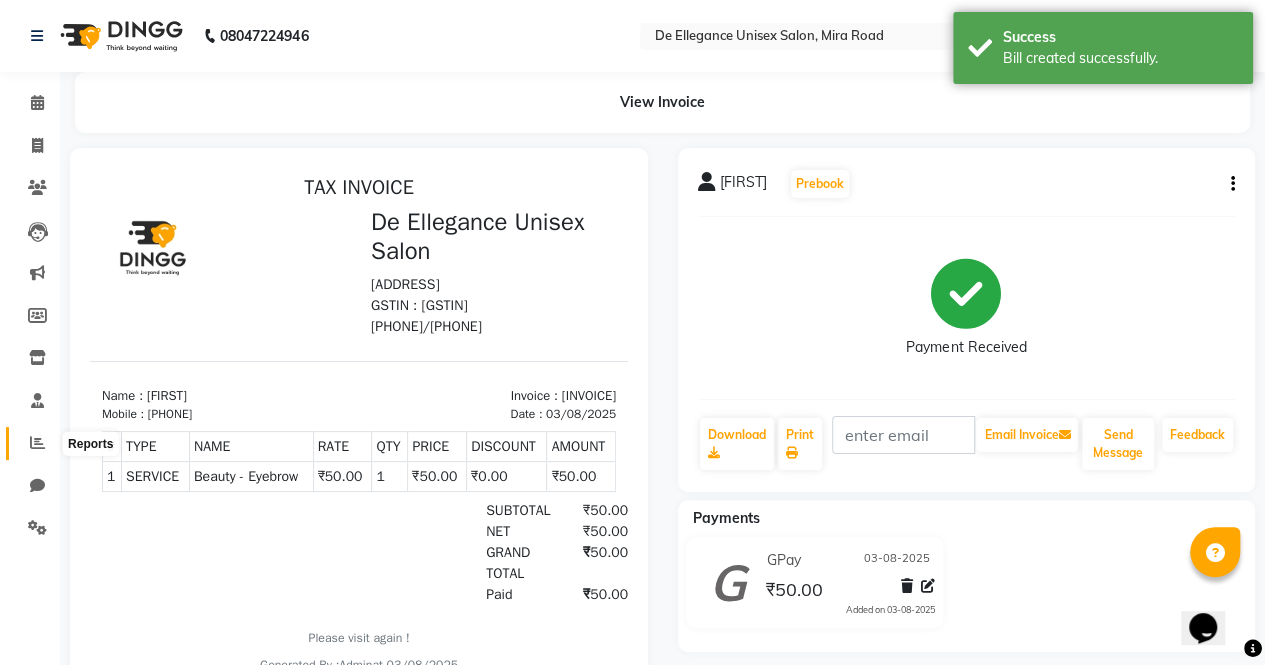 click 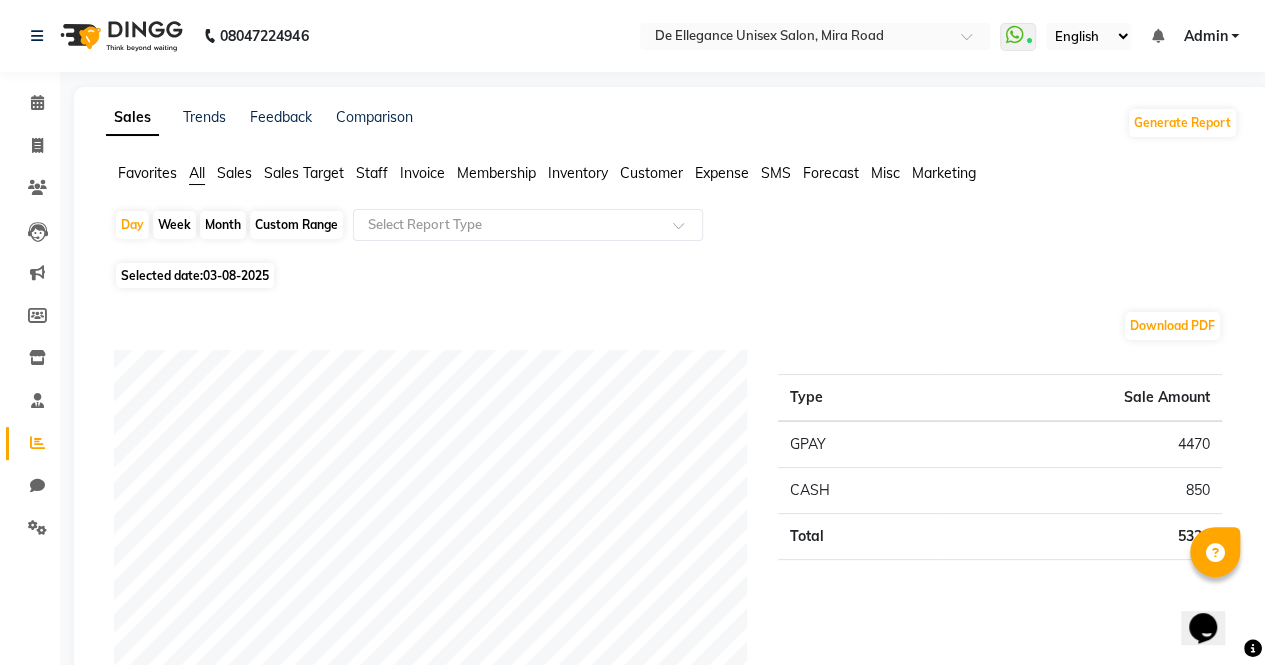 click on "Month" 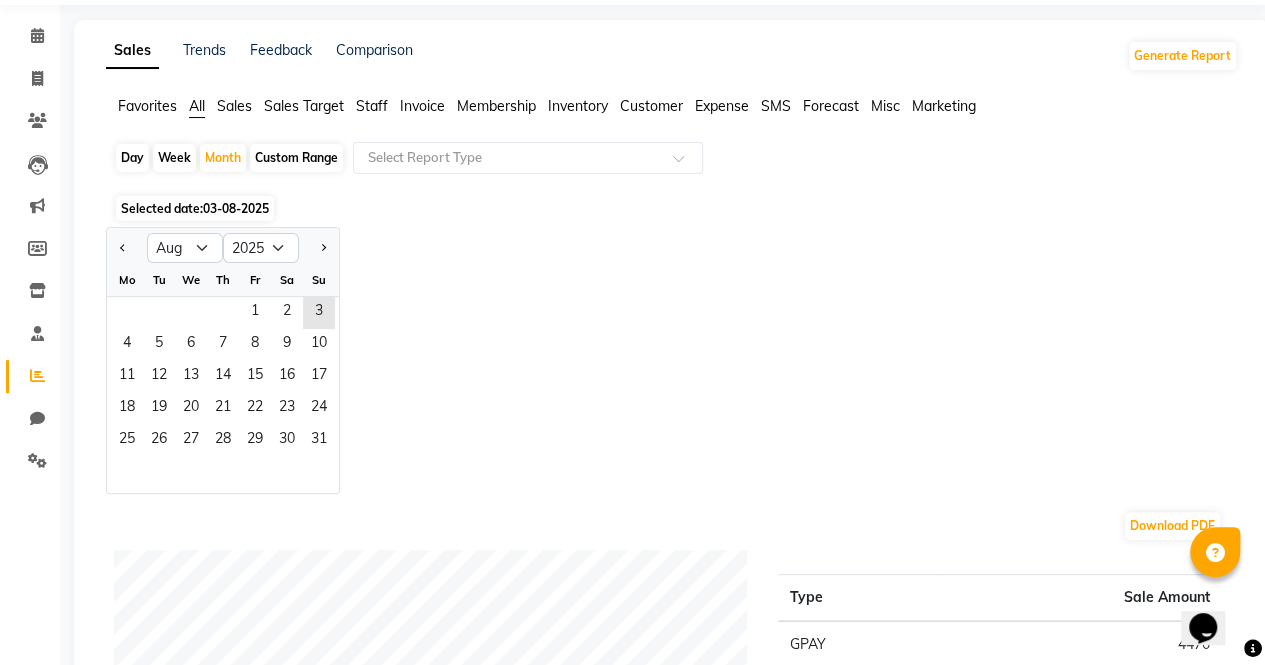 scroll, scrollTop: 68, scrollLeft: 0, axis: vertical 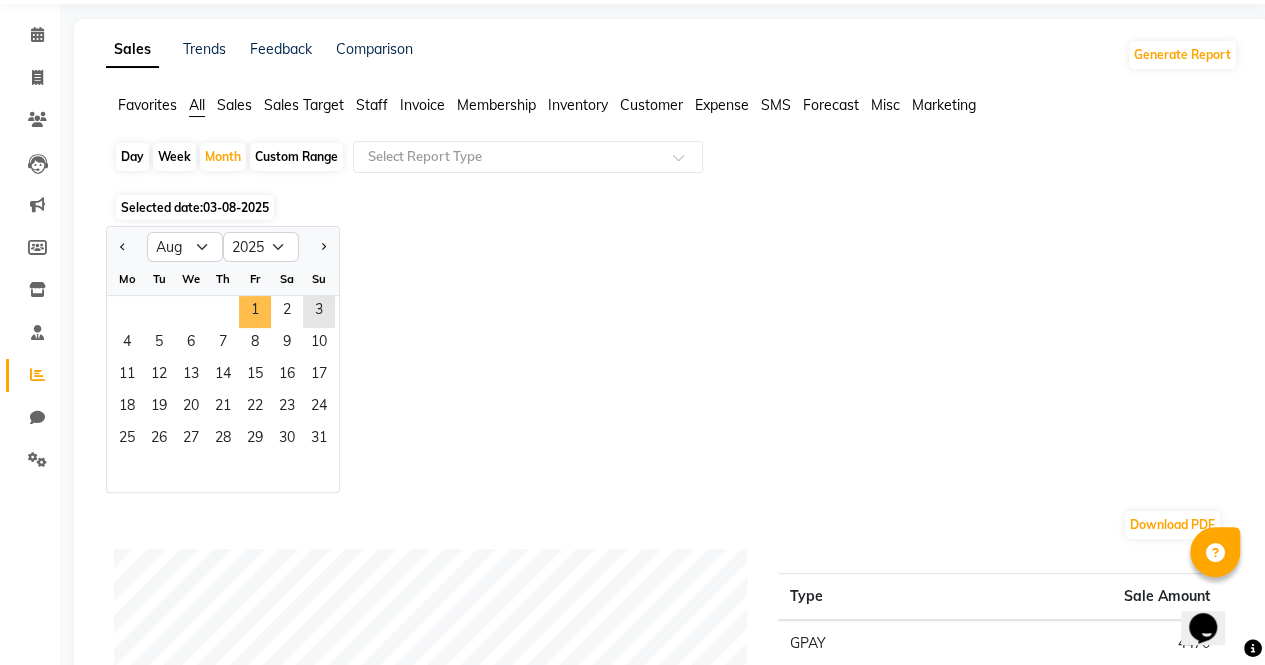 click on "1" 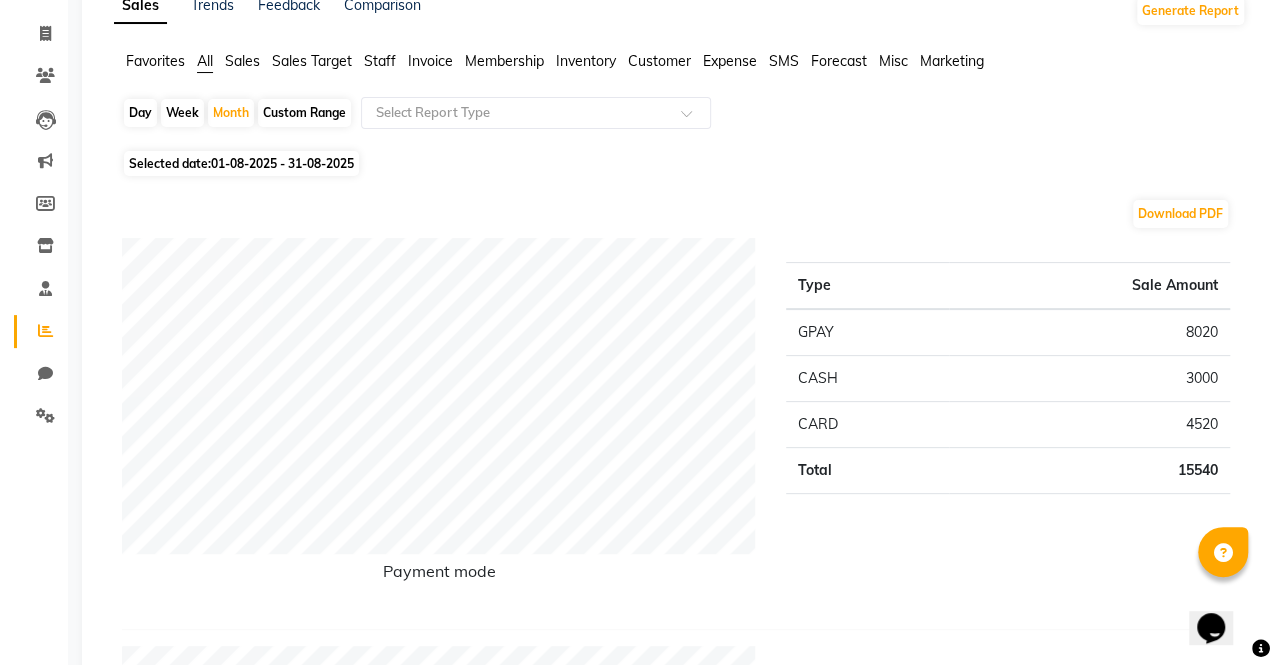 scroll, scrollTop: 0, scrollLeft: 0, axis: both 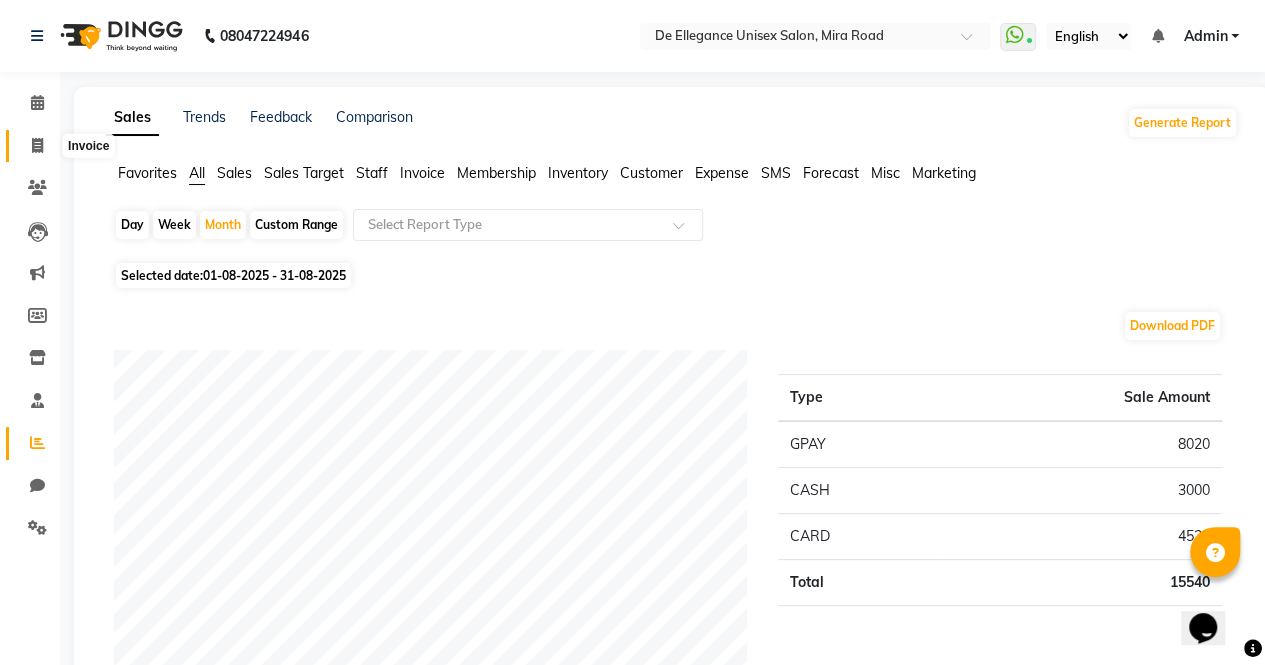 click 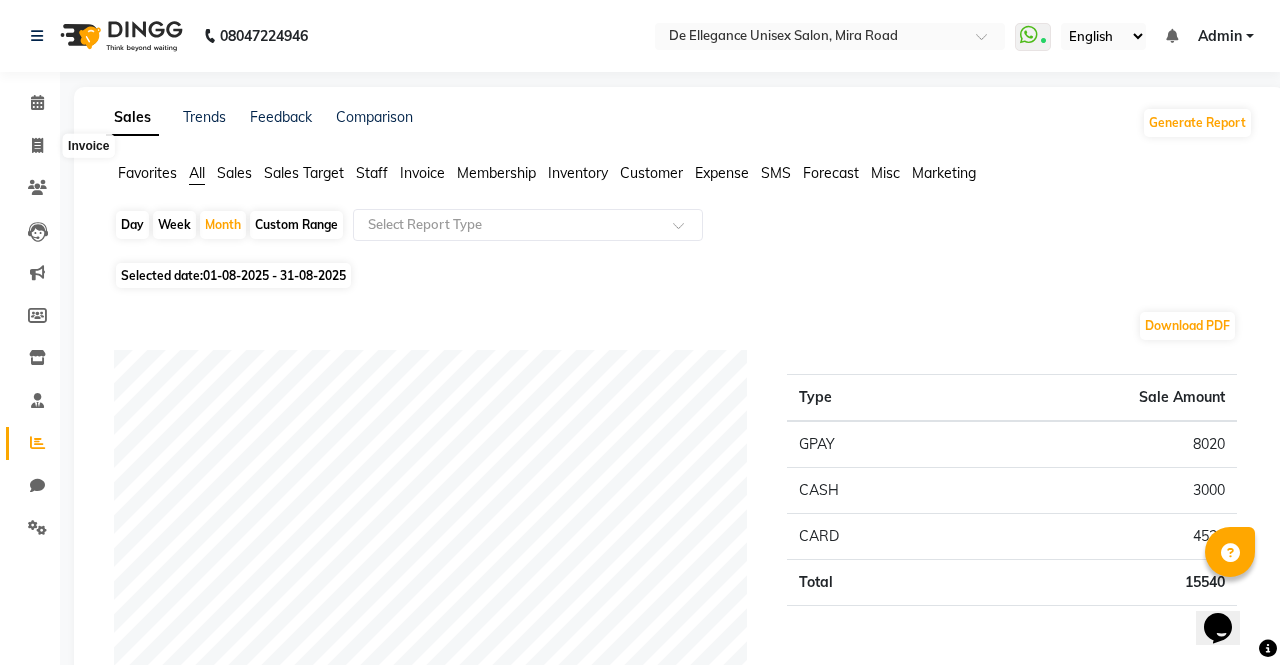 select on "7945" 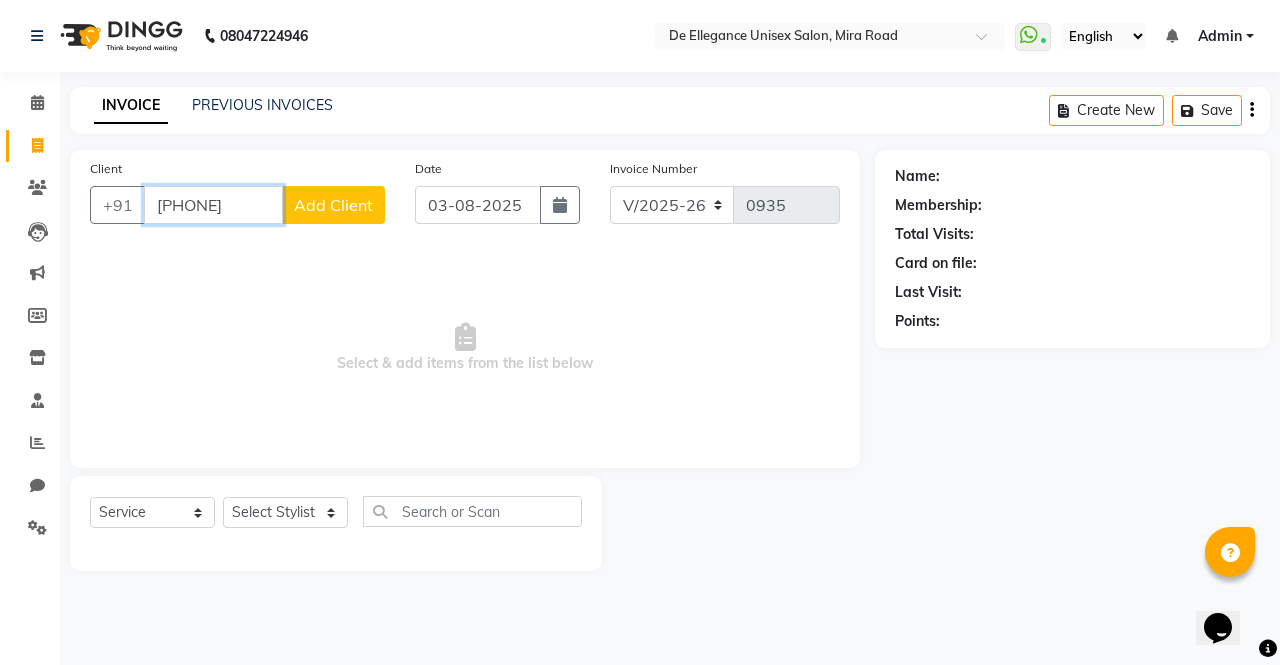 type on "[PHONE]" 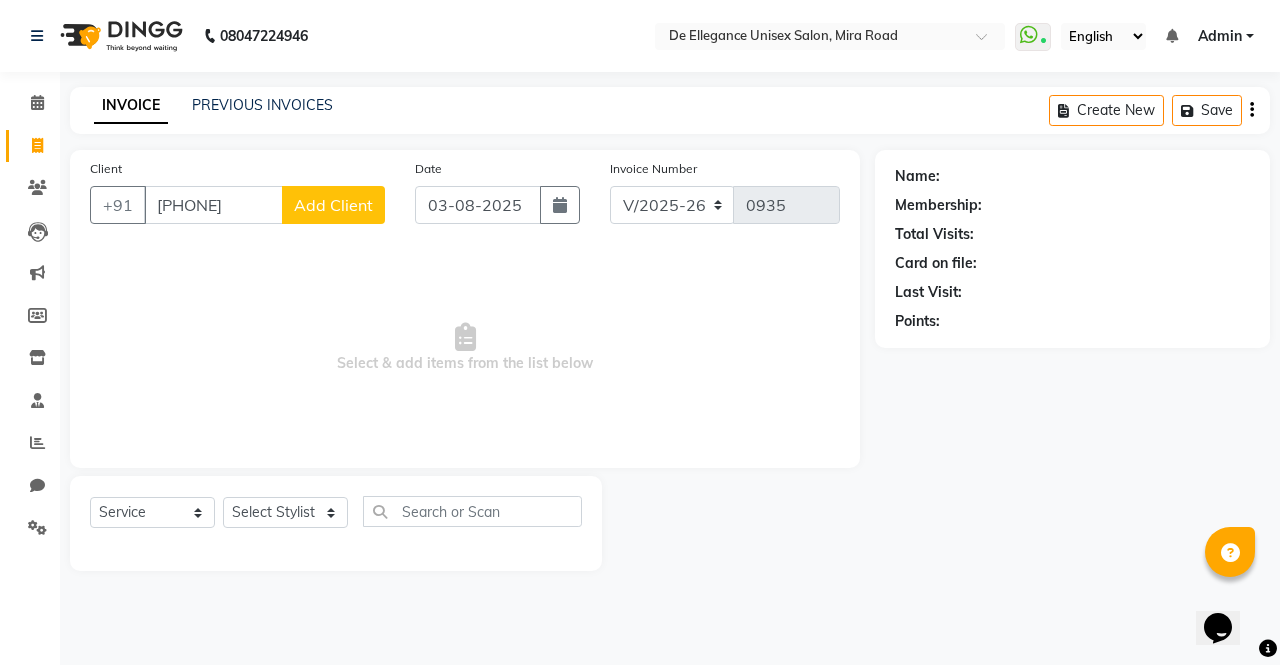 click on "Add Client" 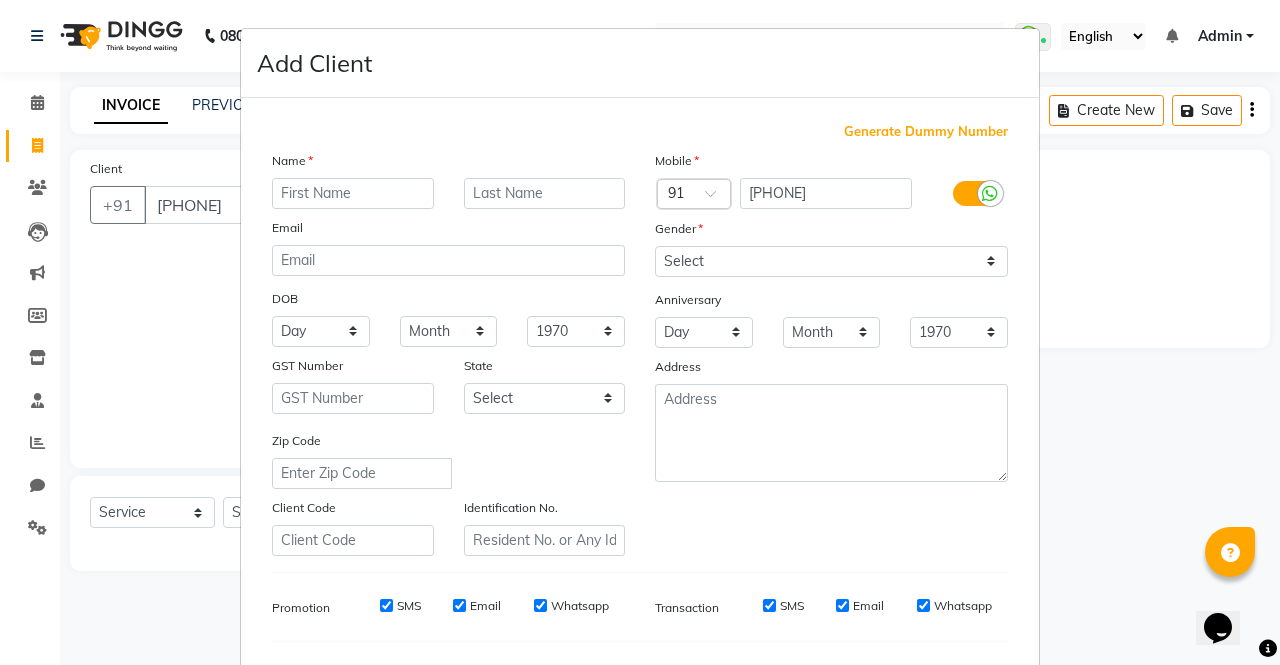 click at bounding box center (353, 193) 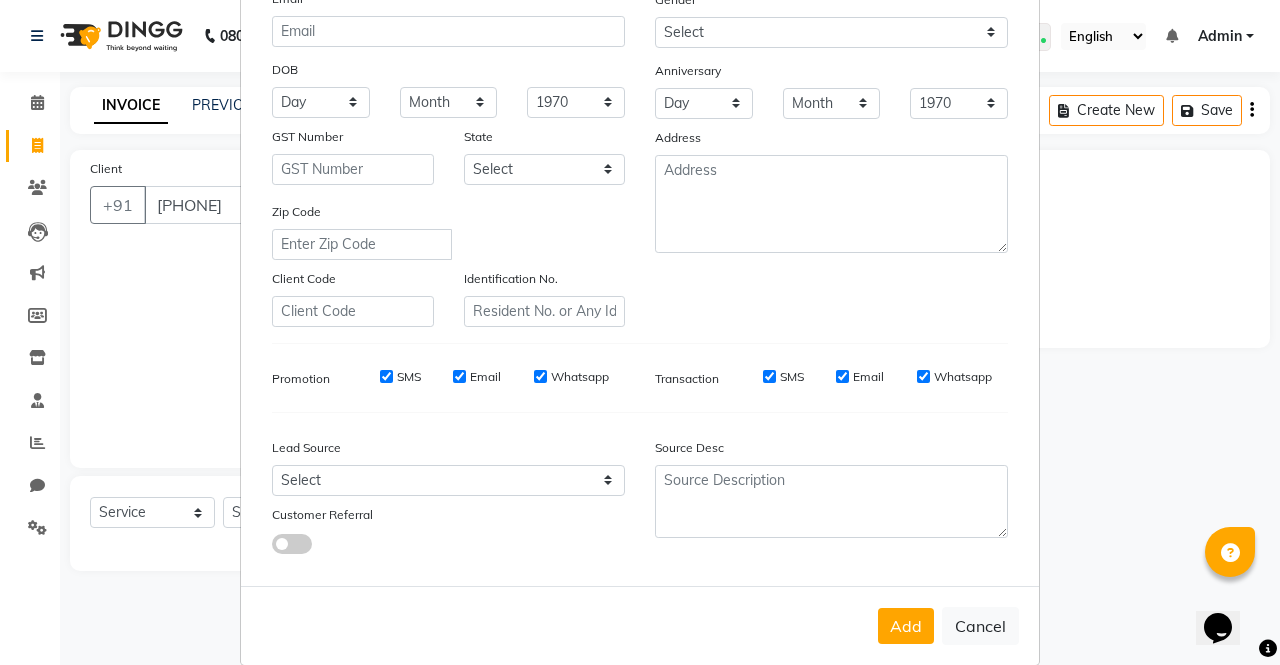 scroll, scrollTop: 230, scrollLeft: 0, axis: vertical 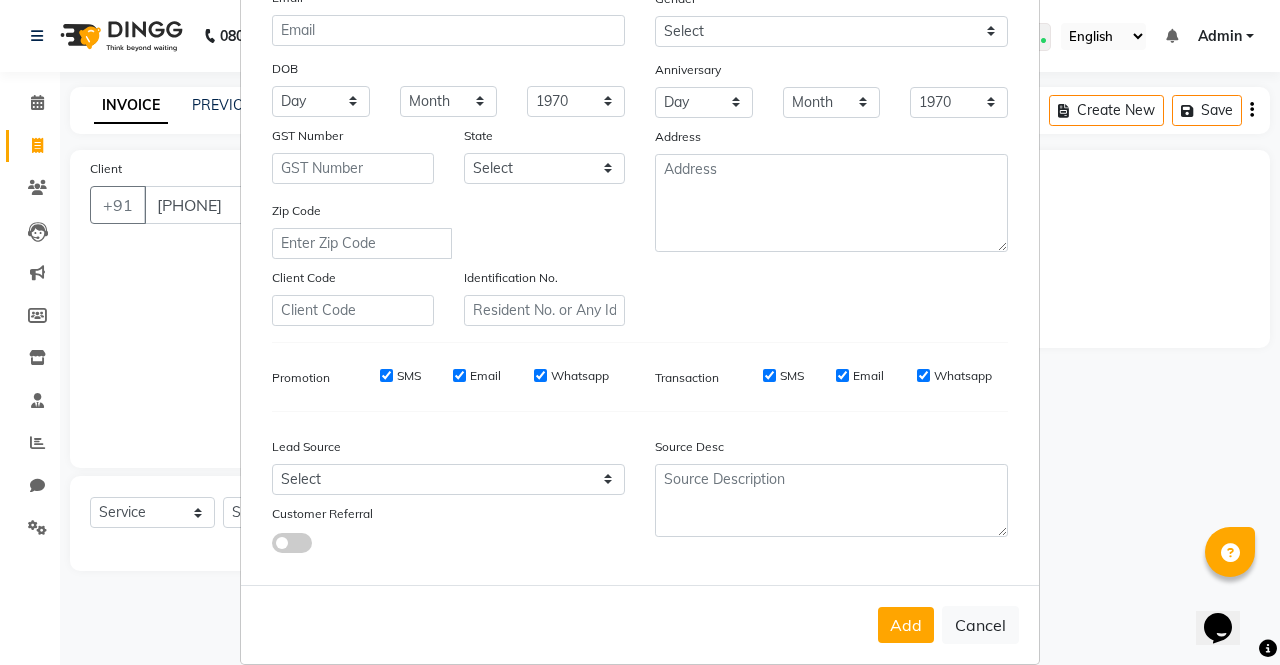 type on "nikhil" 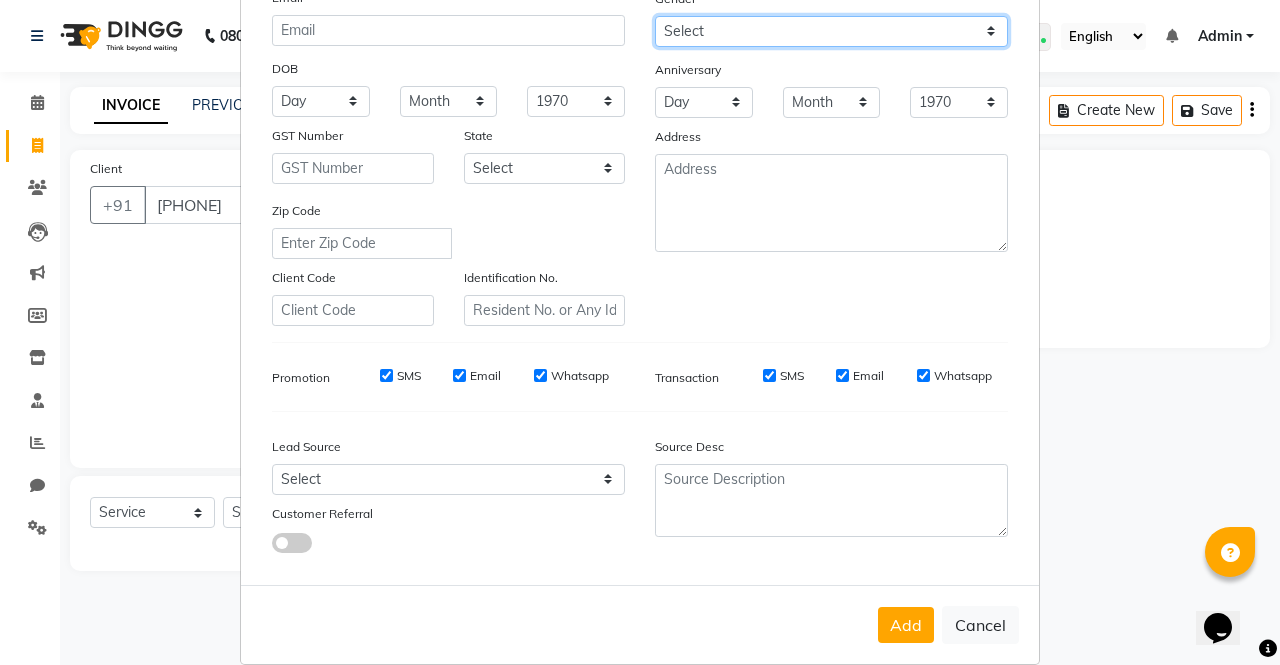 click on "Select Male Female Other Prefer Not To Say" at bounding box center [831, 31] 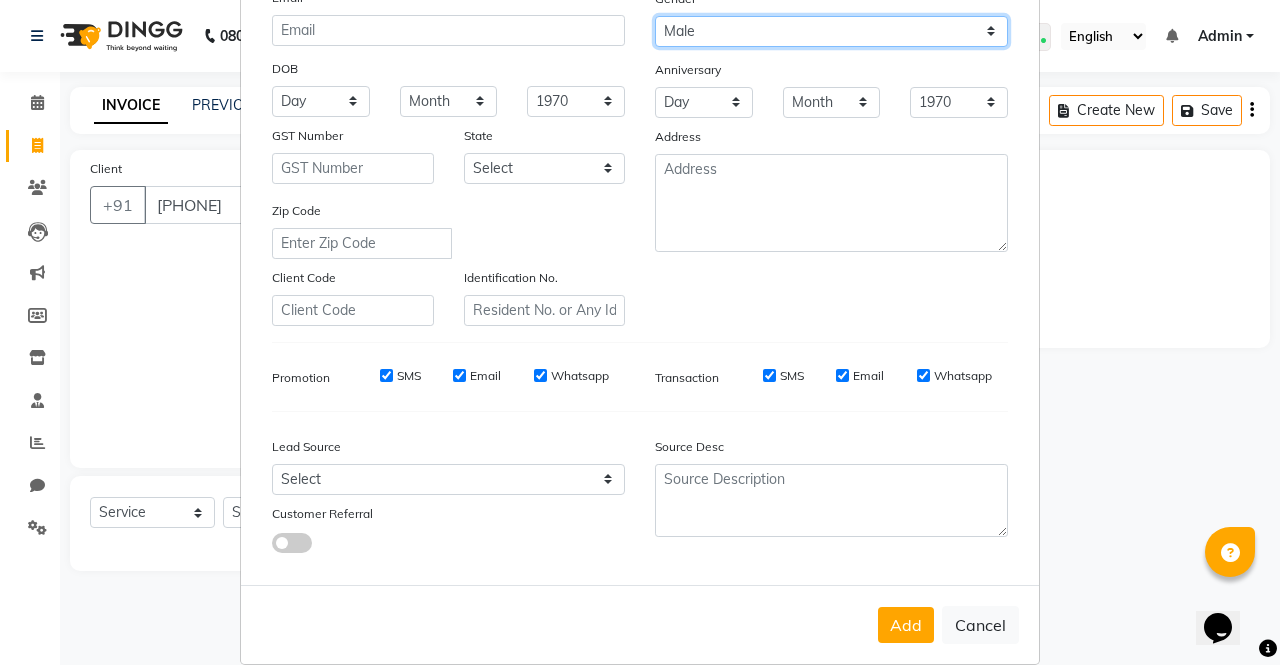 click on "Select Male Female Other Prefer Not To Say" at bounding box center [831, 31] 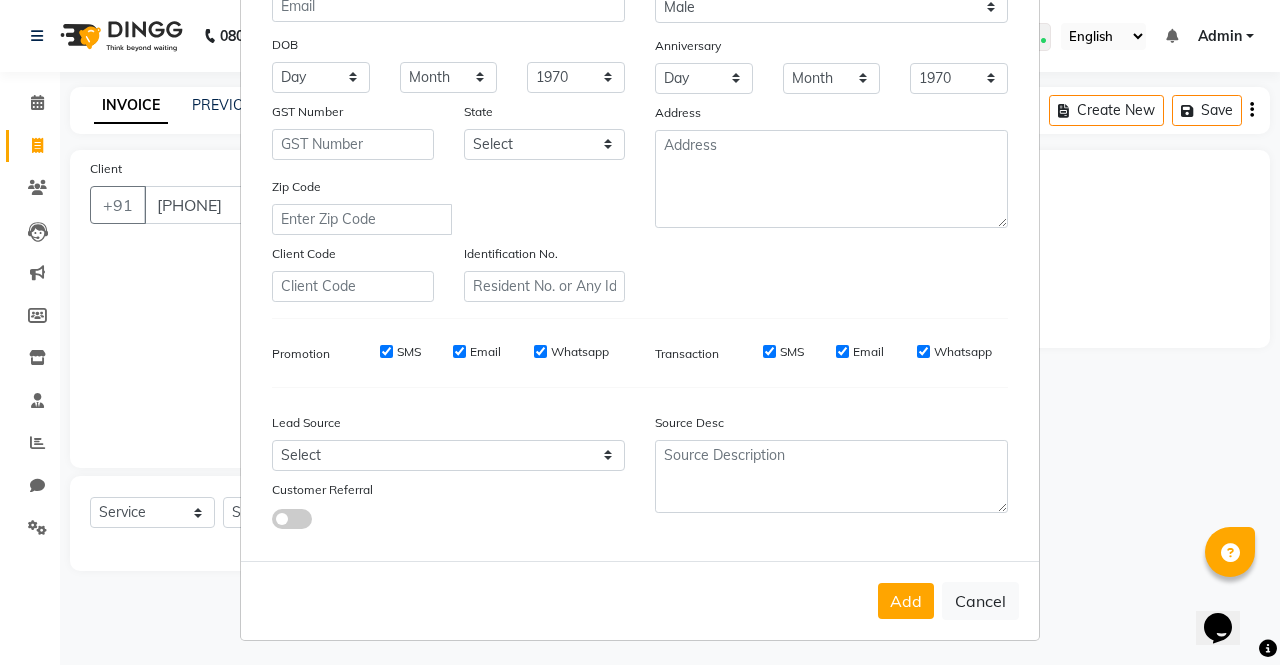 click on "Add" at bounding box center (906, 601) 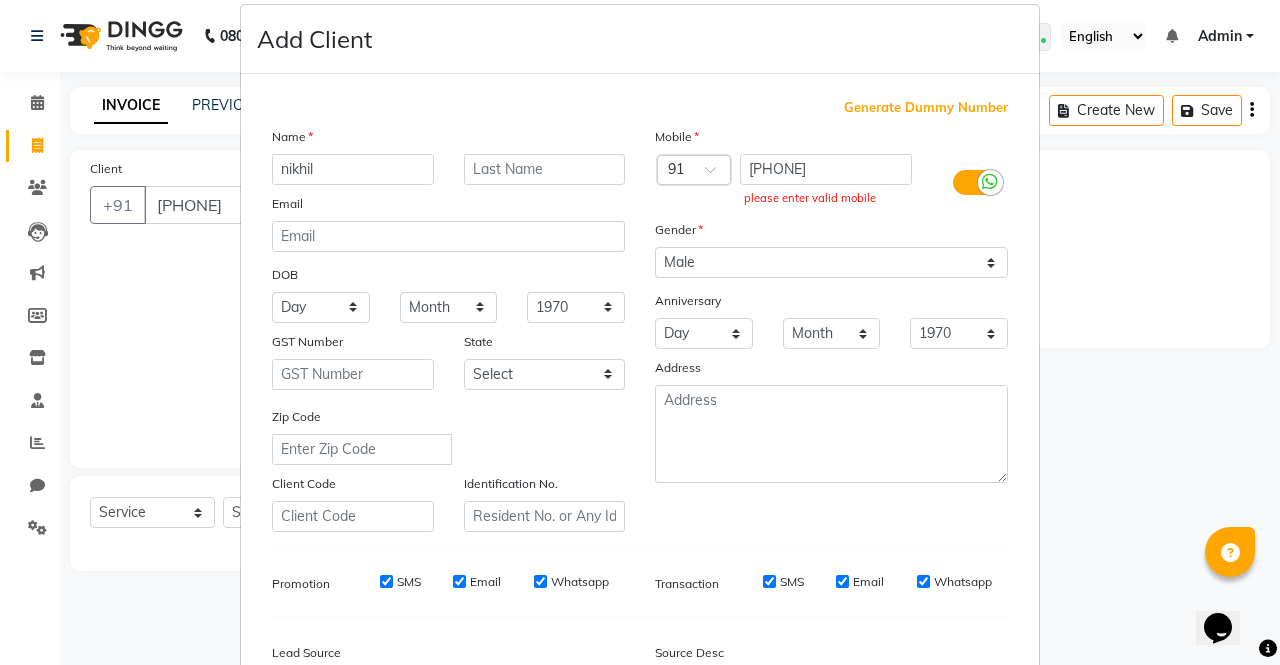 scroll, scrollTop: 26, scrollLeft: 0, axis: vertical 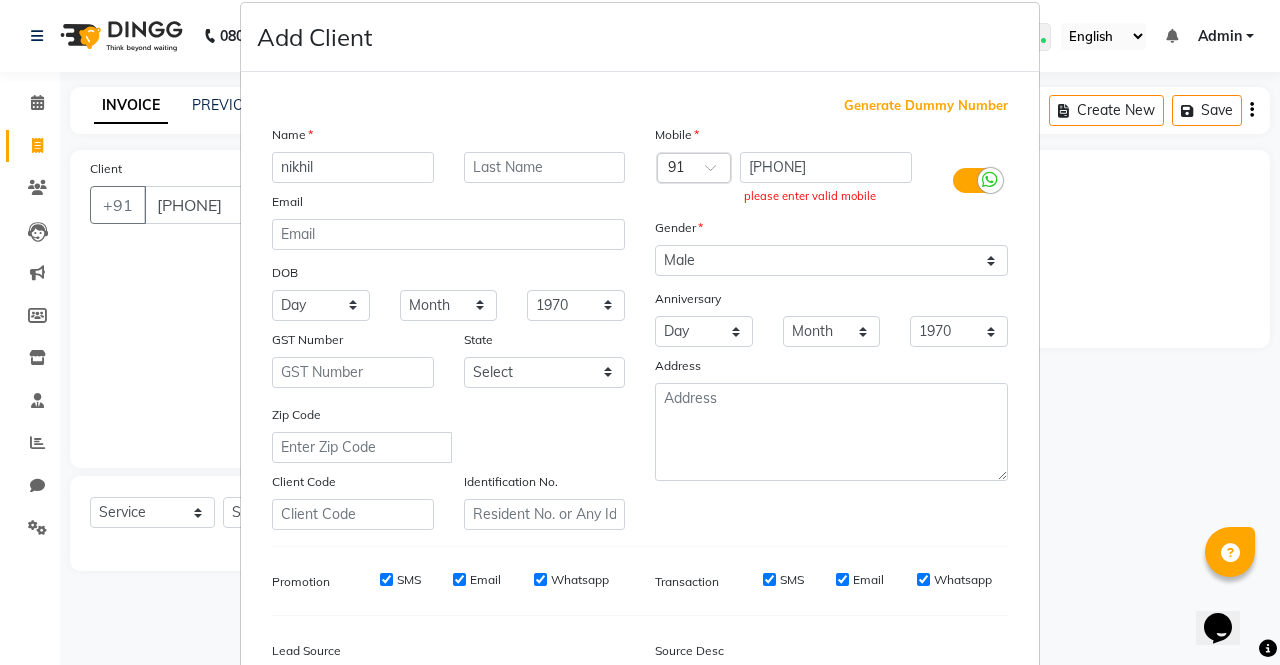 type 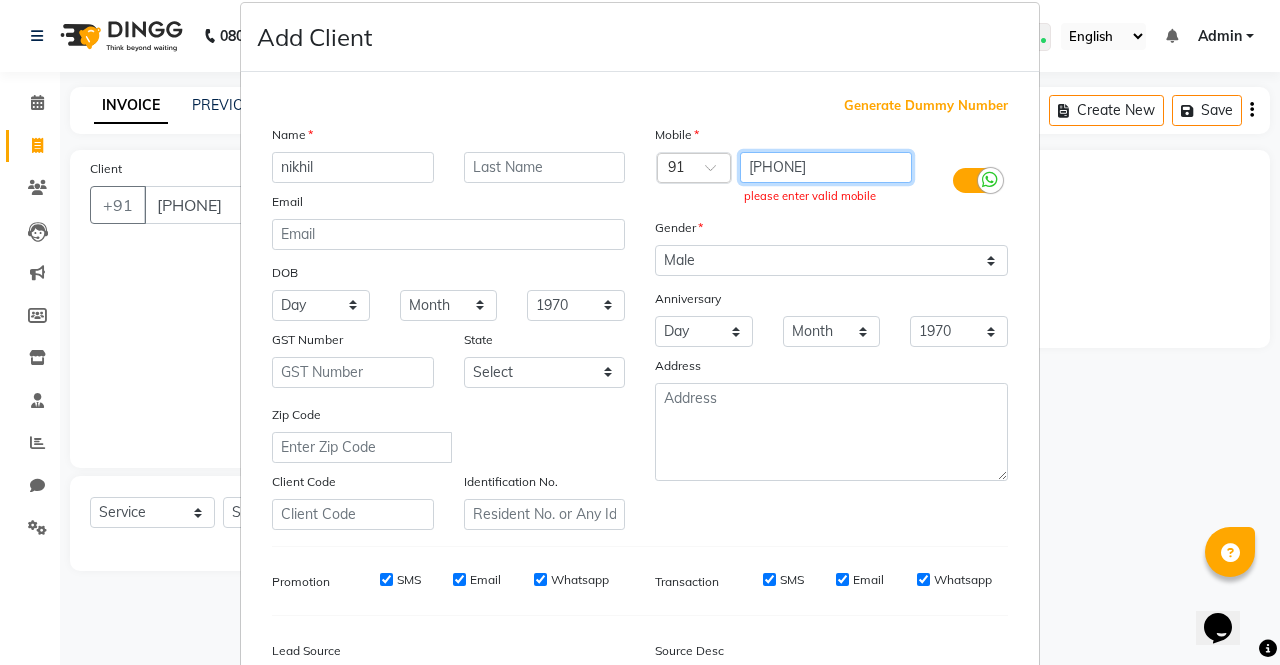 click on "[PHONE]" at bounding box center [826, 167] 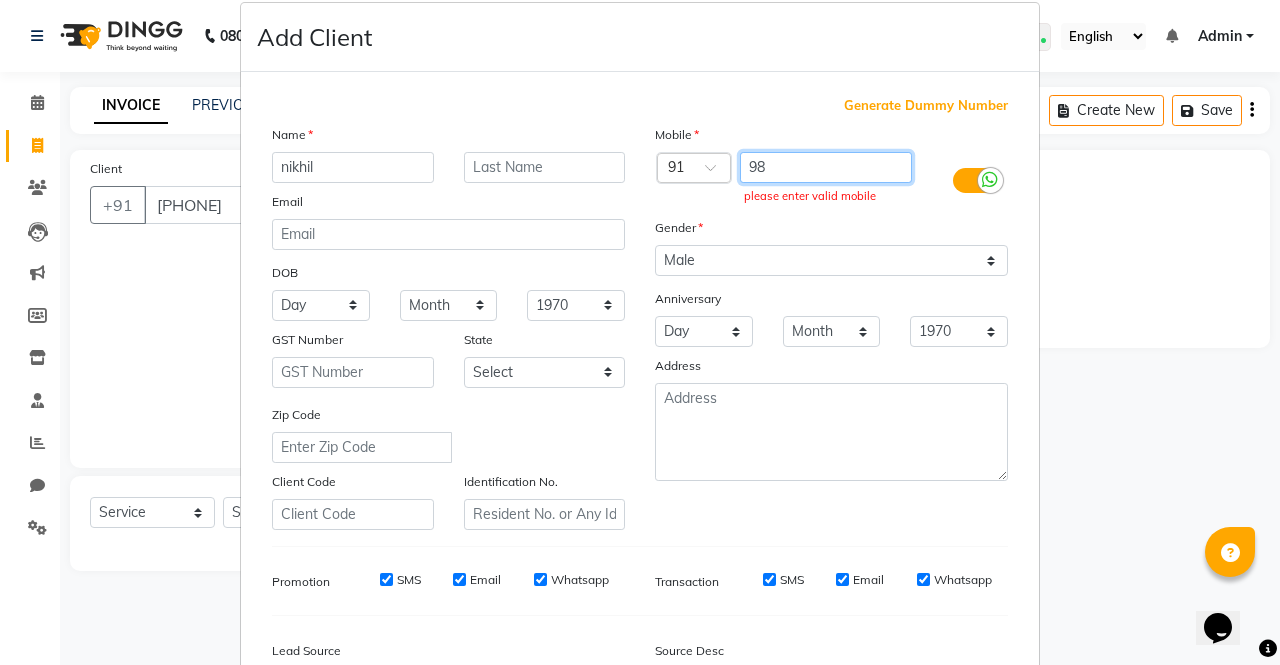 type on "9" 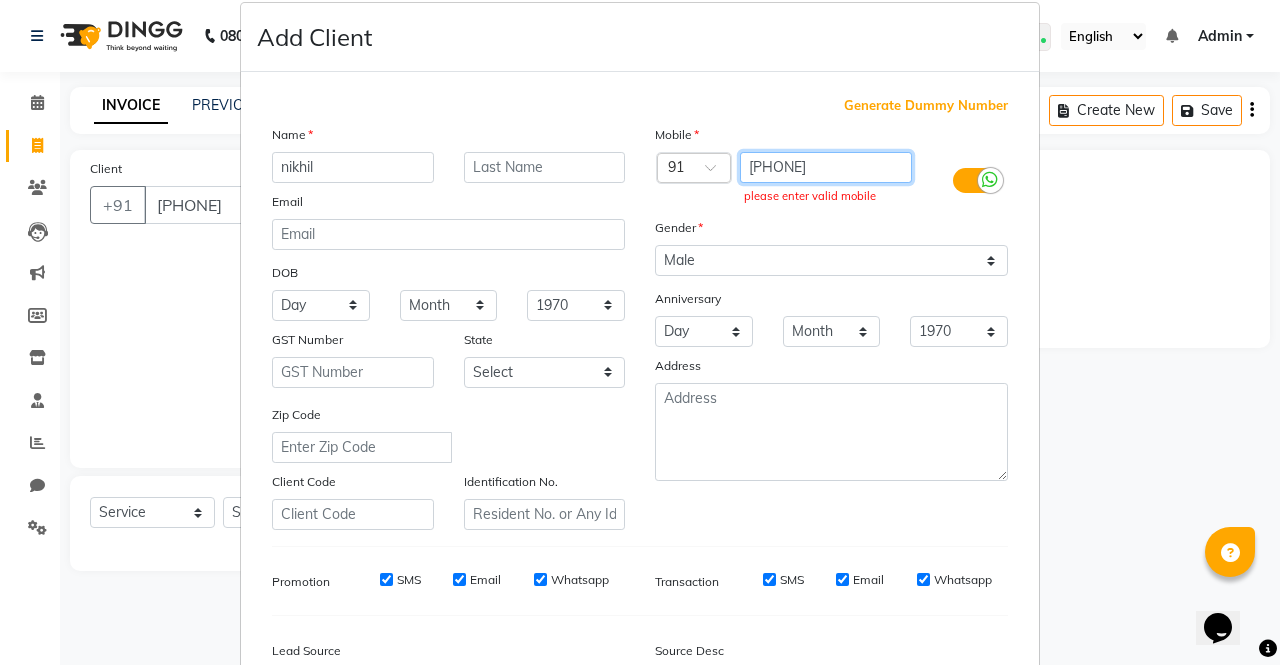 type on "[PHONE]" 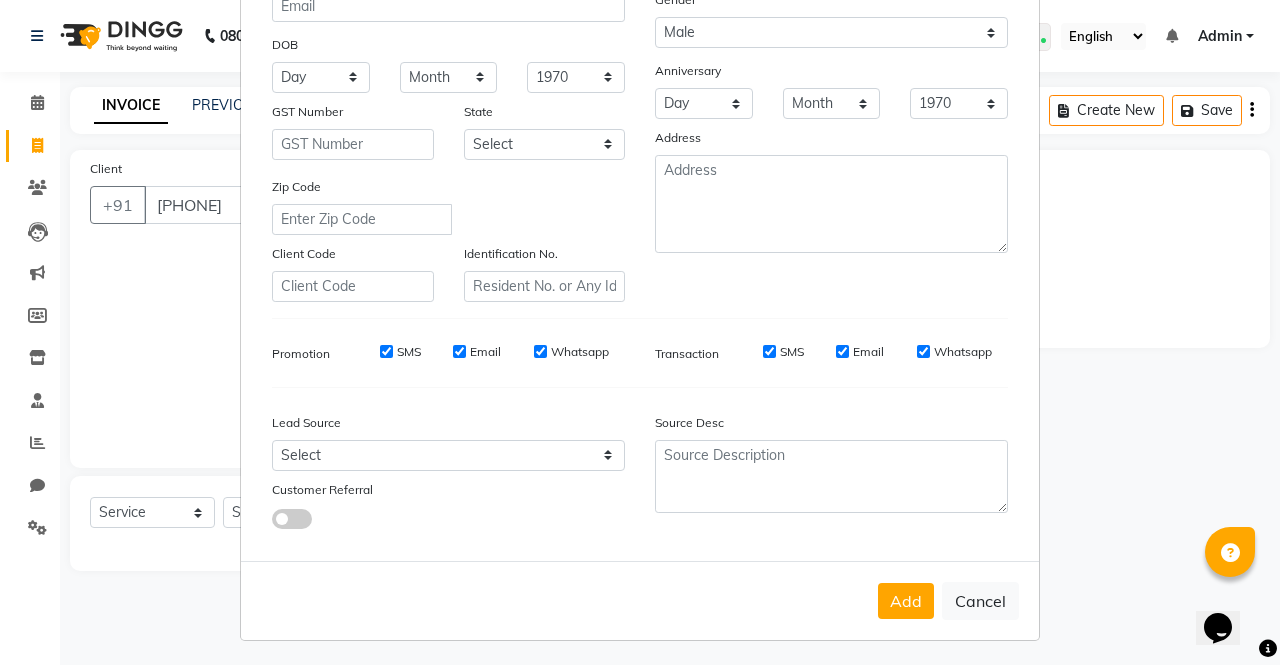 click on "Add" at bounding box center (906, 601) 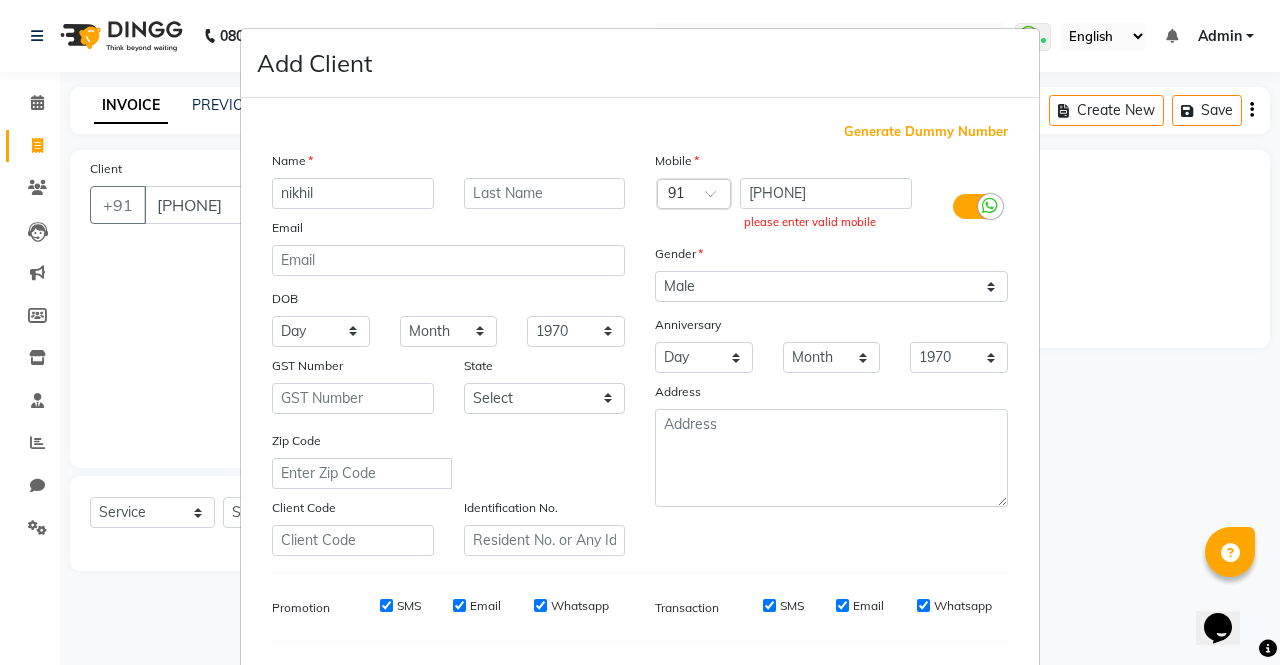 scroll, scrollTop: 254, scrollLeft: 0, axis: vertical 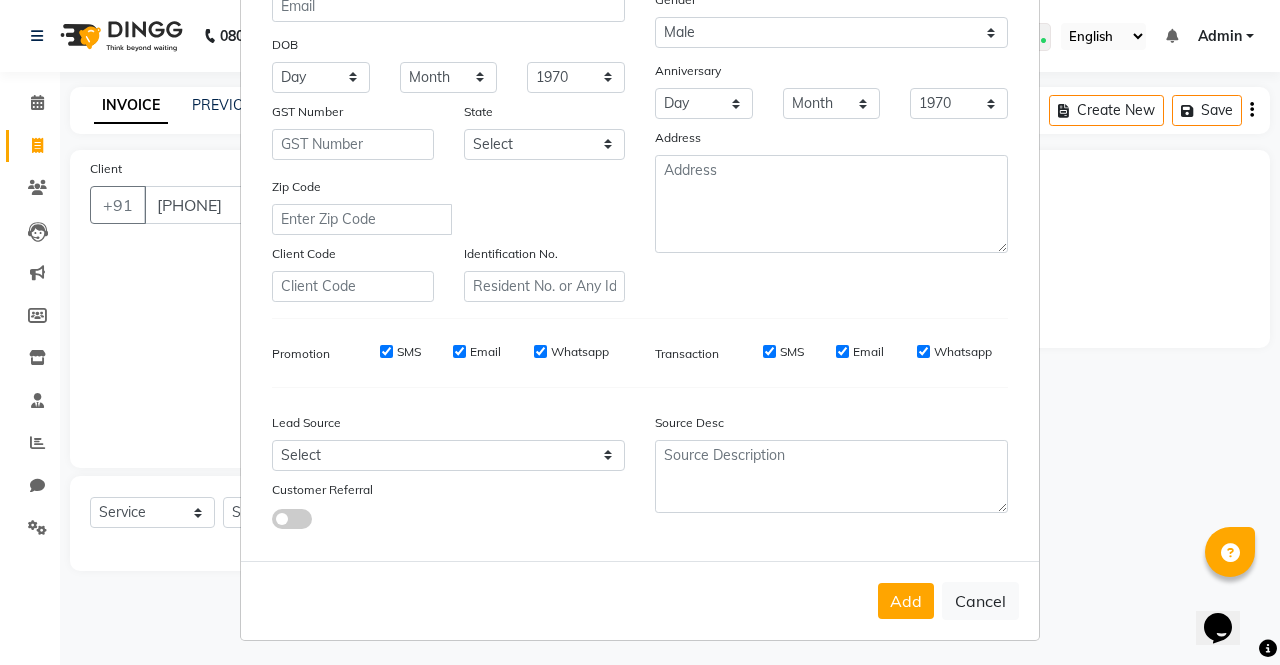 click on "Cancel" at bounding box center [980, 601] 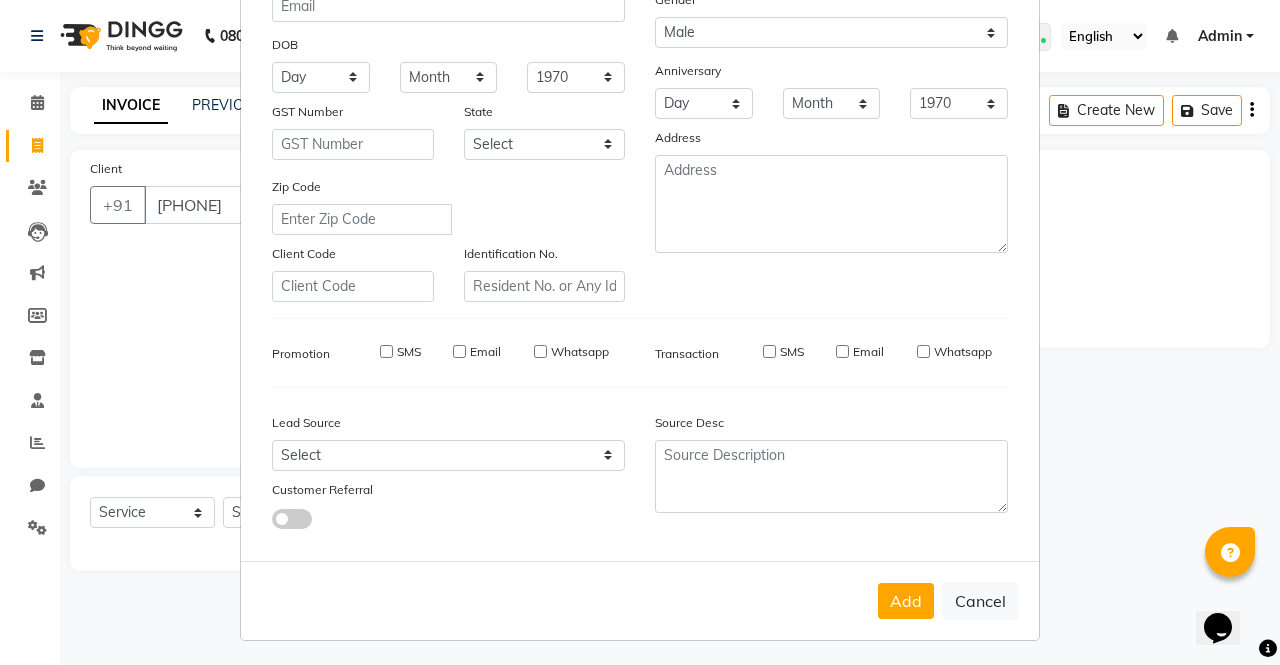 type 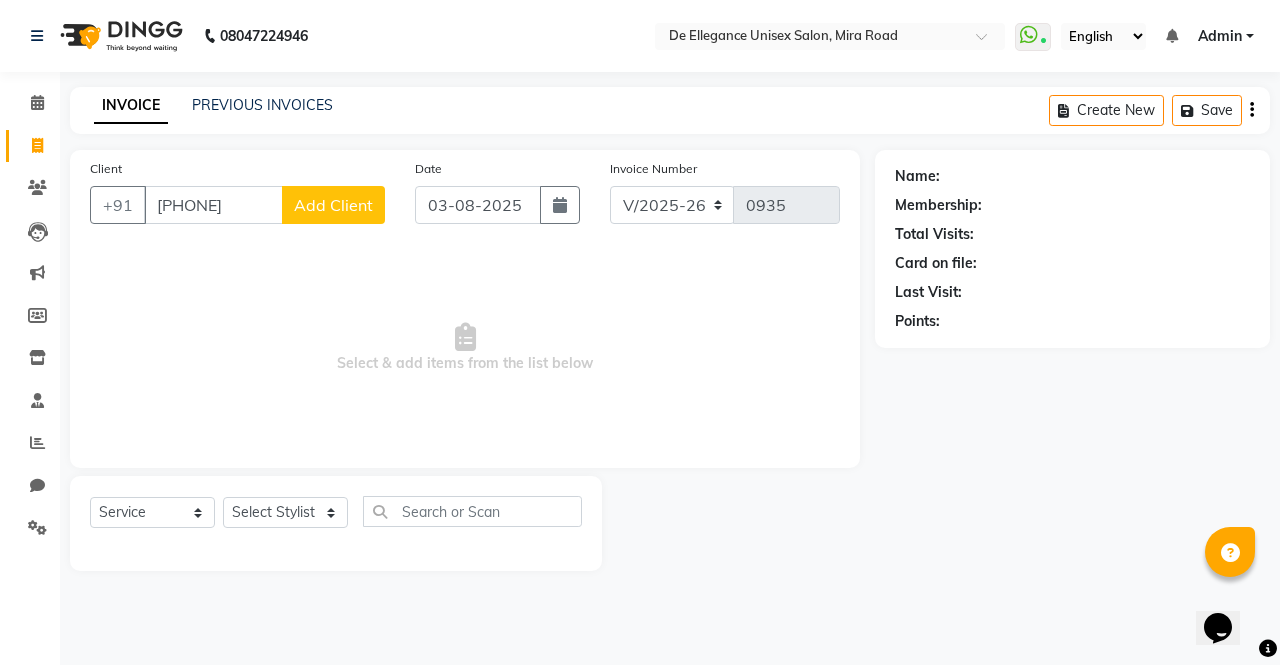 click on "Add Client" 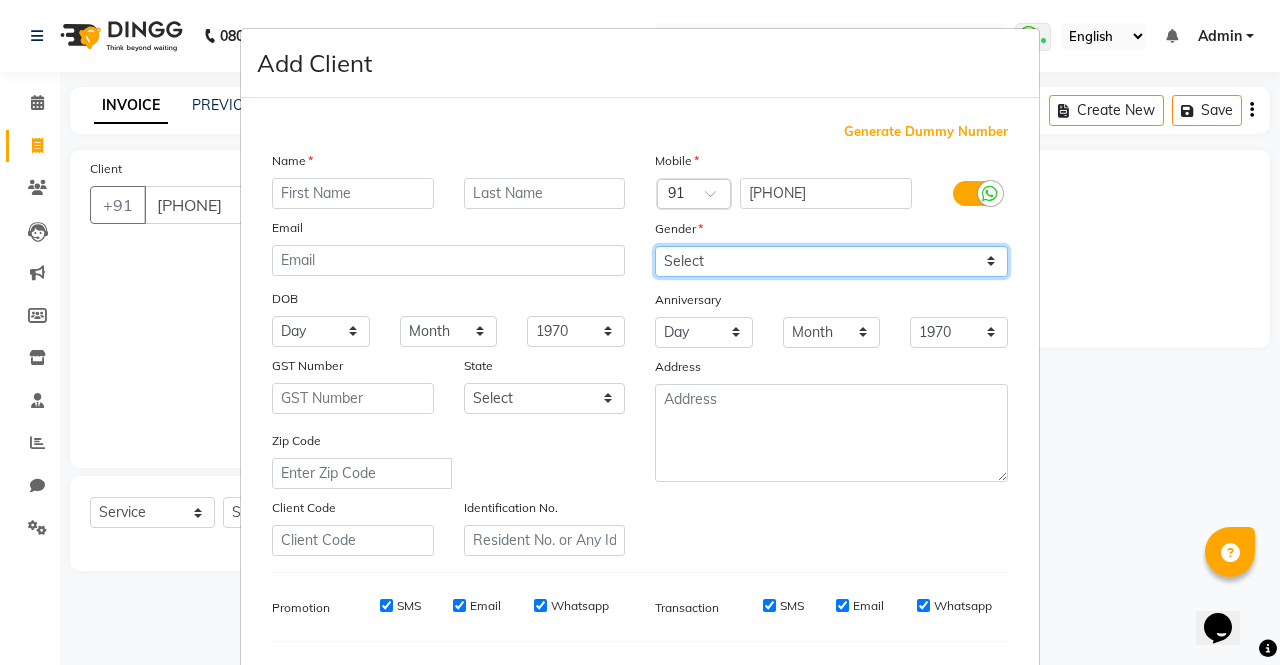 click on "Select Male Female Other Prefer Not To Say" at bounding box center (831, 261) 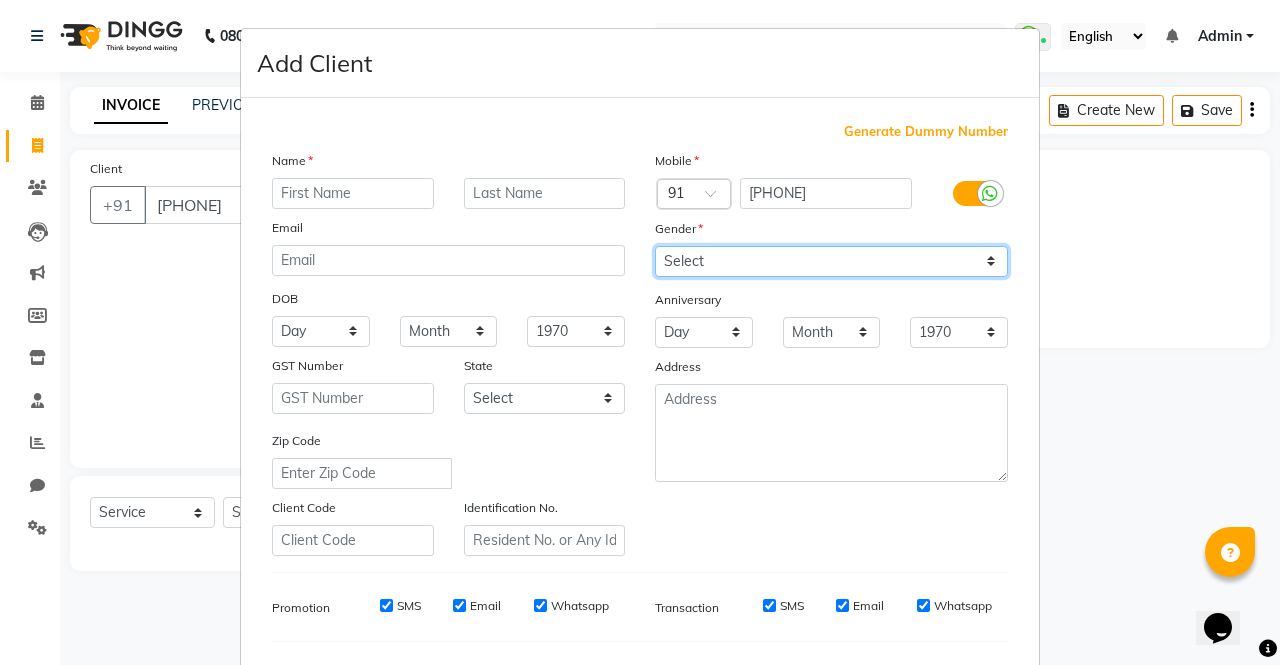 select on "male" 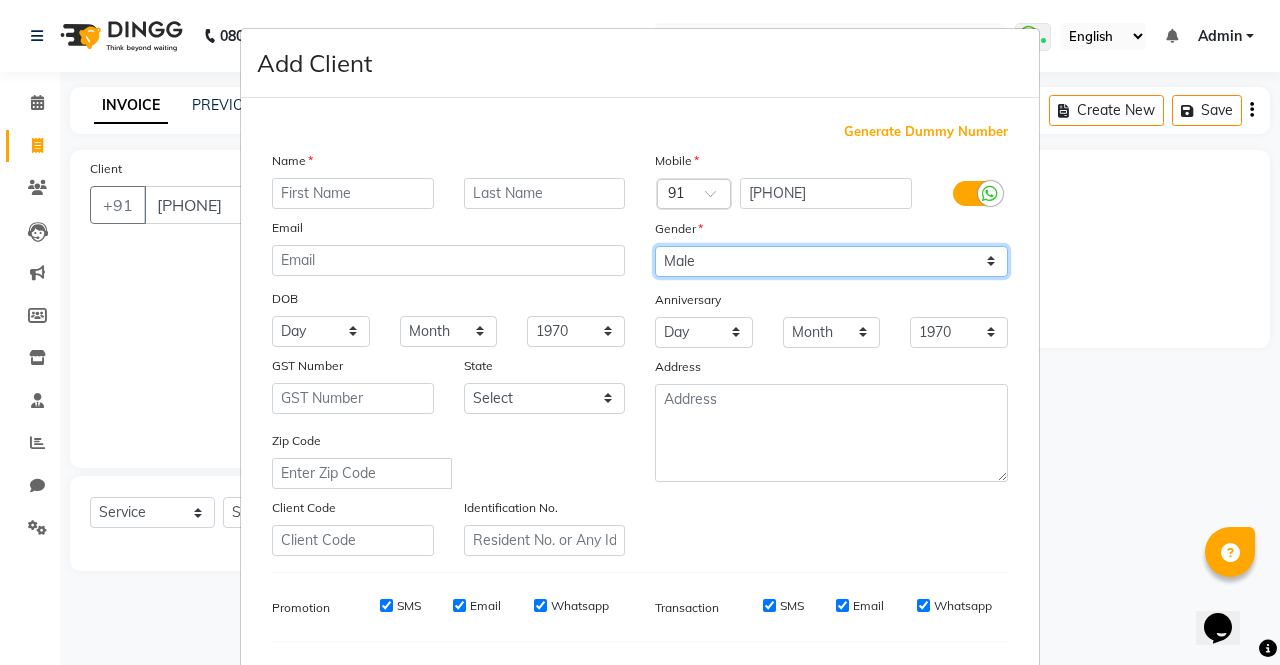 click on "Select Male Female Other Prefer Not To Say" at bounding box center [831, 261] 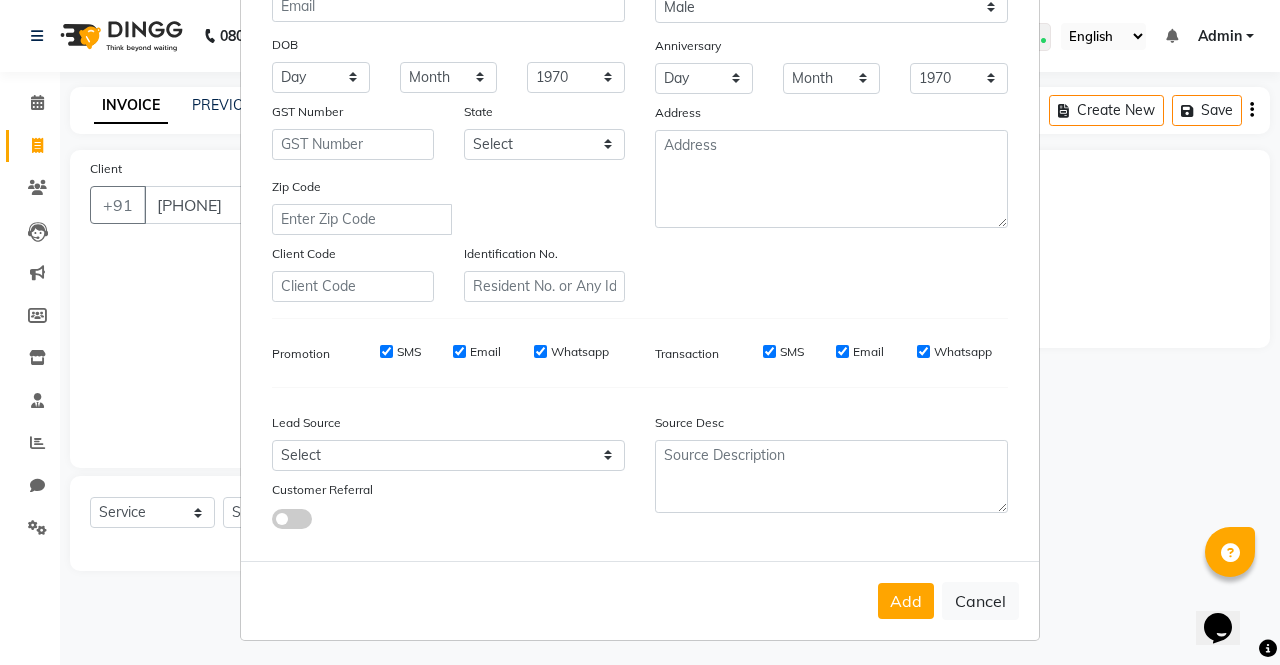 click on "Add" at bounding box center (906, 601) 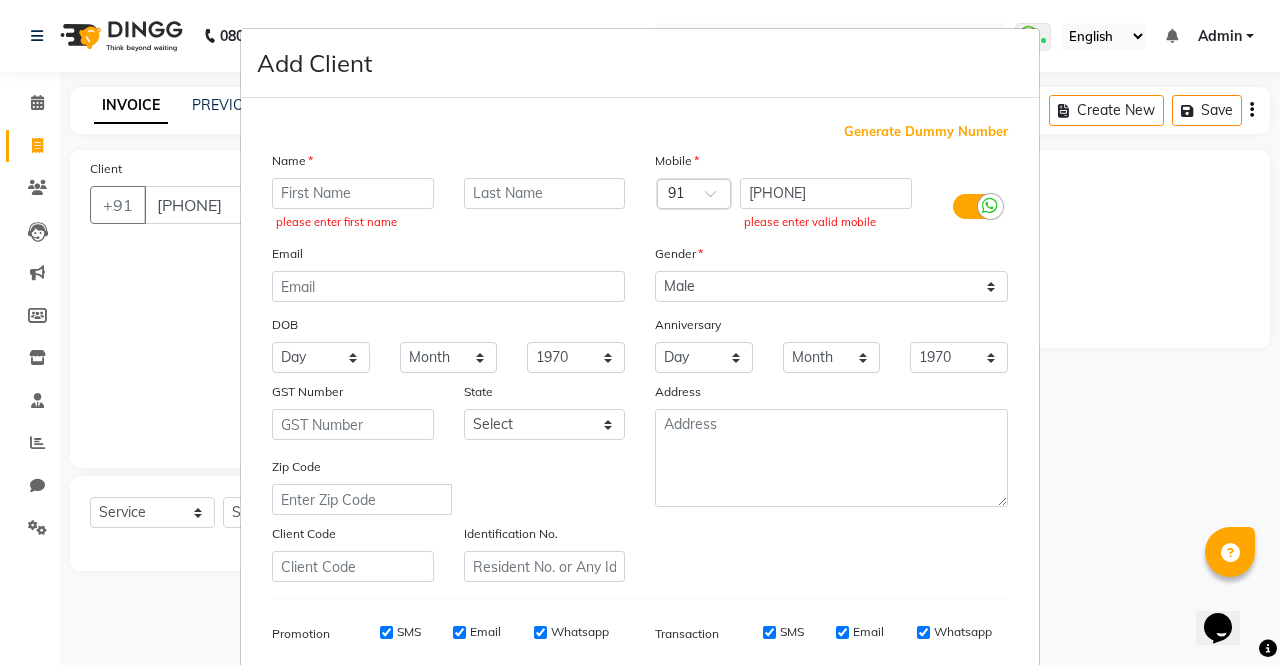 scroll, scrollTop: 281, scrollLeft: 0, axis: vertical 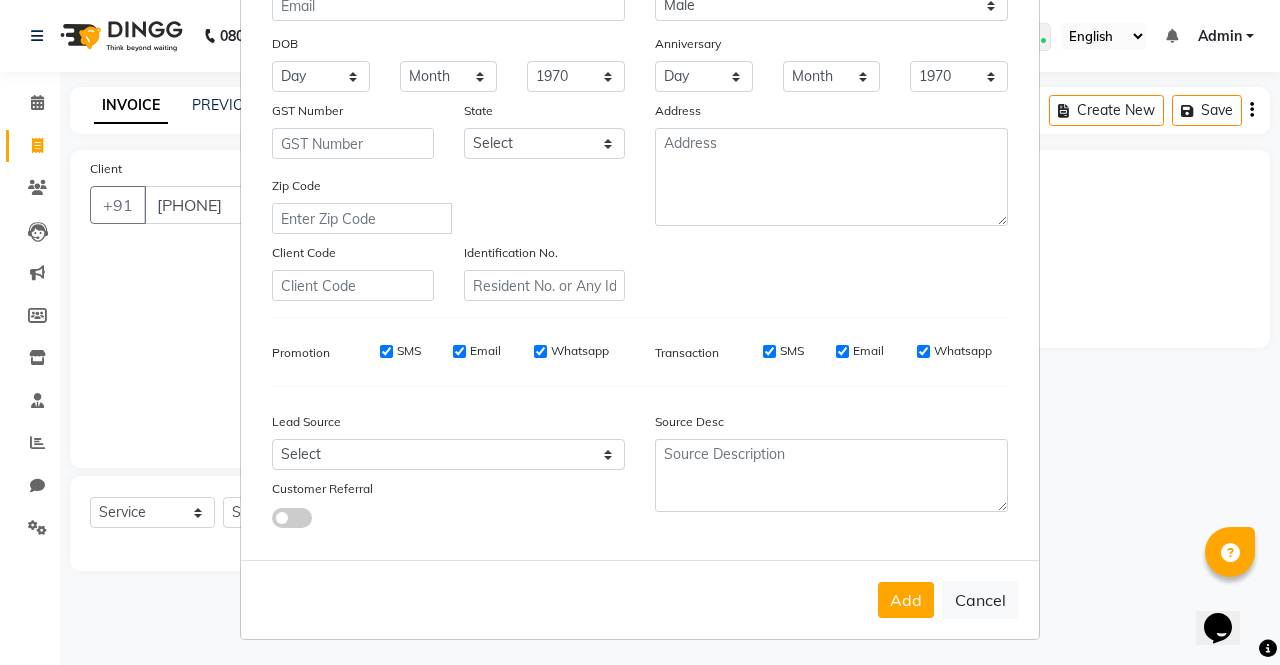 click on "Cancel" at bounding box center [980, 600] 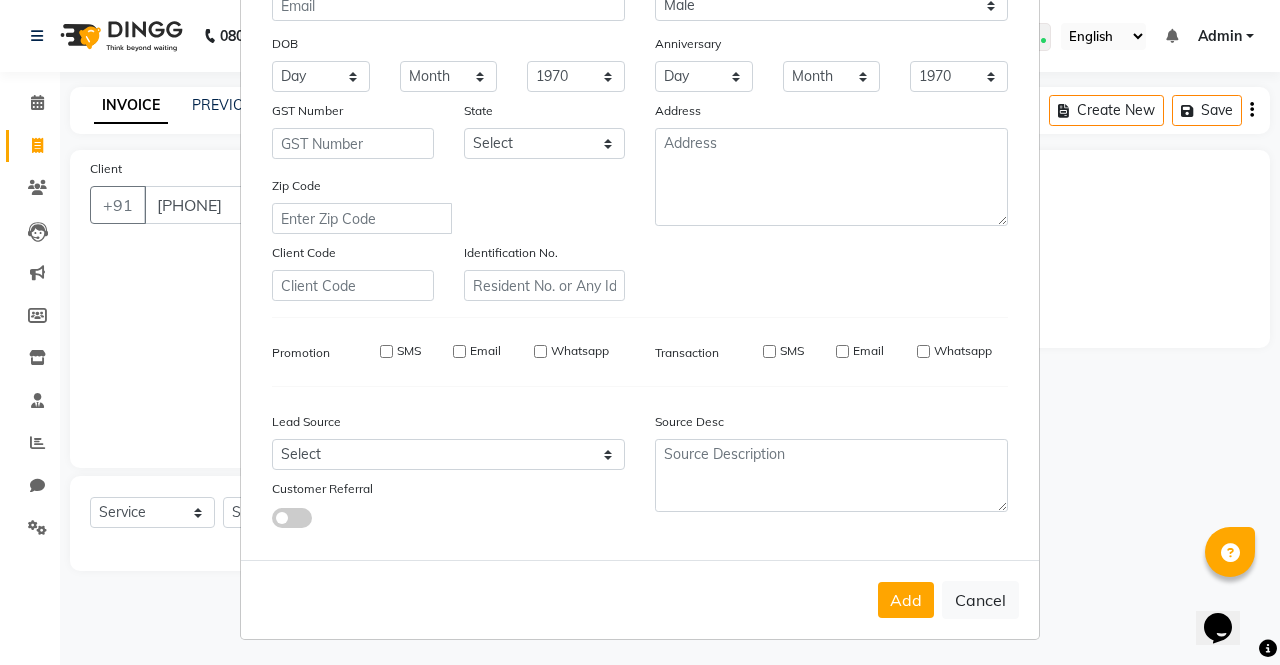 select 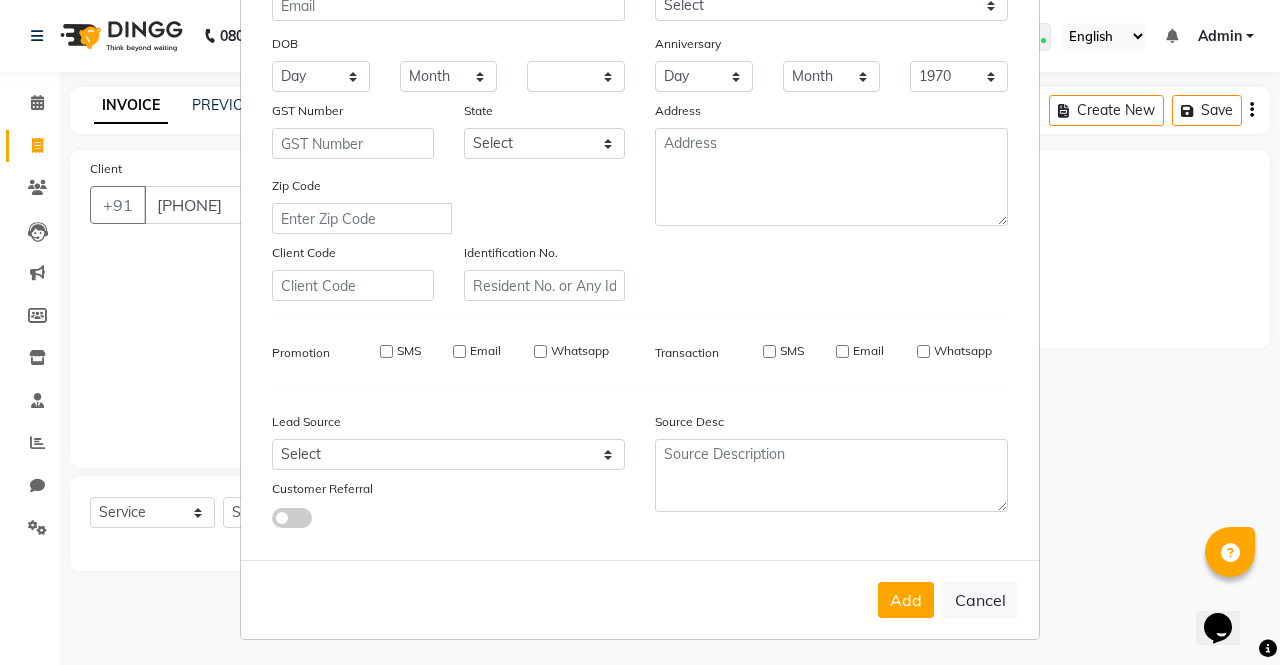 select 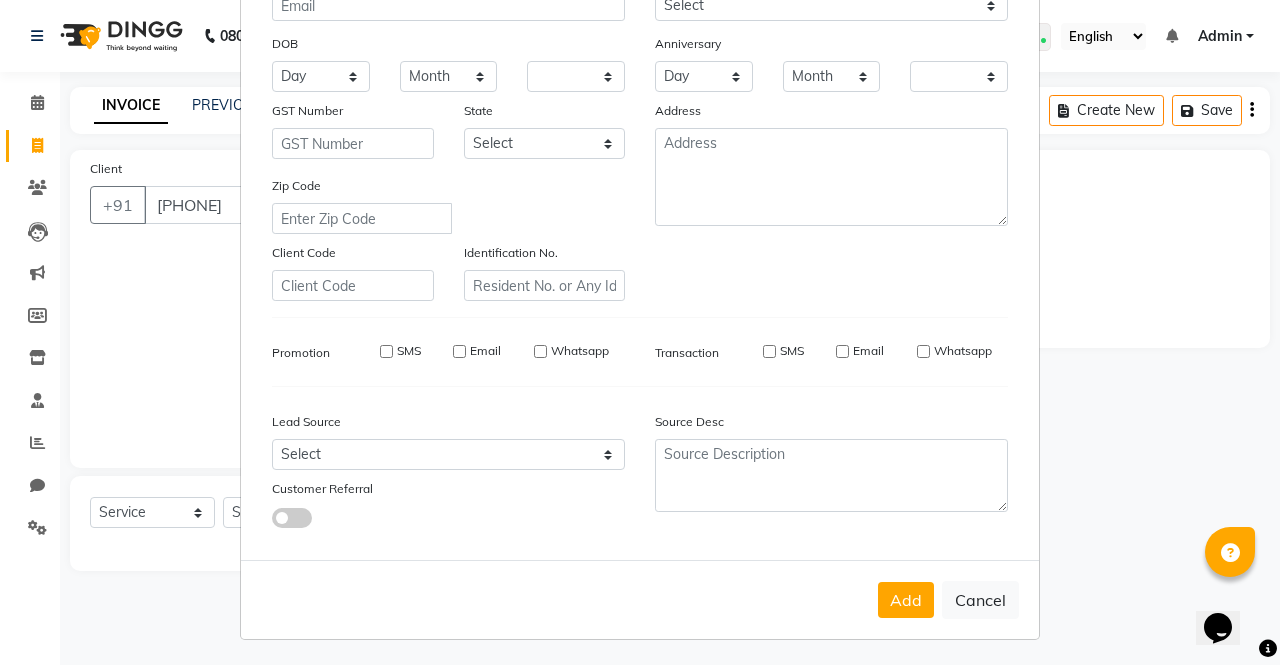 scroll, scrollTop: 275, scrollLeft: 0, axis: vertical 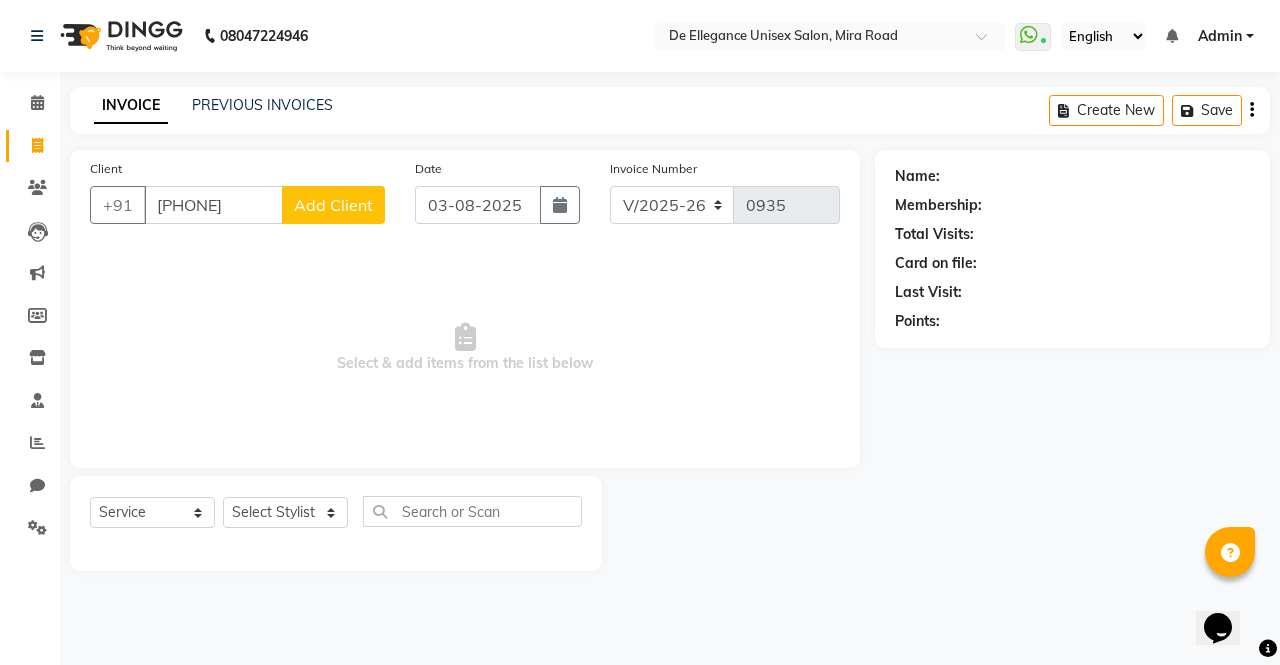 click on "Add Client" 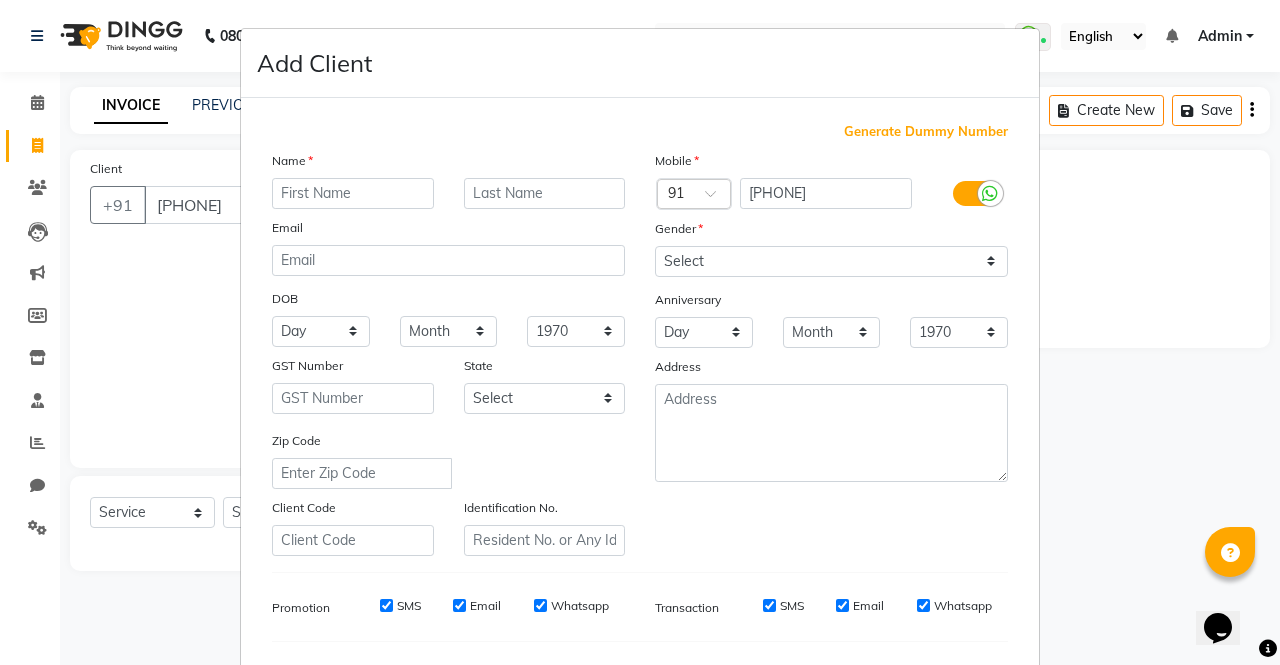 click at bounding box center (353, 193) 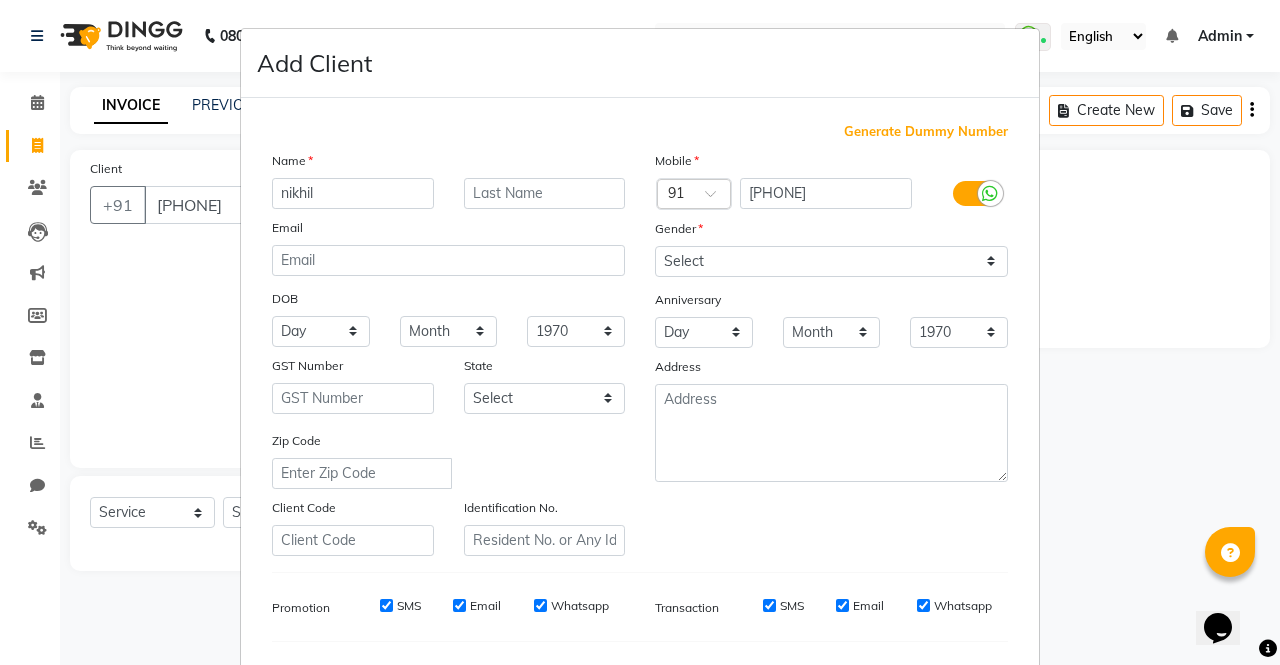 type on "nikhil" 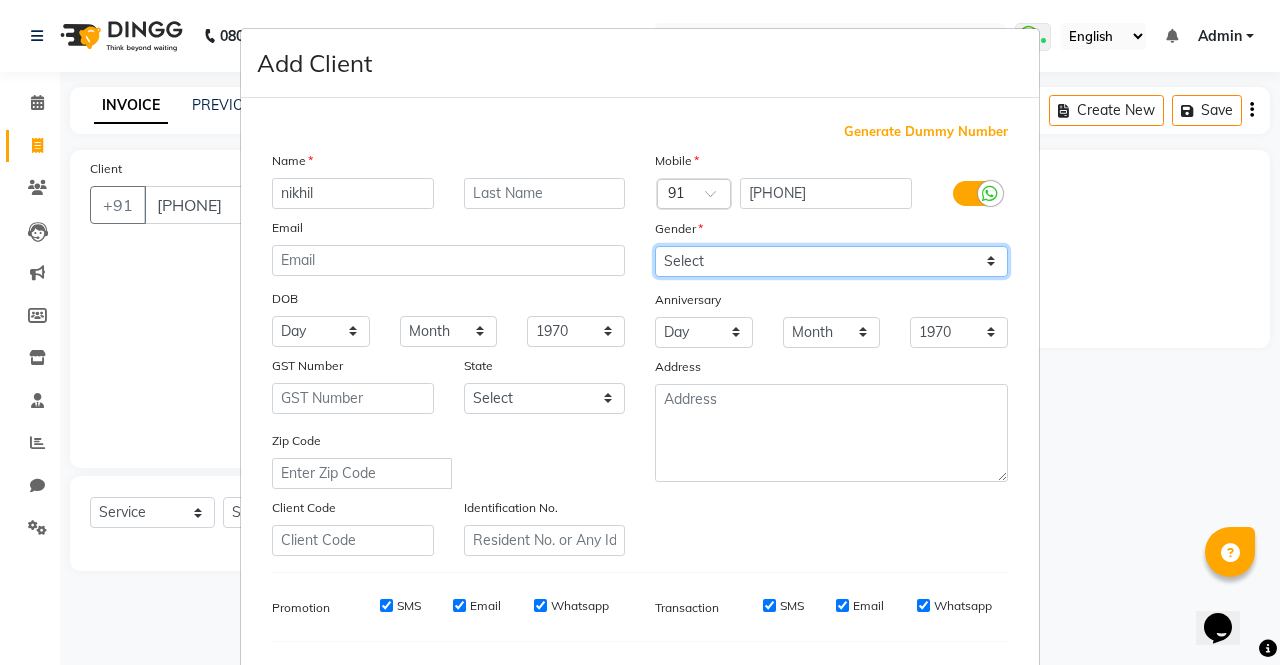 click on "Select Male Female Other Prefer Not To Say" at bounding box center [831, 261] 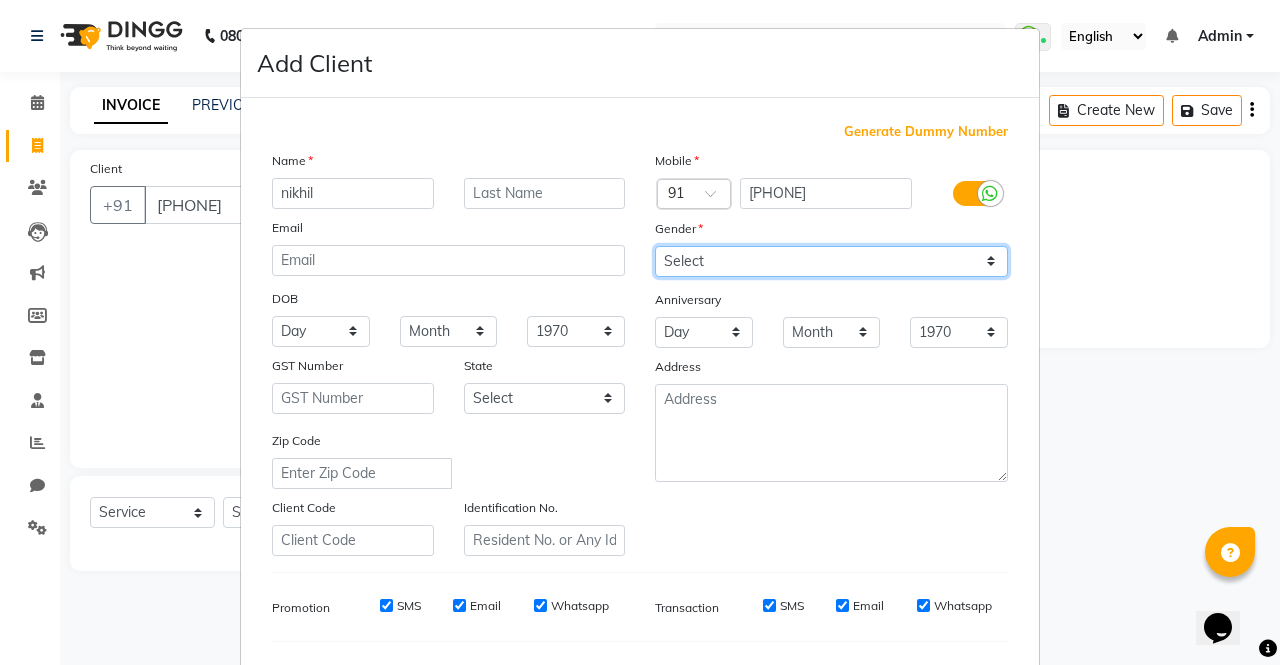 select on "male" 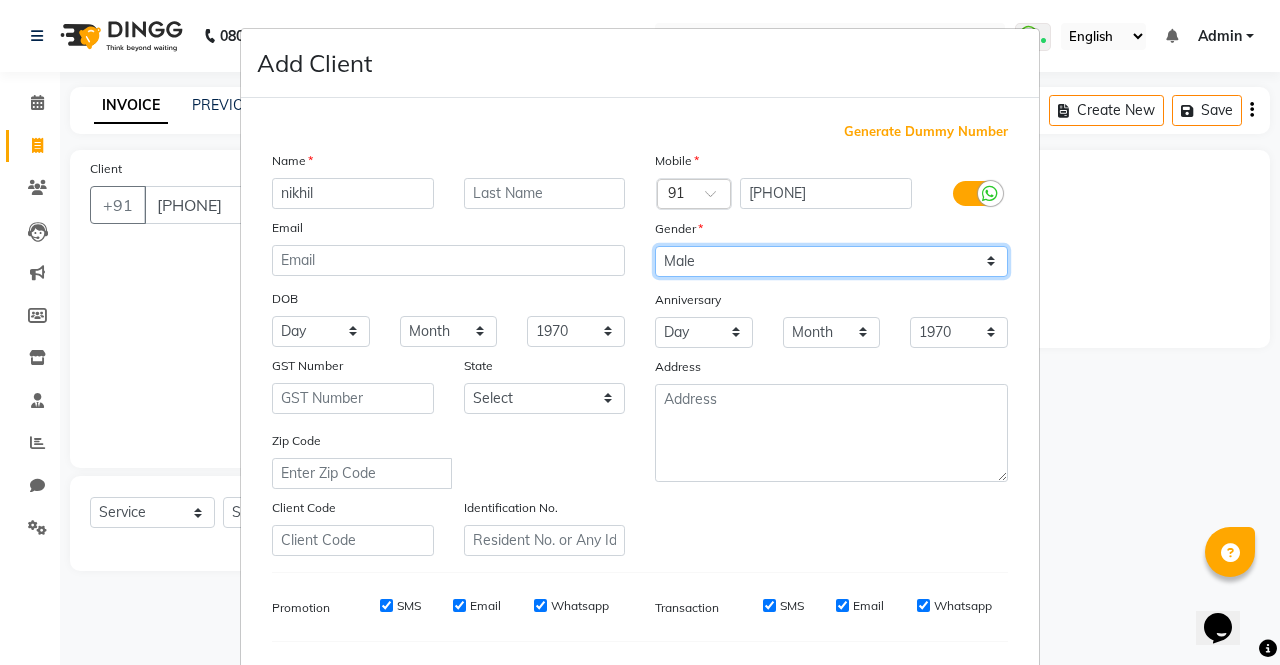 click on "Select Male Female Other Prefer Not To Say" at bounding box center [831, 261] 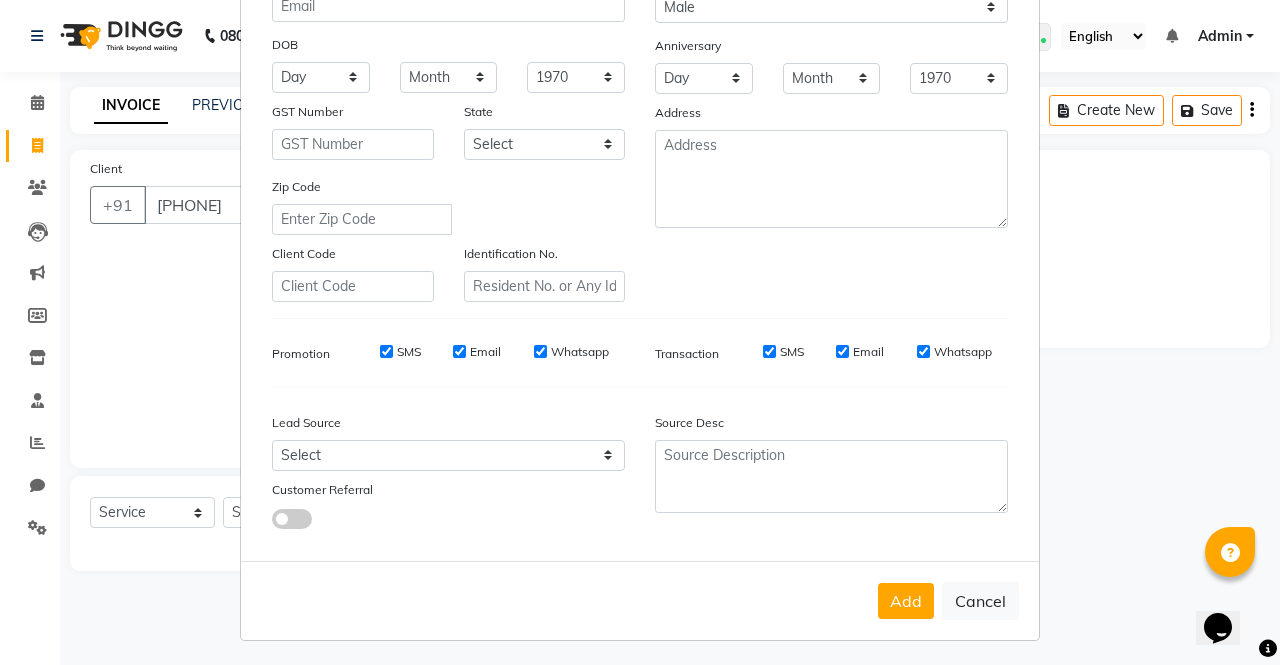 click on "Add" at bounding box center (906, 601) 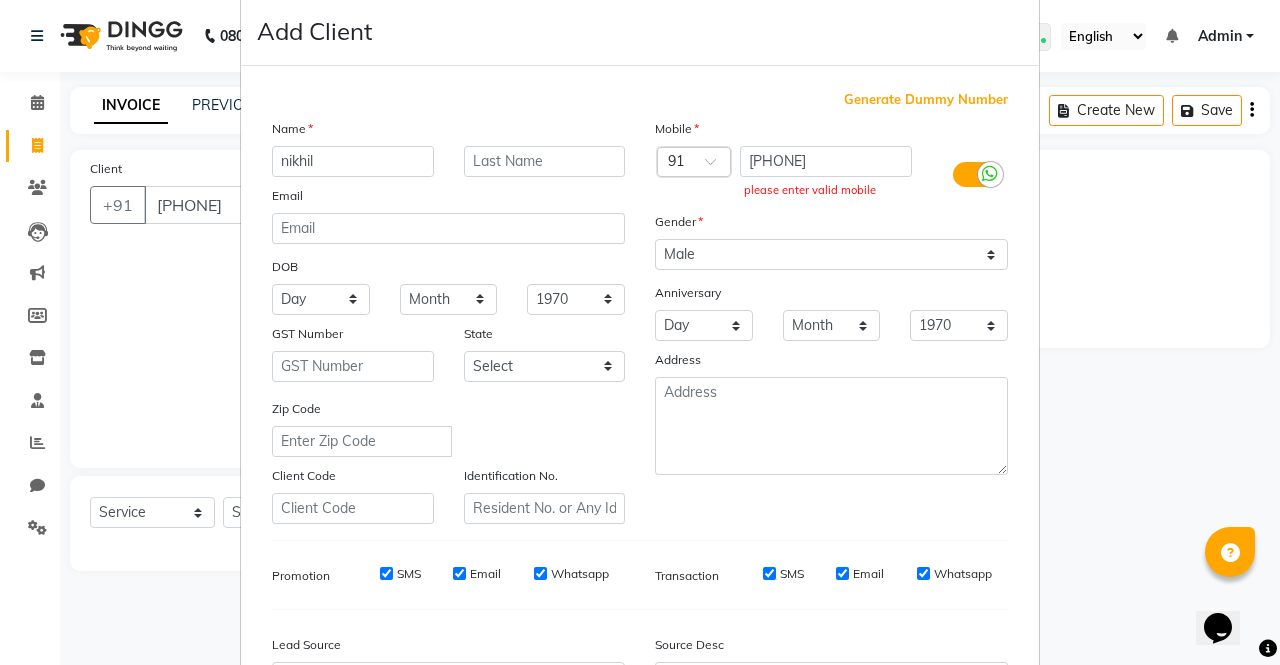 scroll, scrollTop: 0, scrollLeft: 0, axis: both 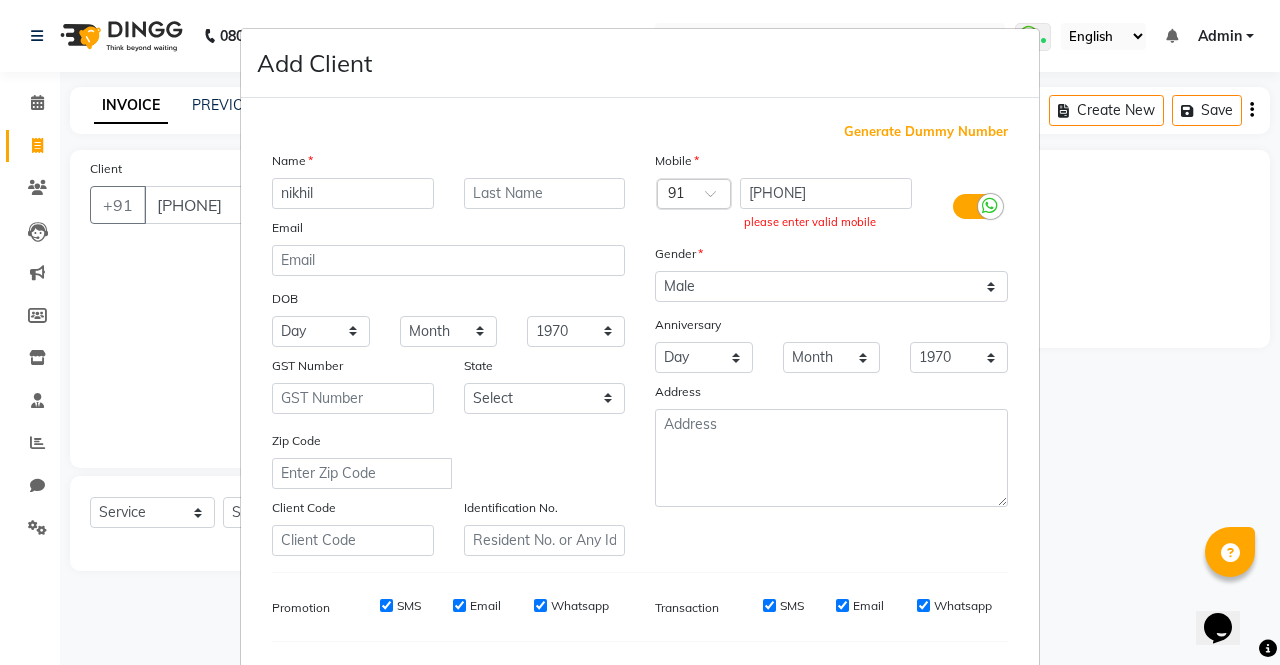 click on "Add Client Generate Dummy Number Name nikhil Email DOB Day 01 02 03 04 05 06 07 08 09 10 11 12 13 14 15 16 17 18 19 20 21 22 23 24 25 26 27 28 29 30 31 Month January February March April May June July August September October November December 1940 1941 1942 1943 1944 1945 1946 1947 1948 1949 1950 1951 1952 1953 1954 1955 1956 1957 1958 1959 1960 1961 1962 1963 1964 1965 1966 1967 1968 1969 1970 1971 1972 1973 1974 1975 1976 1977 1978 1979 1980 1981 1982 1983 1984 1985 1986 1987 1988 1989 1990 1991 1992 1993 1994 1995 1996 1997 1998 1999 2000 2001 2002 2003 2004 2005 2006 2007 2008 2009 2010 2011 2012 2013 2014 2015 2016 2017 2018 2019 2020 2021 2022 2023 2024 GST Number State Select Andaman and Nicobar Islands Andhra Pradesh Arunachal Pradesh Assam Bihar Chandigarh Chhattisgarh Dadra and Nagar Haveli Daman and Diu Delhi Goa Gujarat Haryana Himachal Pradesh Jammu and Kashmir Jharkhand Karnataka Kerala Lakshadweep Madhya Pradesh Maharashtra Manipur Meghalaya Mizoram Nagaland Odisha Pondicherry Punjab Rajasthan" at bounding box center [640, 332] 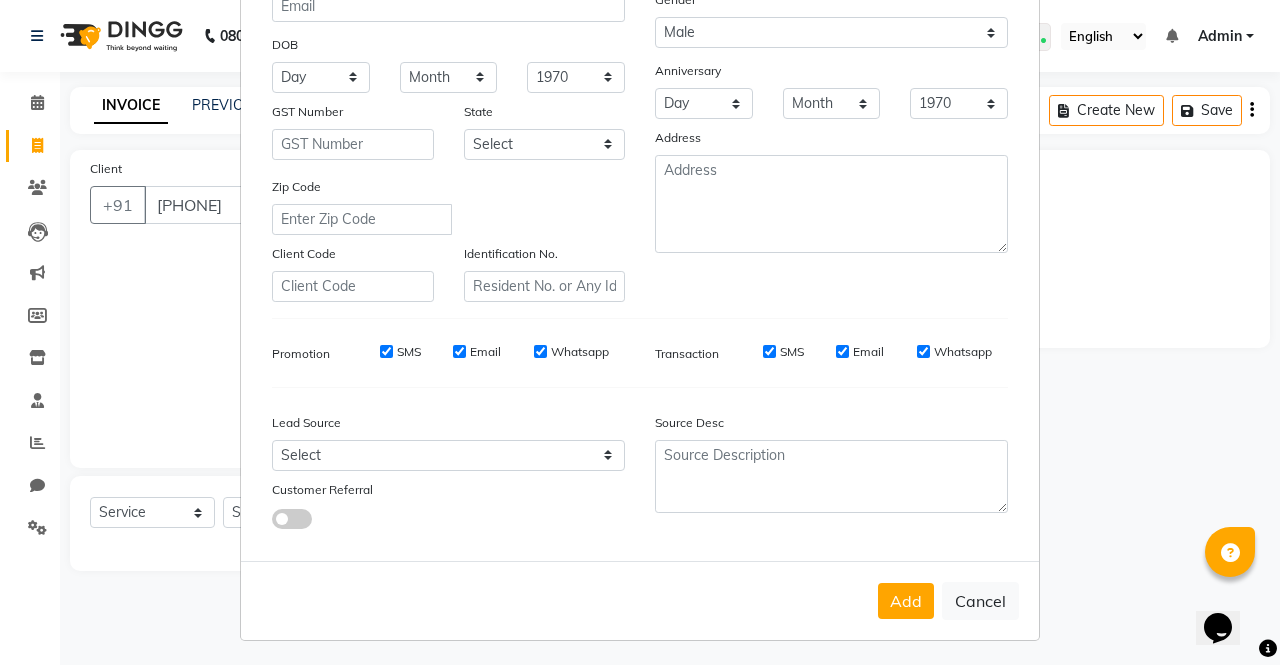 scroll, scrollTop: 0, scrollLeft: 0, axis: both 